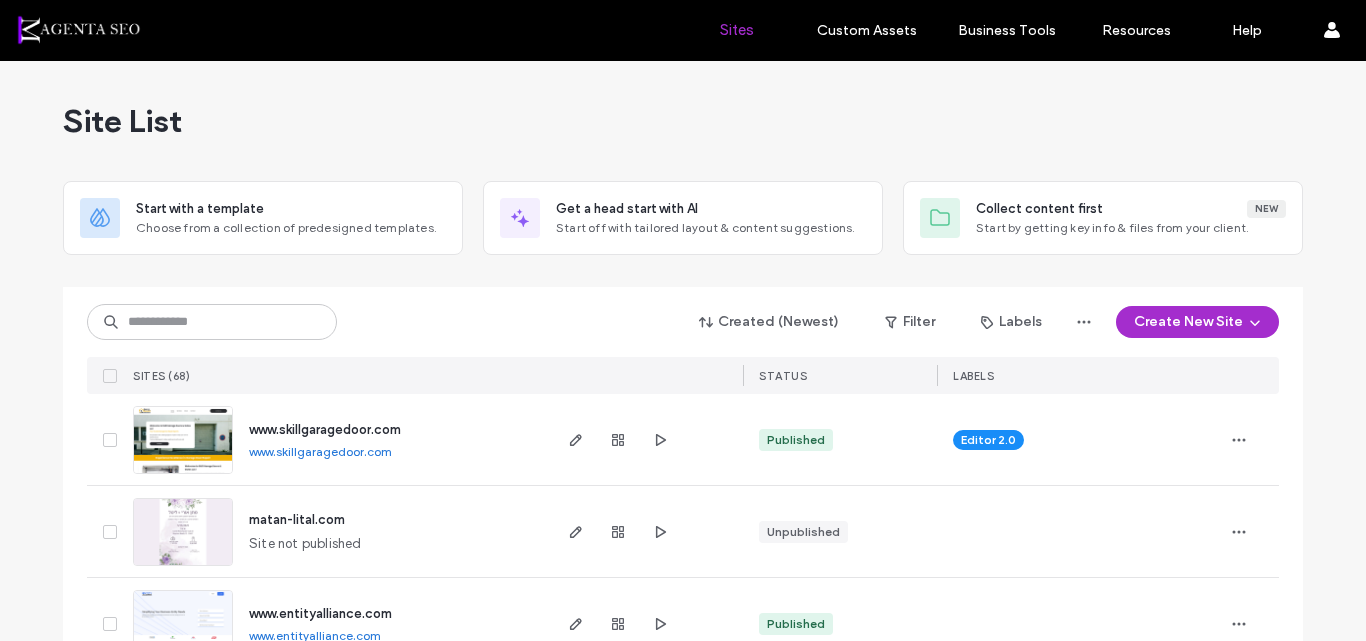 scroll, scrollTop: 0, scrollLeft: 0, axis: both 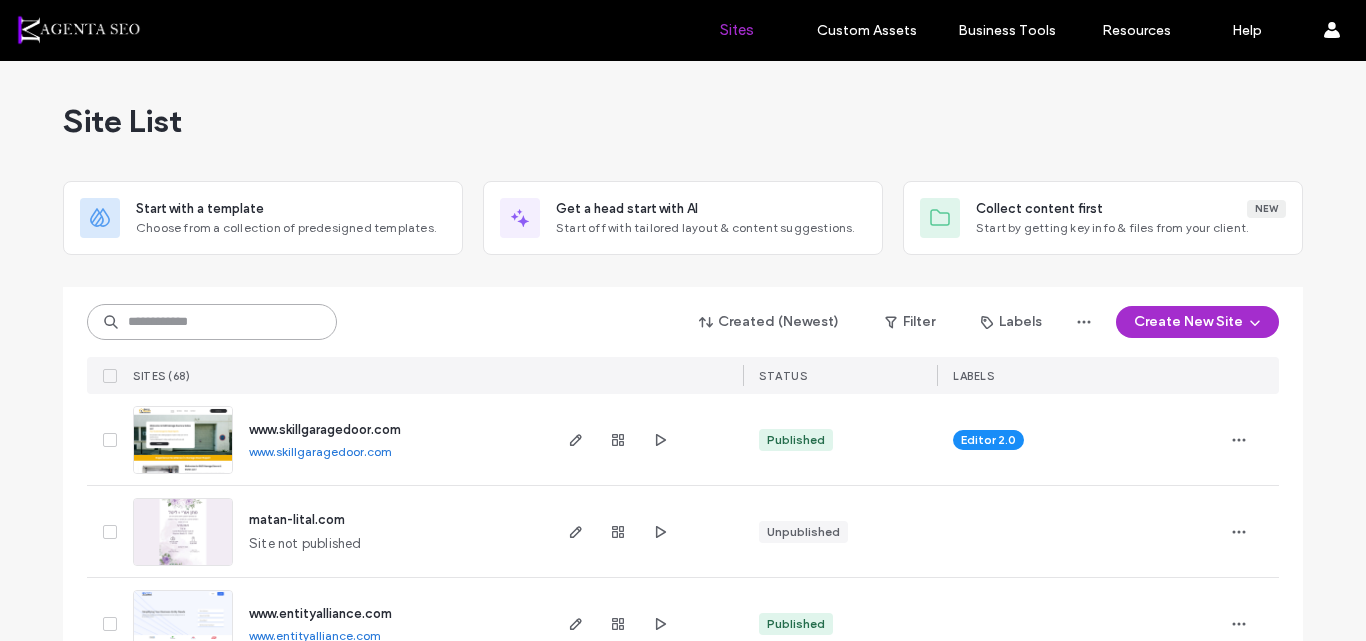 click at bounding box center [212, 322] 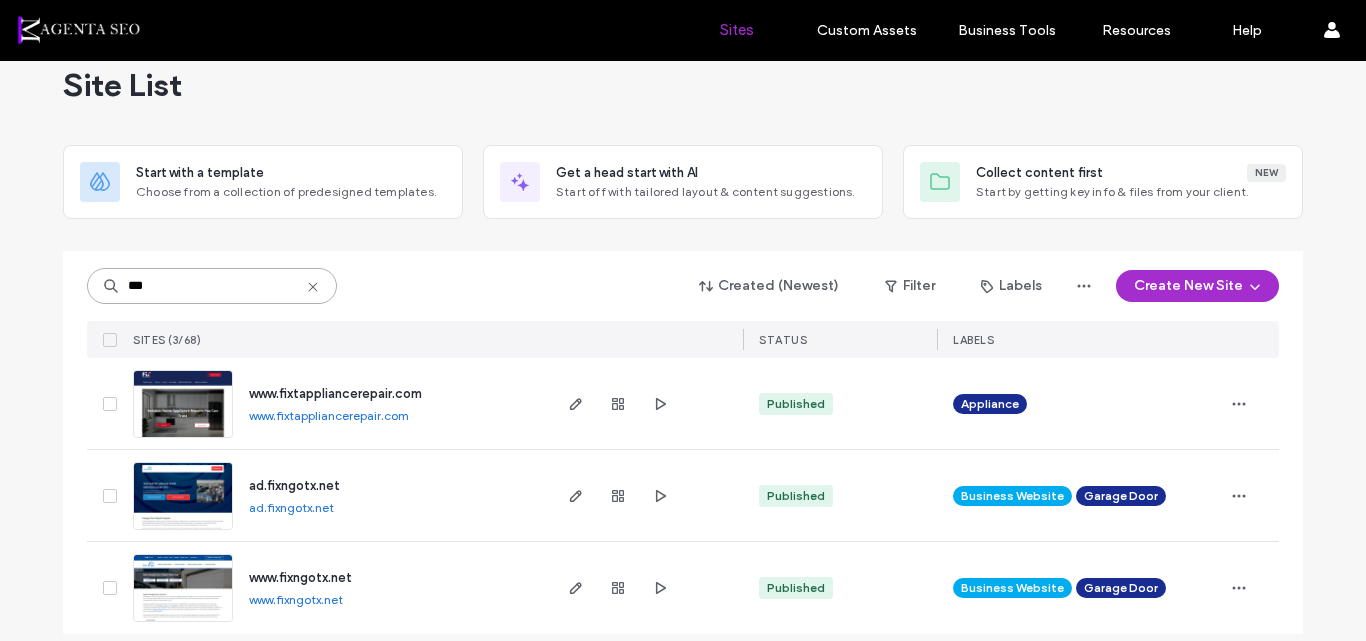 scroll, scrollTop: 53, scrollLeft: 0, axis: vertical 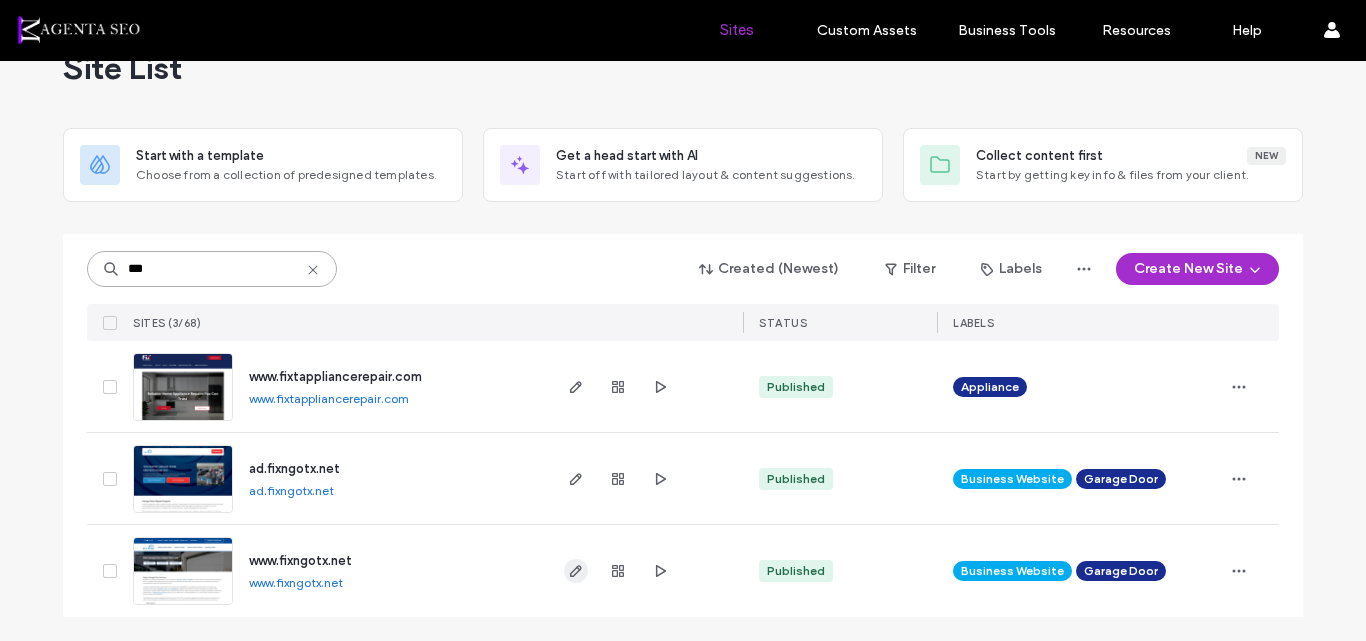 type on "***" 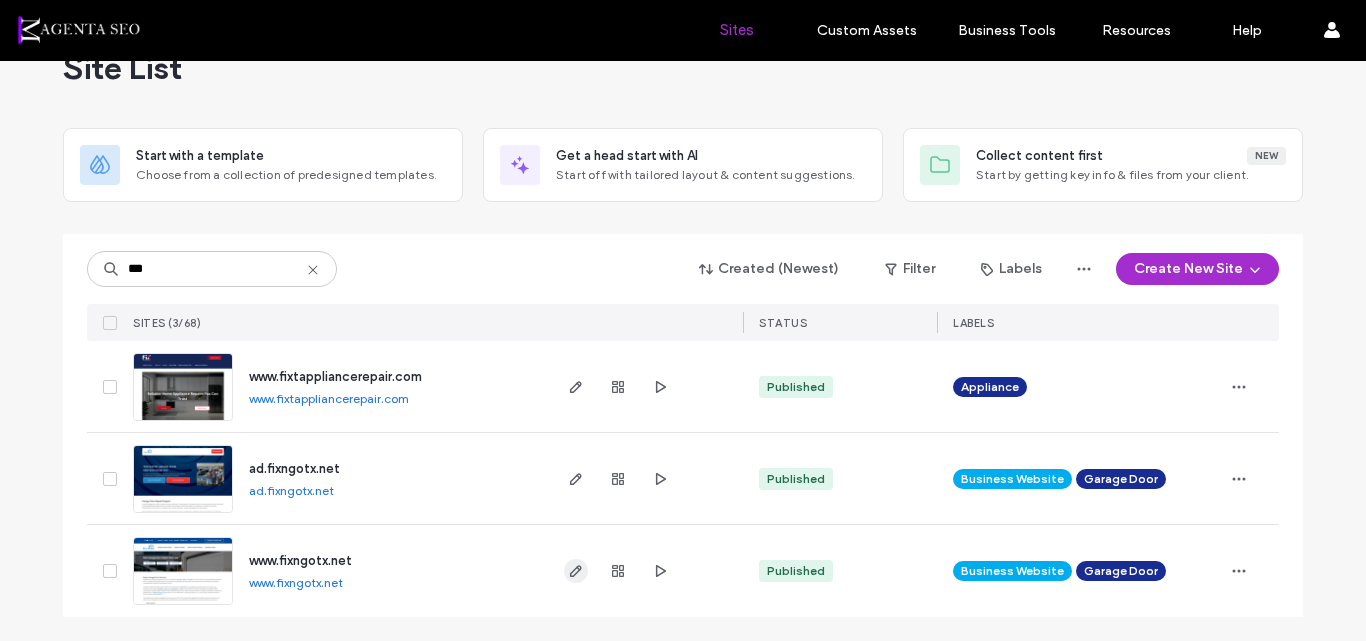 click 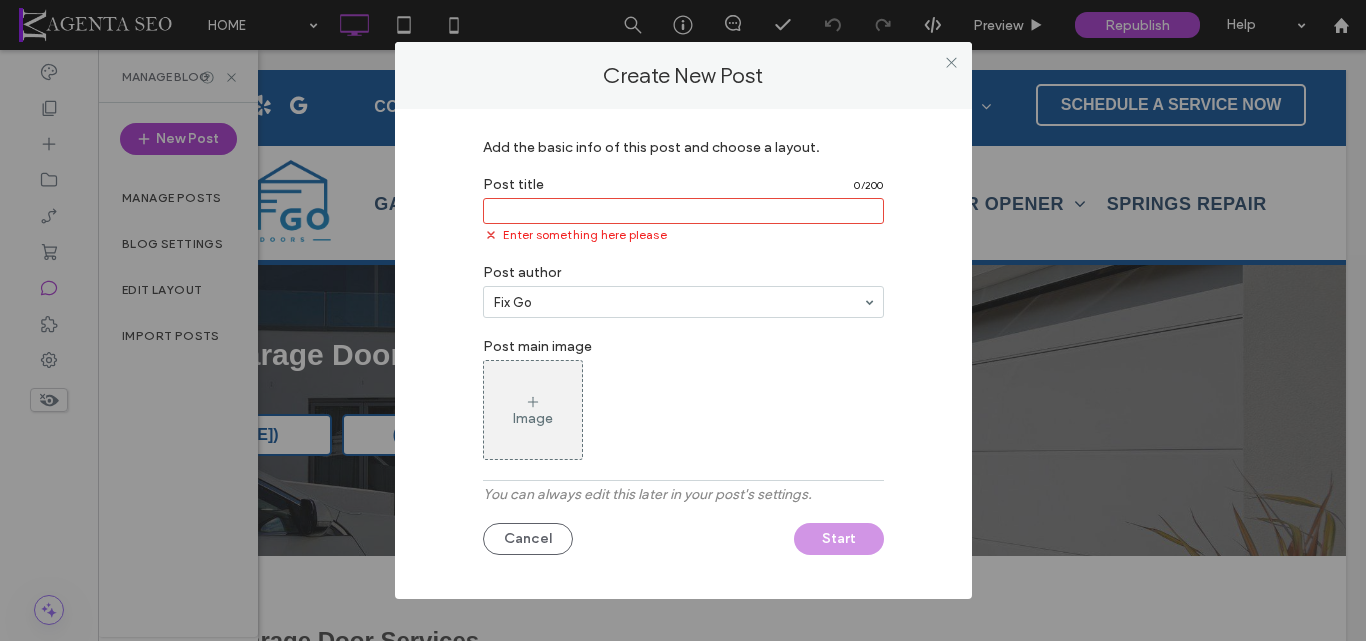scroll, scrollTop: 0, scrollLeft: 0, axis: both 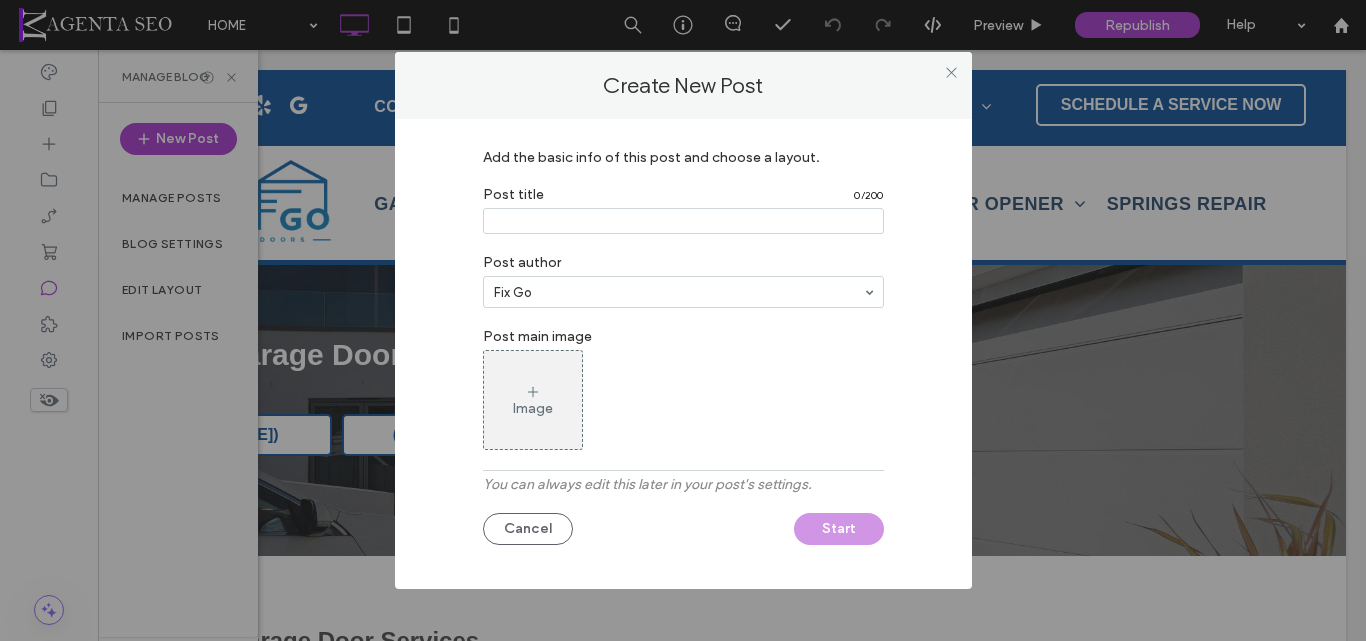 paste on "**********" 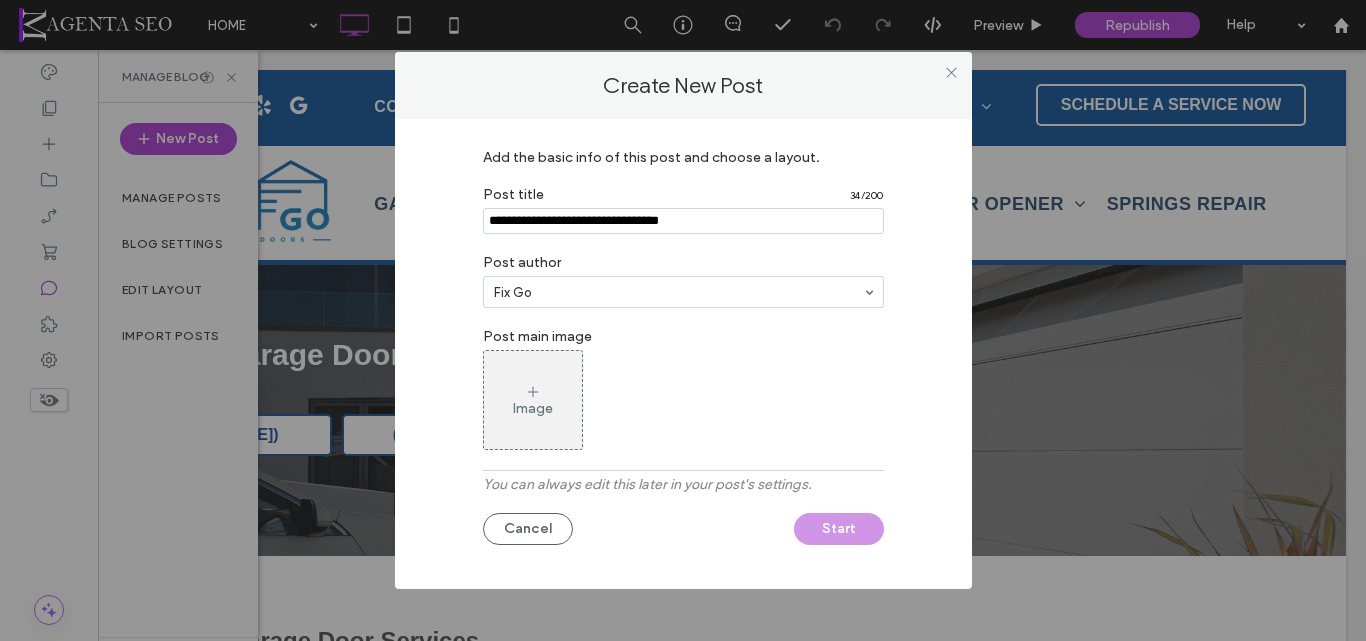 type on "**********" 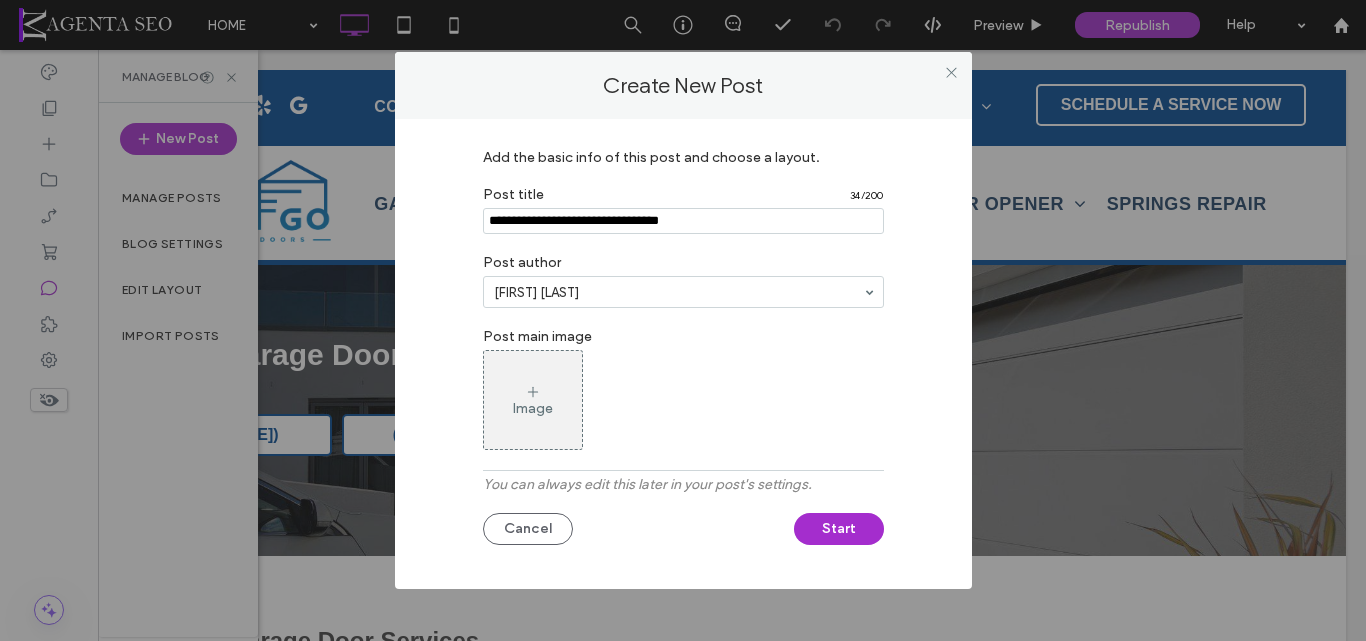 click on "Image" at bounding box center [533, 408] 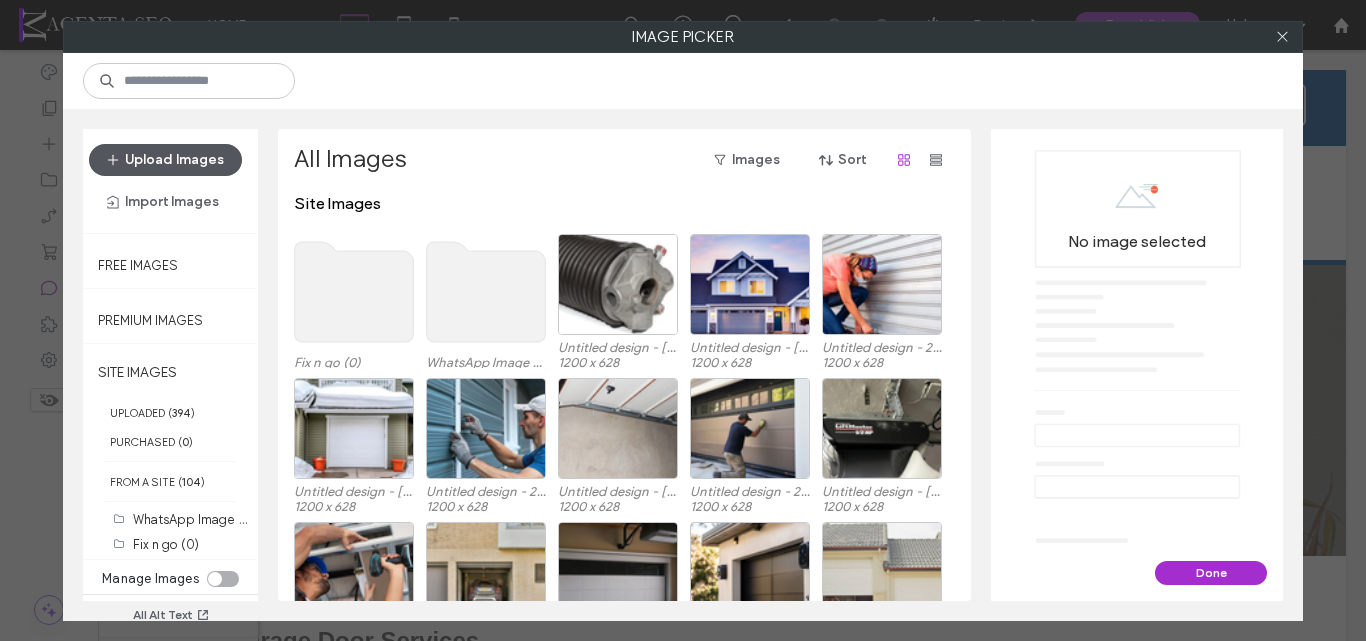click on "Upload Images" at bounding box center [165, 160] 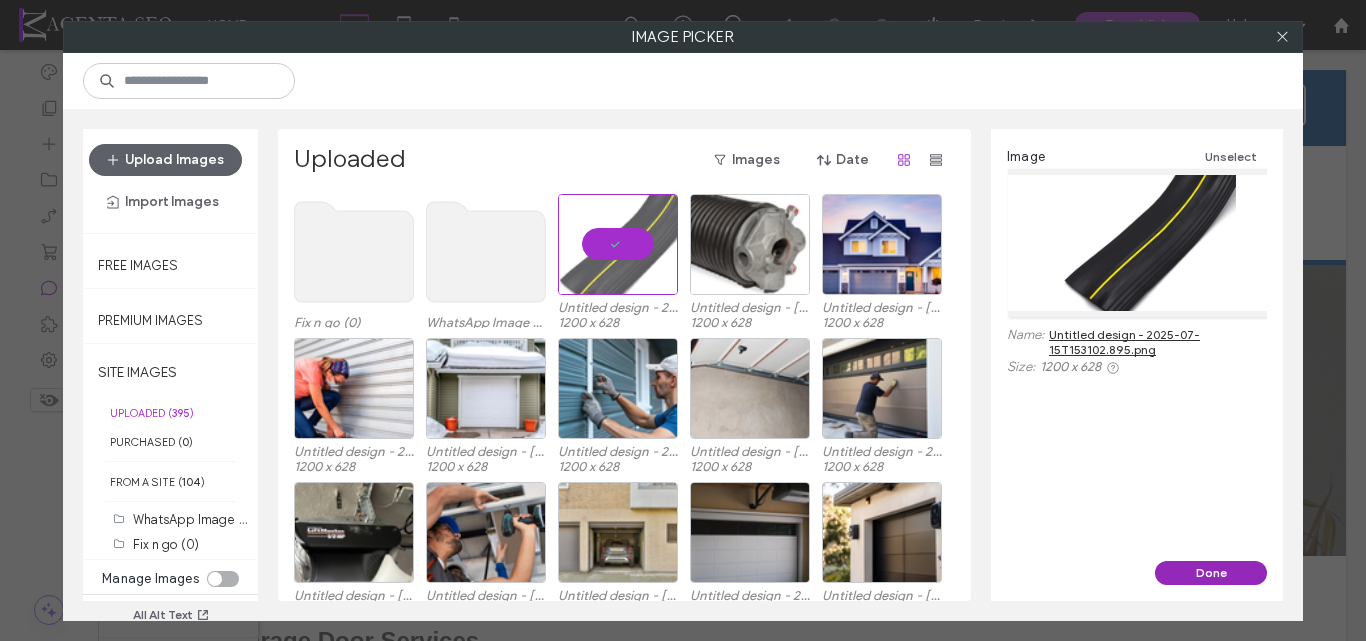 click on "Done" at bounding box center [1211, 573] 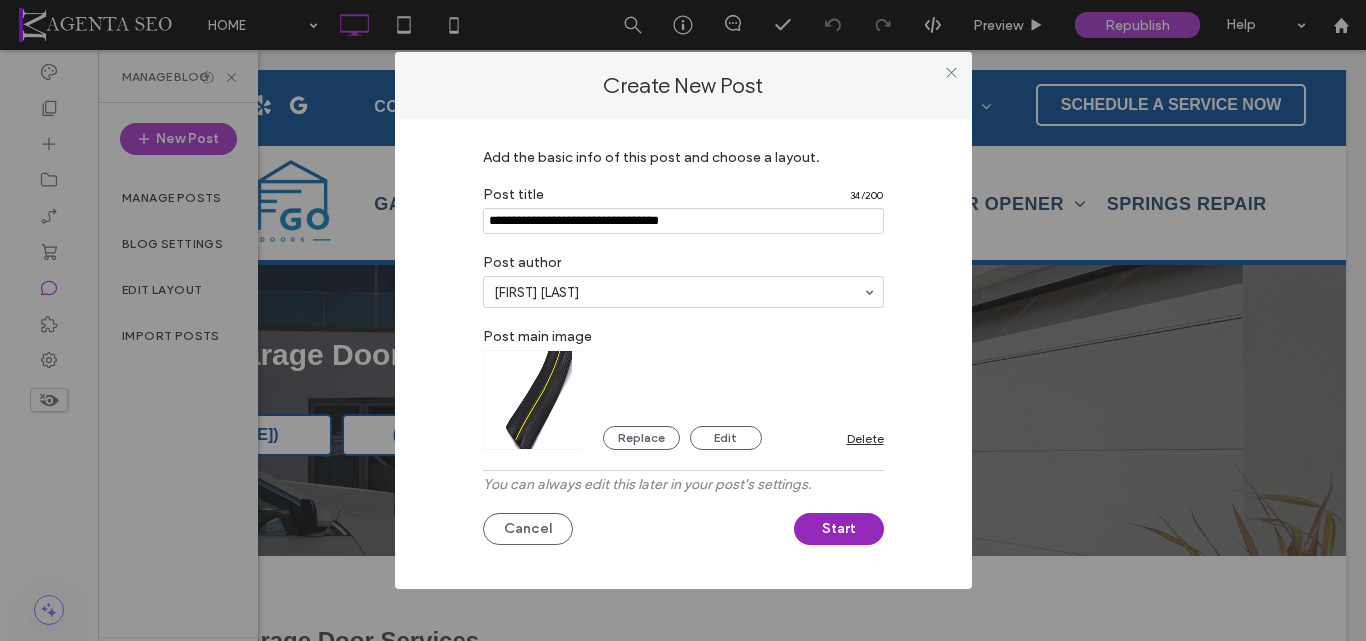 click on "Start" at bounding box center (839, 529) 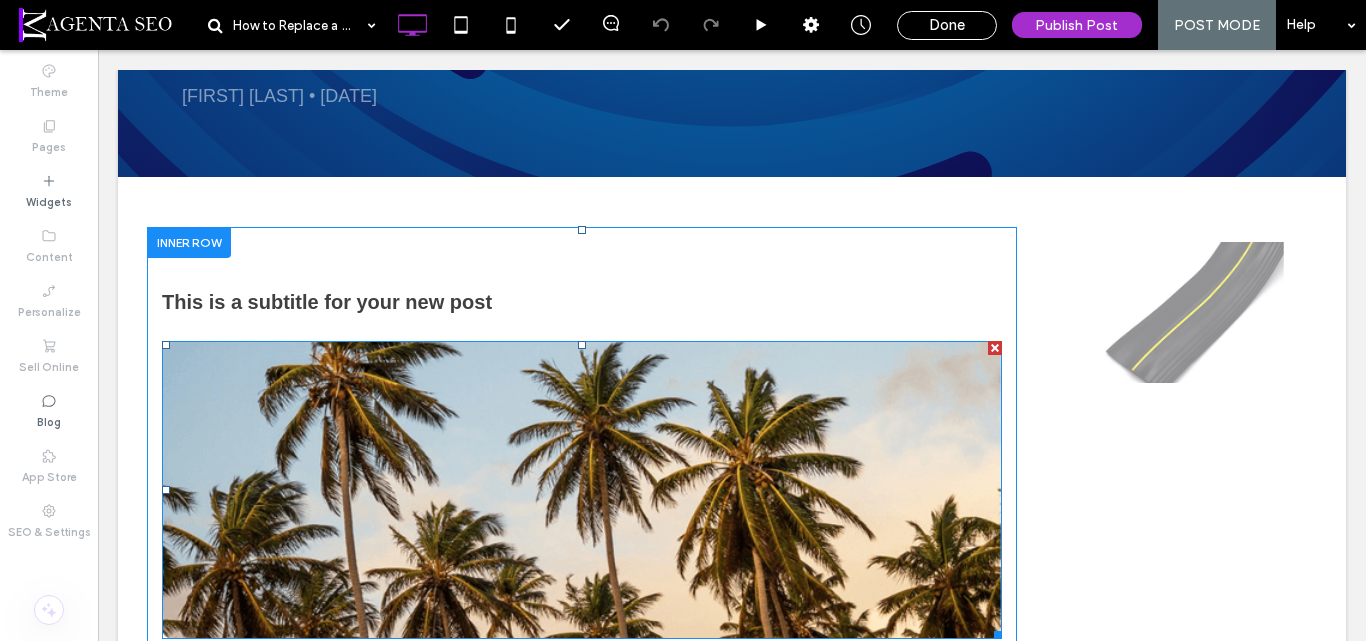 scroll, scrollTop: 400, scrollLeft: 0, axis: vertical 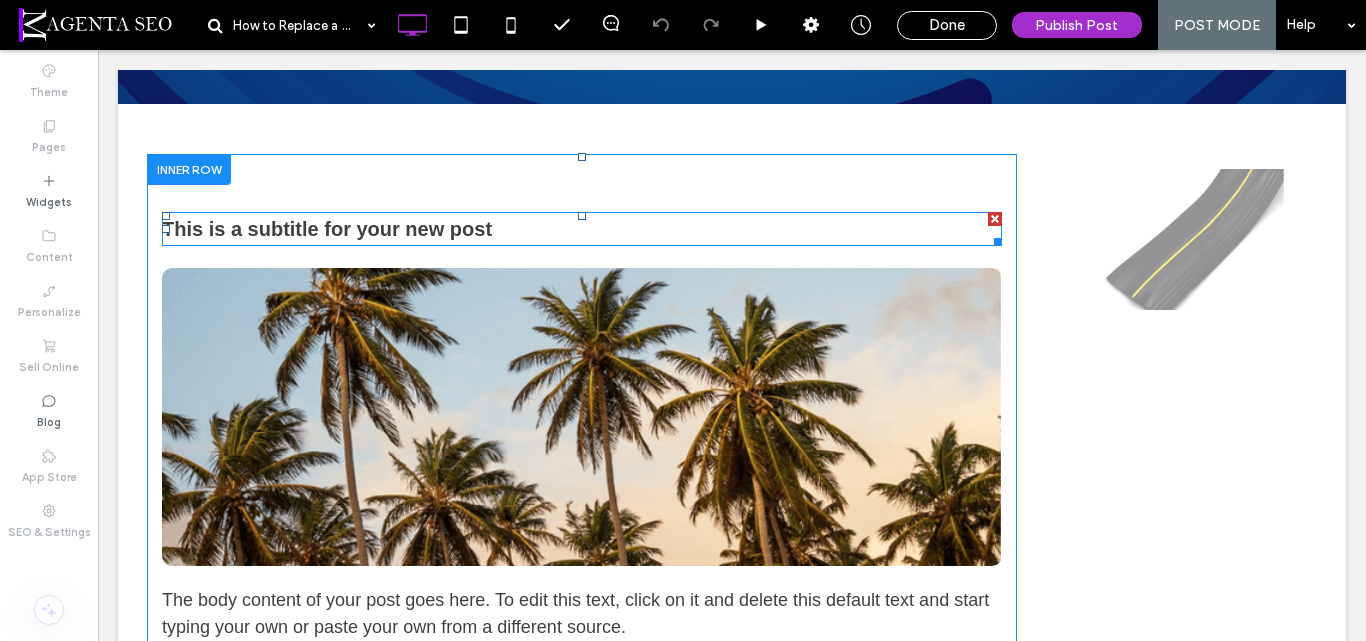 click at bounding box center [995, 219] 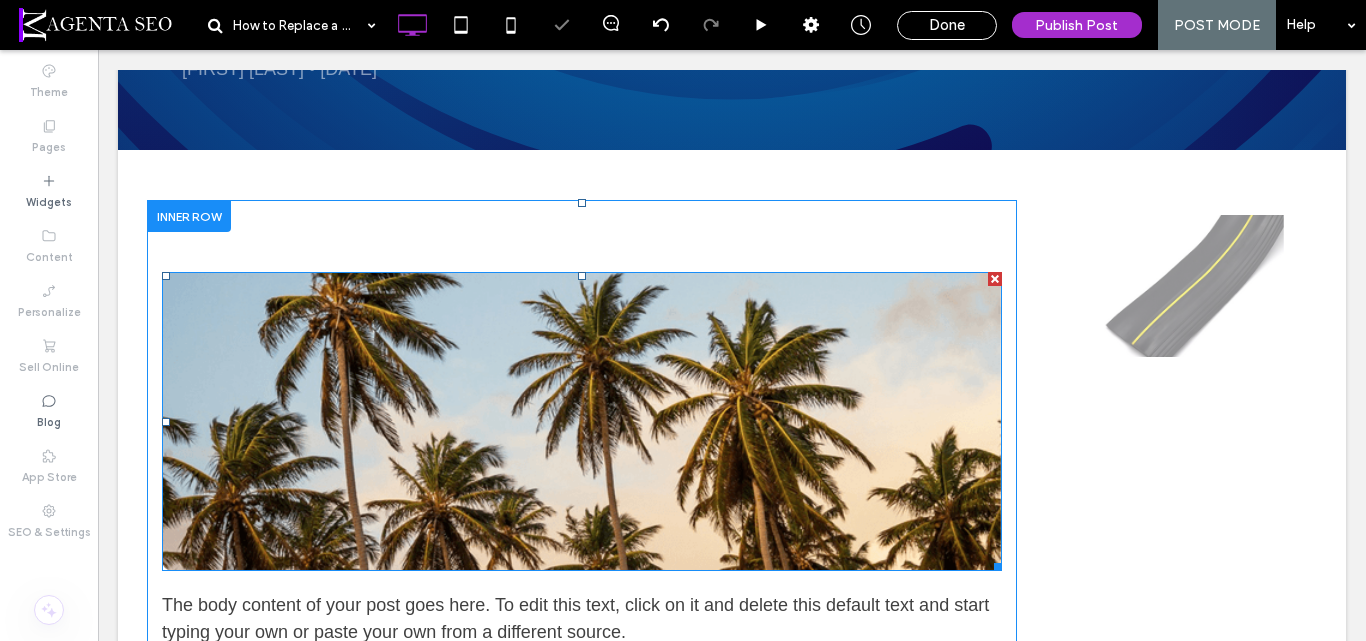 drag, startPoint x: 985, startPoint y: 274, endPoint x: 973, endPoint y: 337, distance: 64.132675 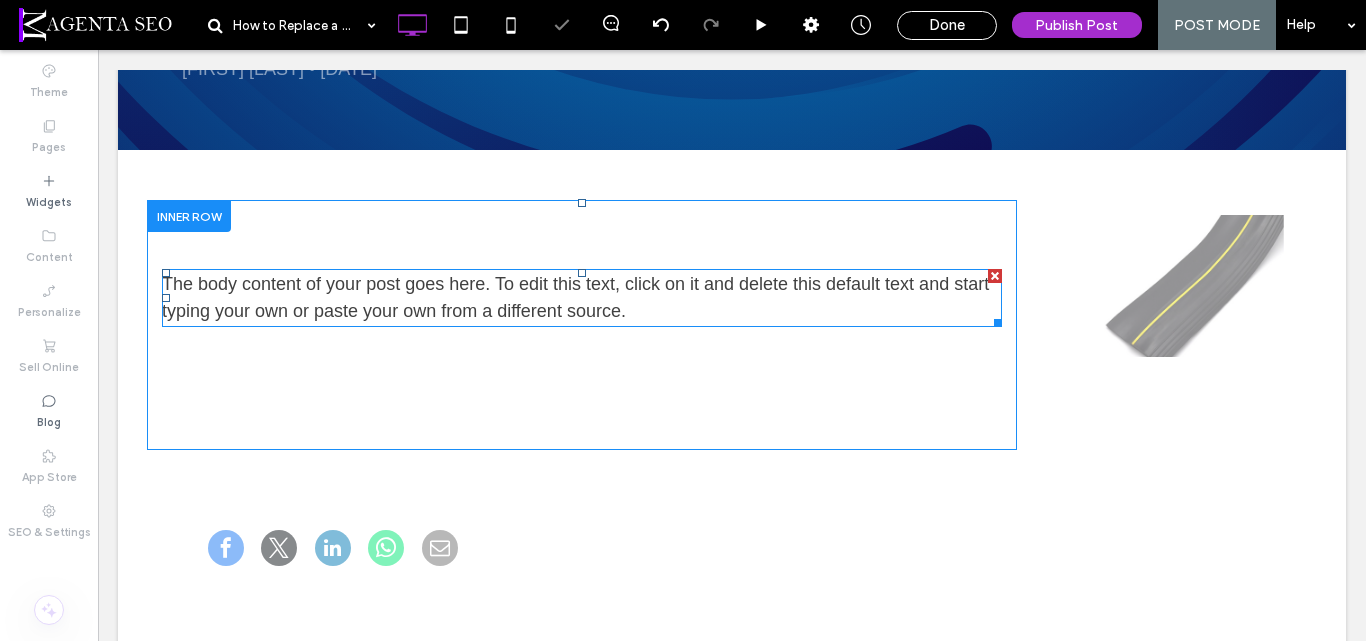 click on "The body content of your post goes here. To edit this text, click on it and delete this default text and start typing your own or paste your own from a different source." at bounding box center [575, 297] 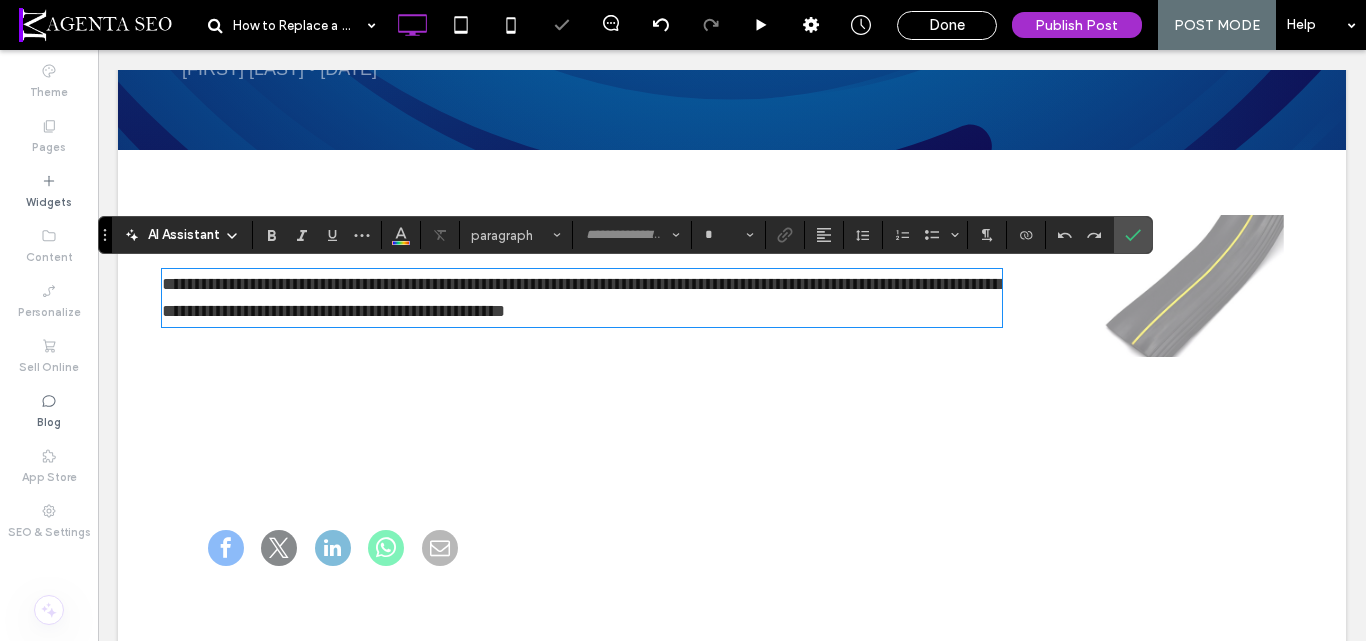 type on "*********" 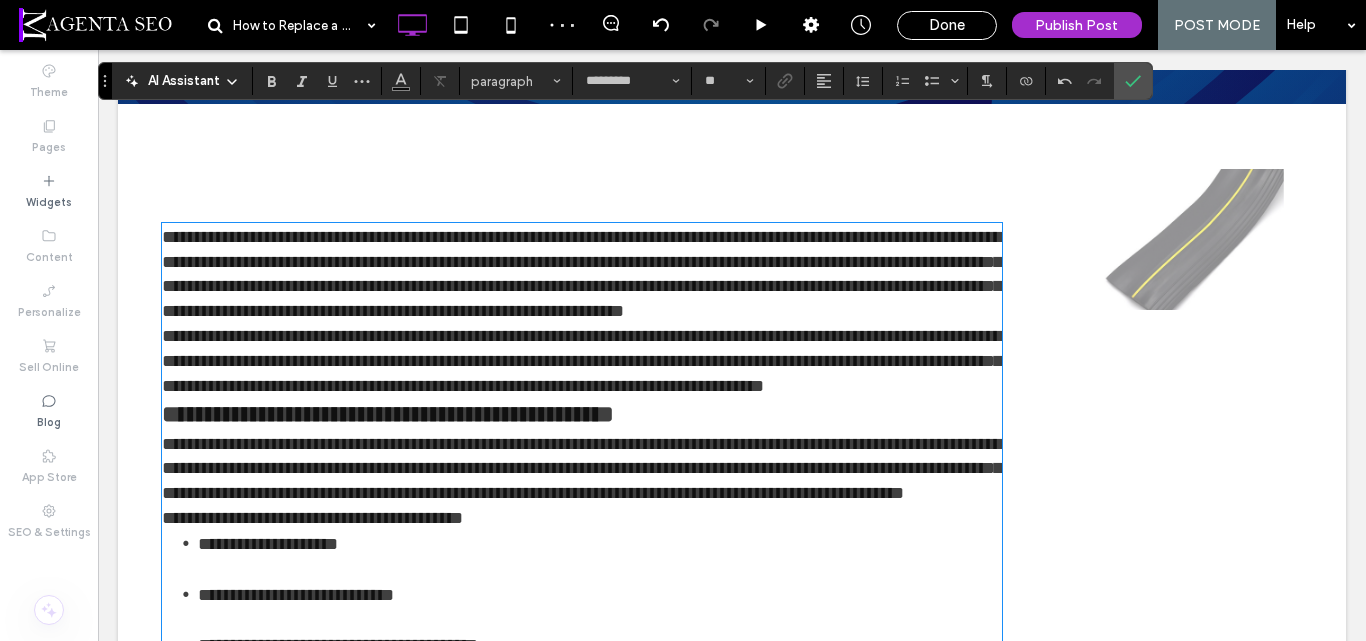 scroll, scrollTop: 3473, scrollLeft: 0, axis: vertical 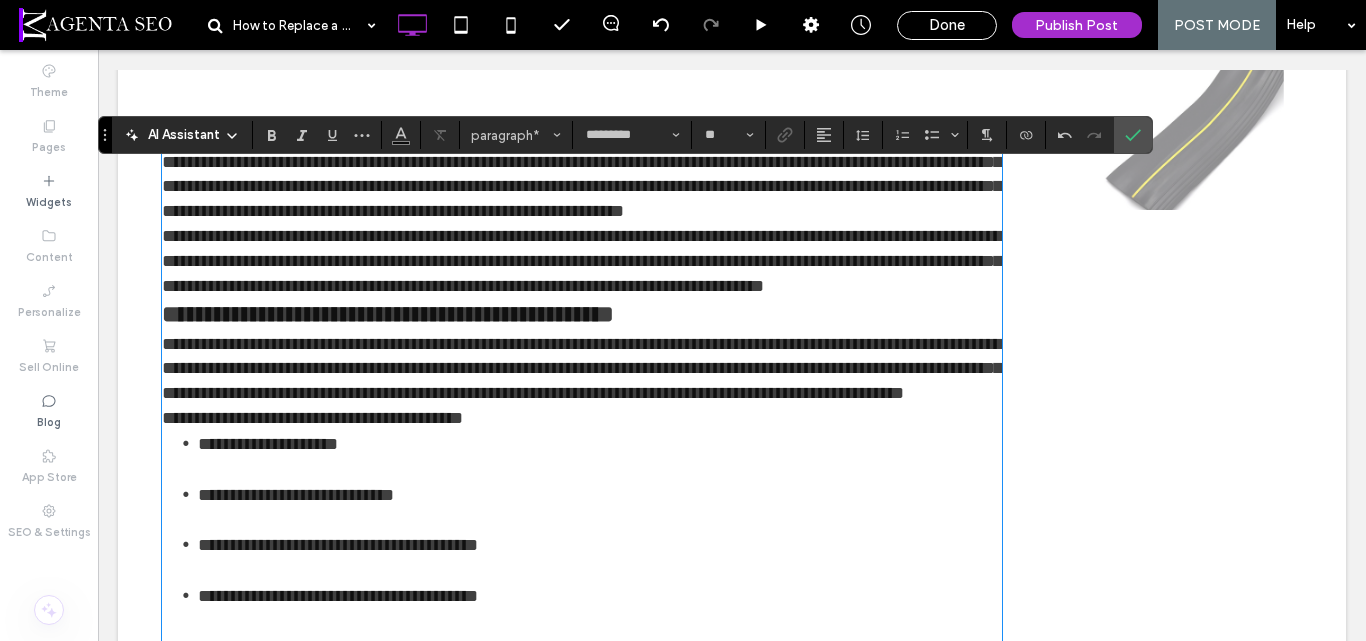 click on "**********" at bounding box center (582, 261) 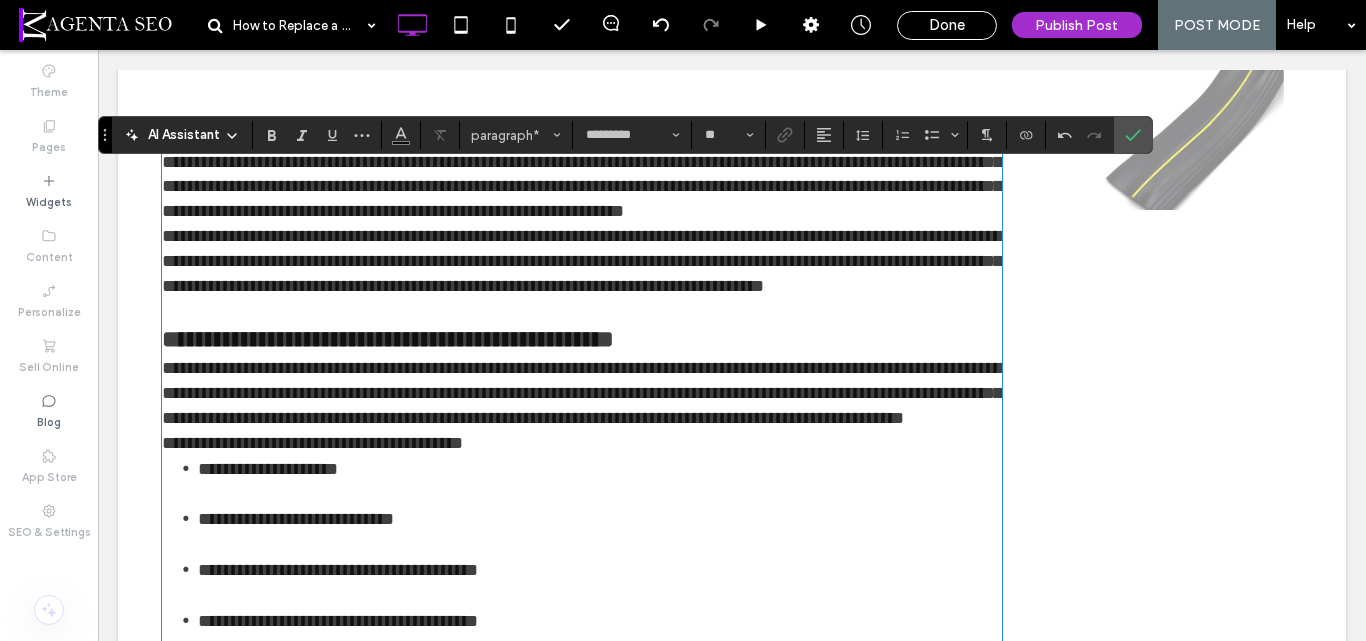 click on "**********" at bounding box center (582, 393) 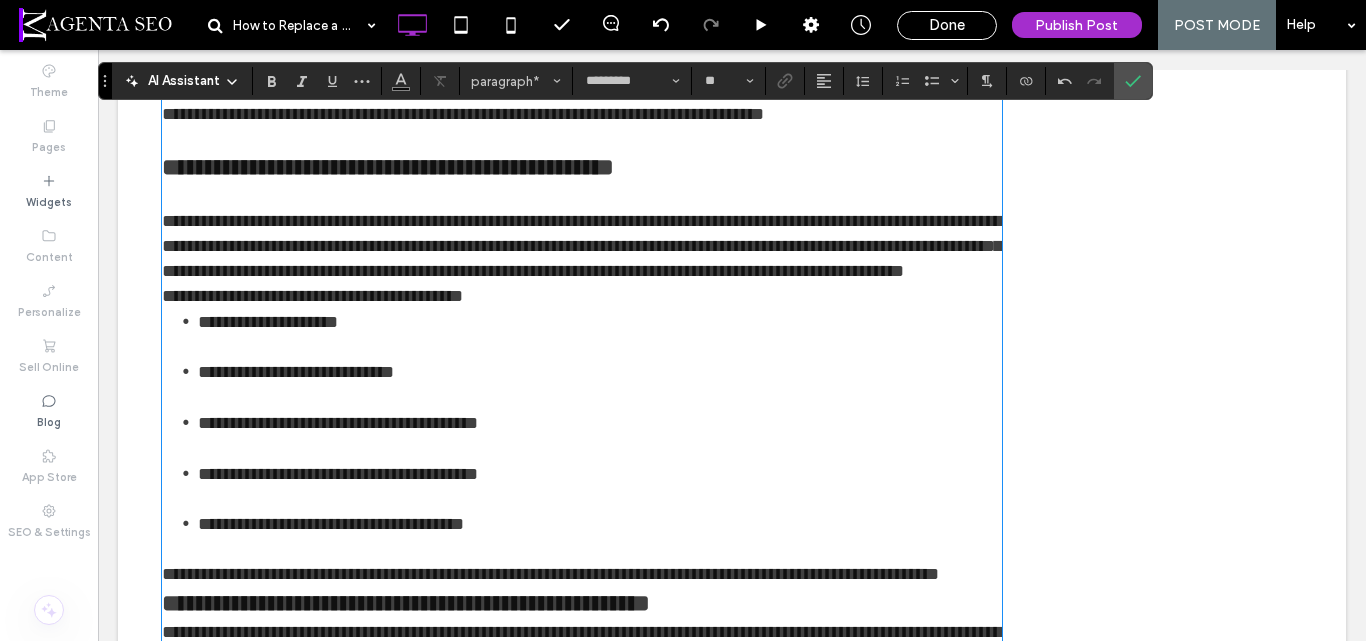 scroll, scrollTop: 700, scrollLeft: 0, axis: vertical 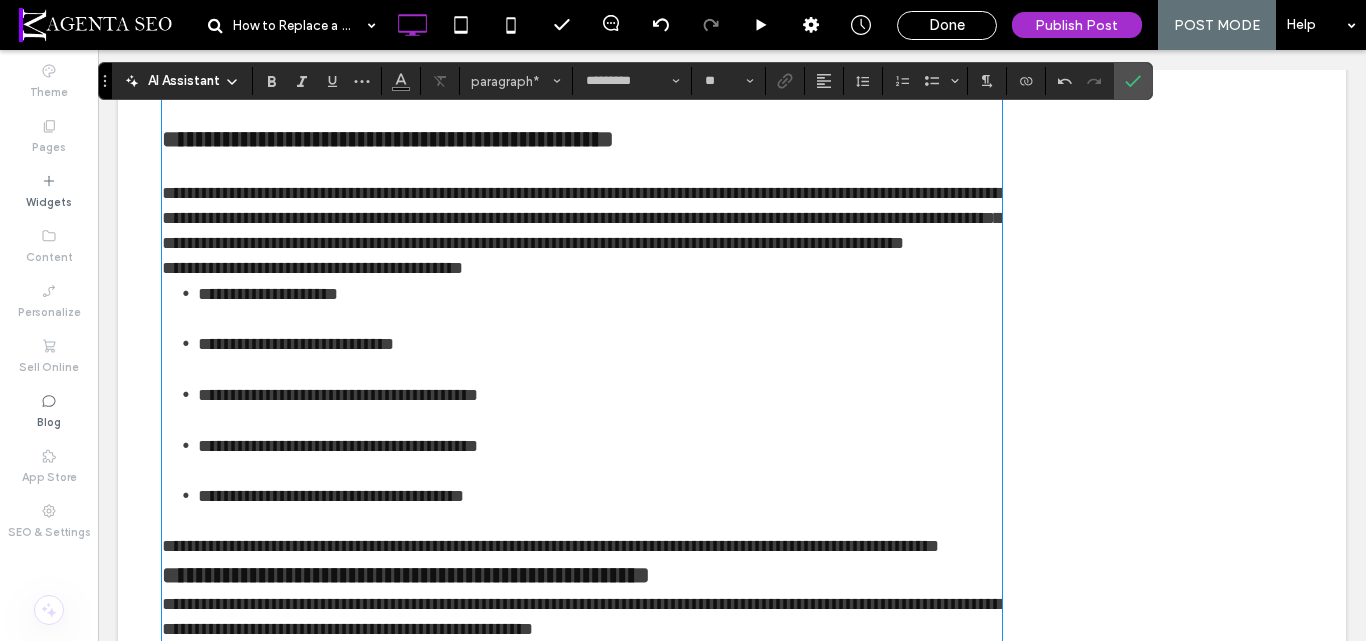 click on "**********" at bounding box center [582, 218] 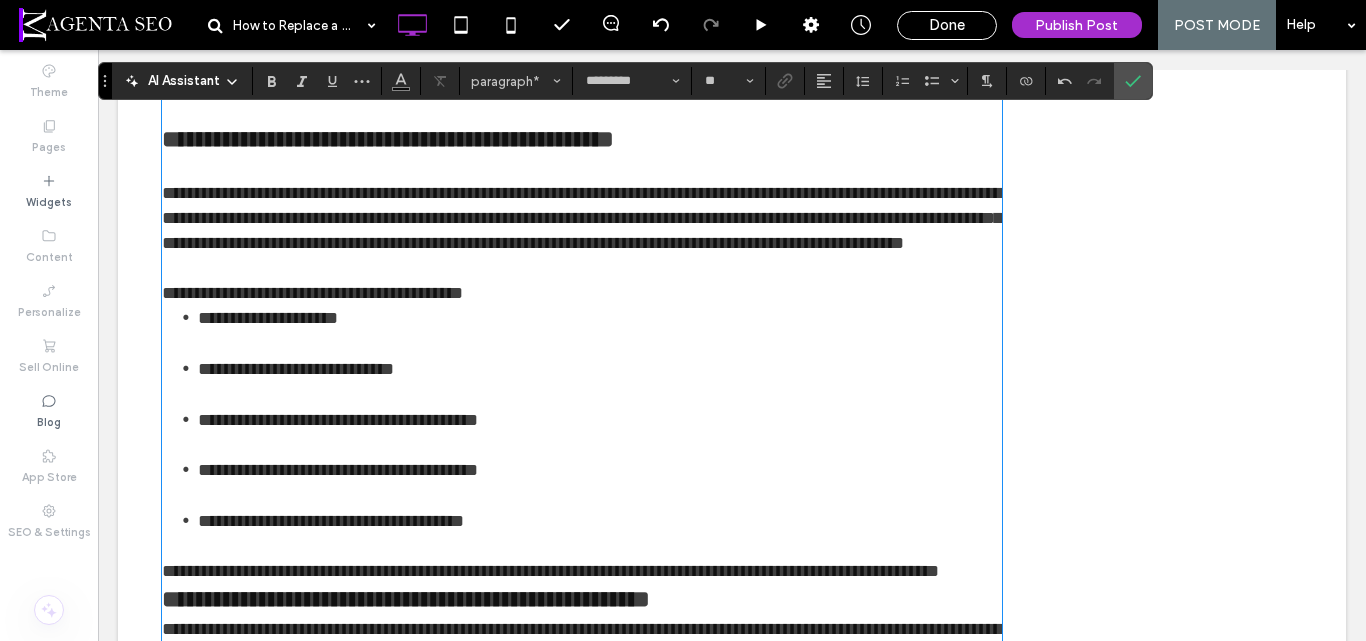 scroll, scrollTop: 900, scrollLeft: 0, axis: vertical 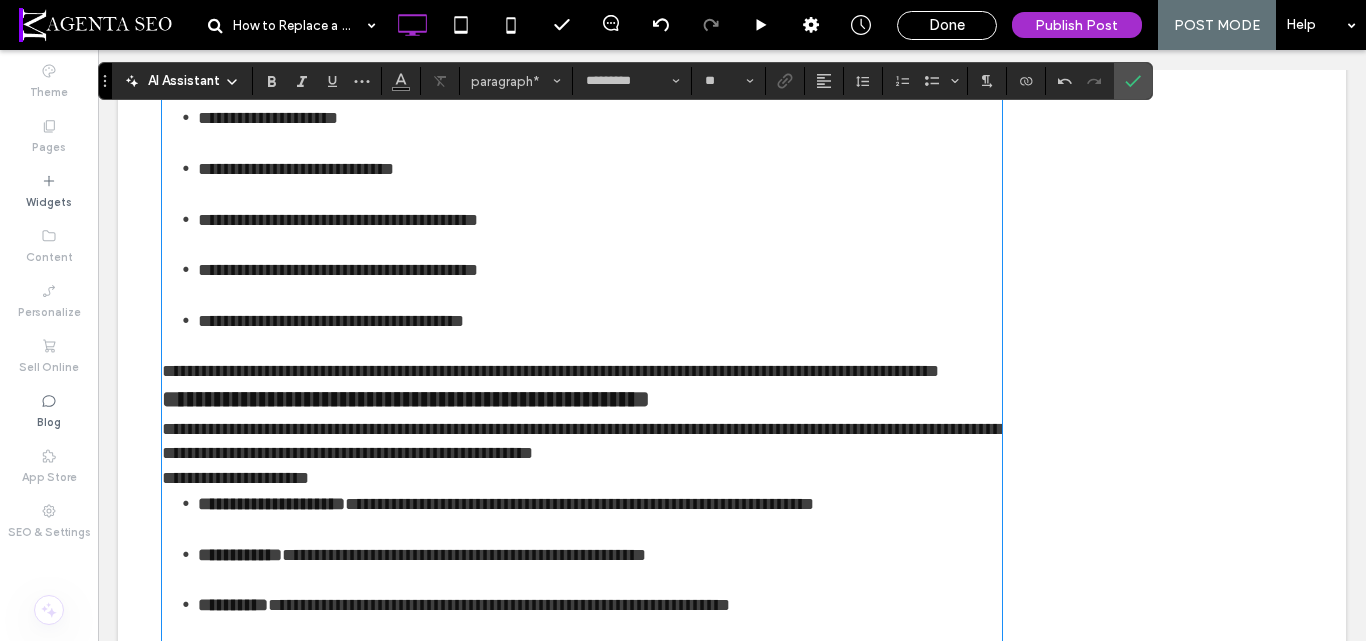 click on "**********" at bounding box center [582, 371] 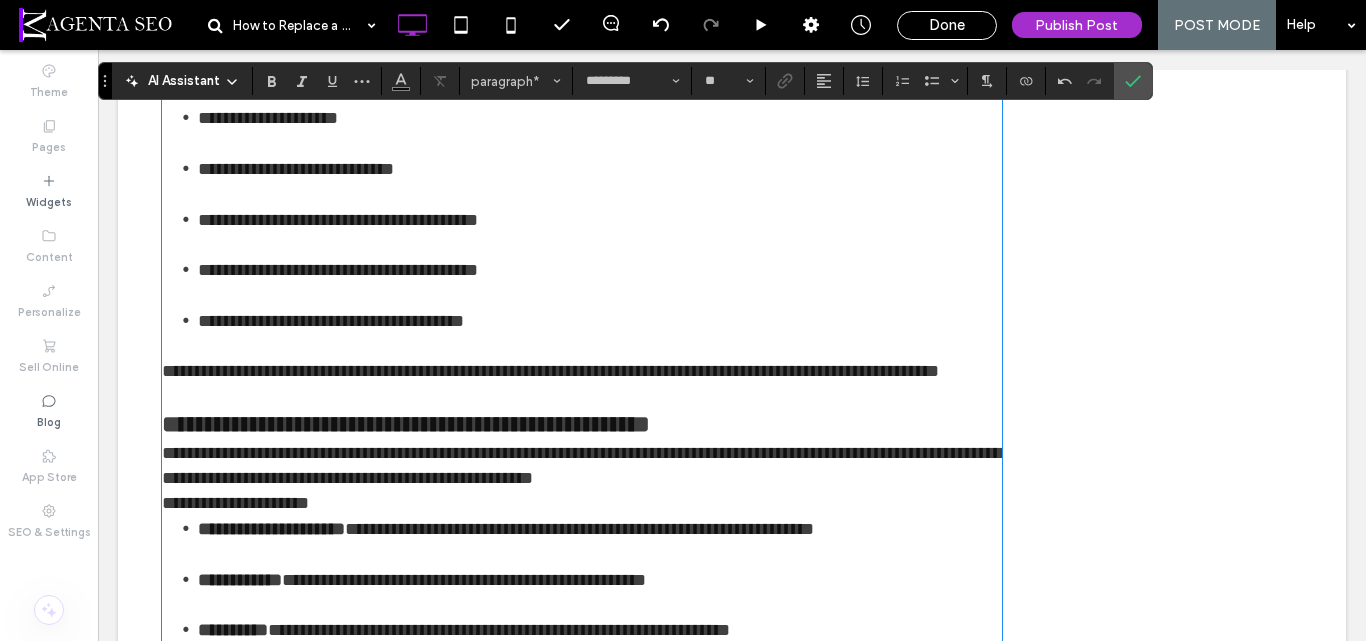 scroll, scrollTop: 1100, scrollLeft: 0, axis: vertical 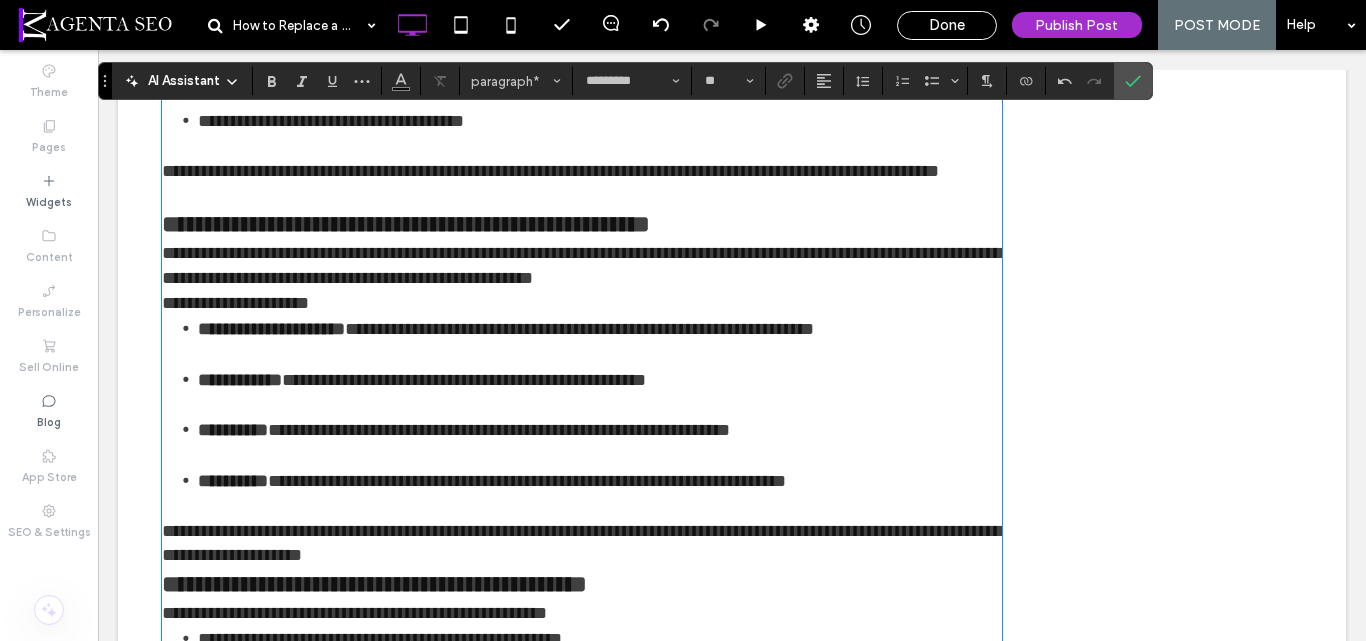 click on "**********" at bounding box center [582, 265] 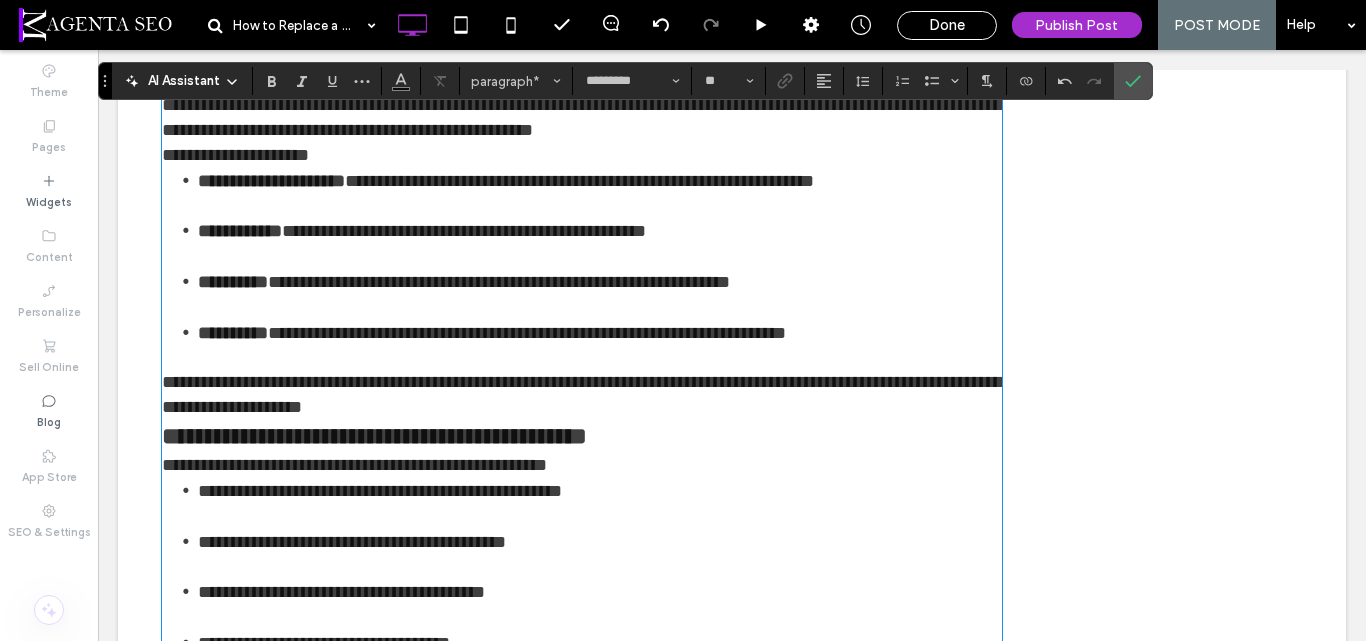 scroll, scrollTop: 1300, scrollLeft: 0, axis: vertical 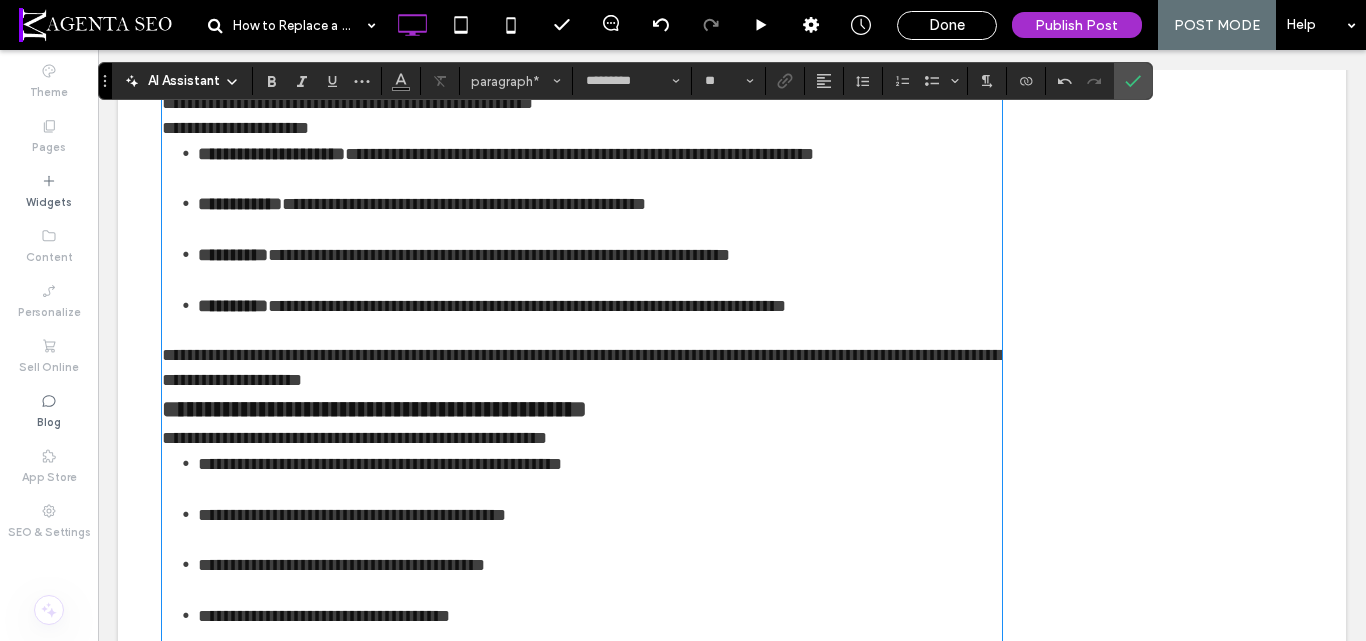 click on "**********" at bounding box center [582, 368] 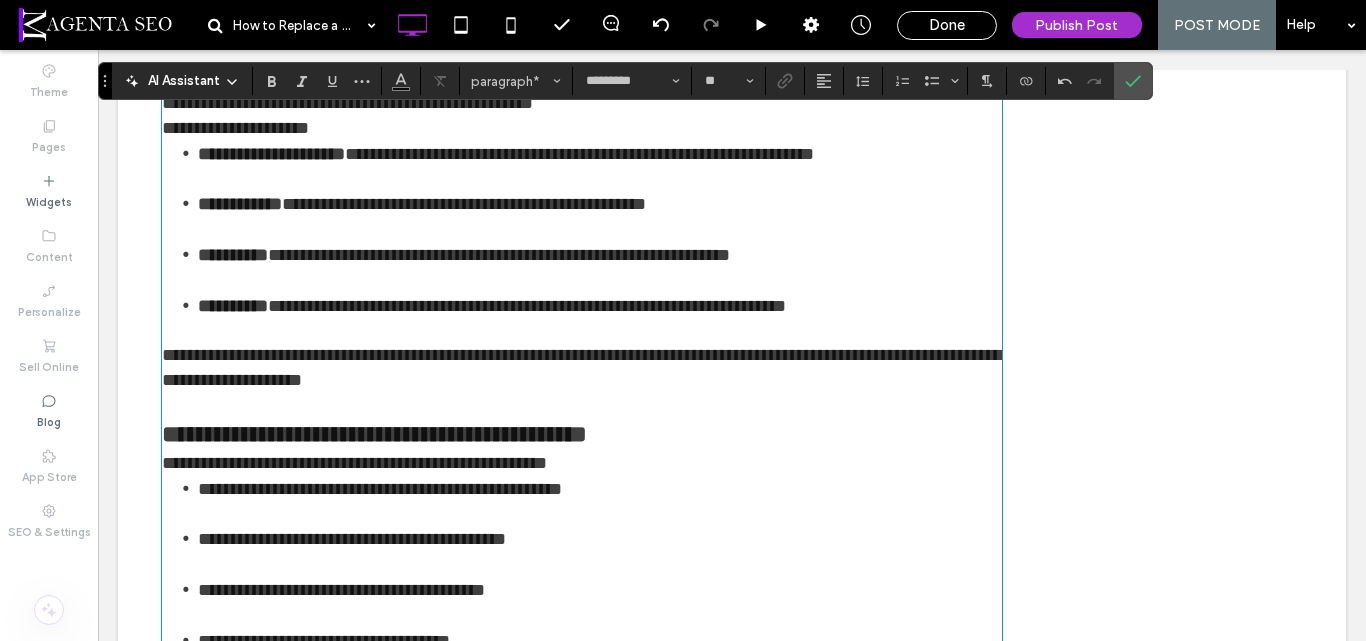 scroll, scrollTop: 1500, scrollLeft: 0, axis: vertical 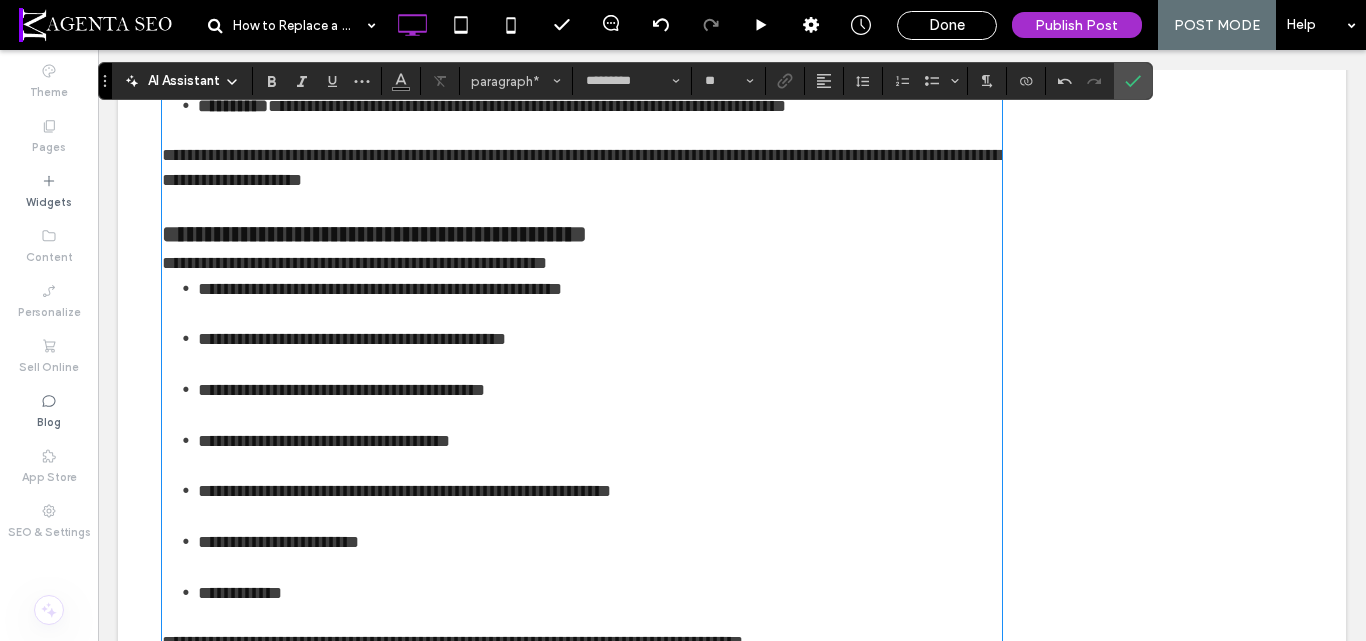 click on "**********" at bounding box center [354, 263] 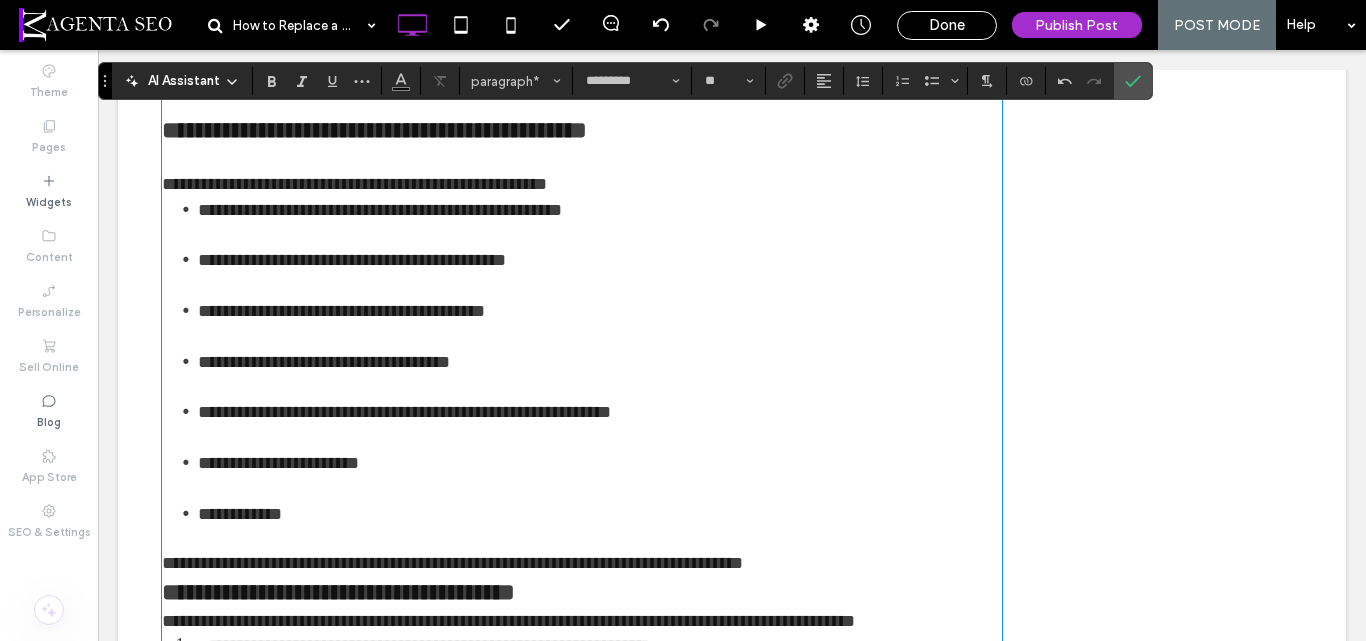 scroll, scrollTop: 1700, scrollLeft: 0, axis: vertical 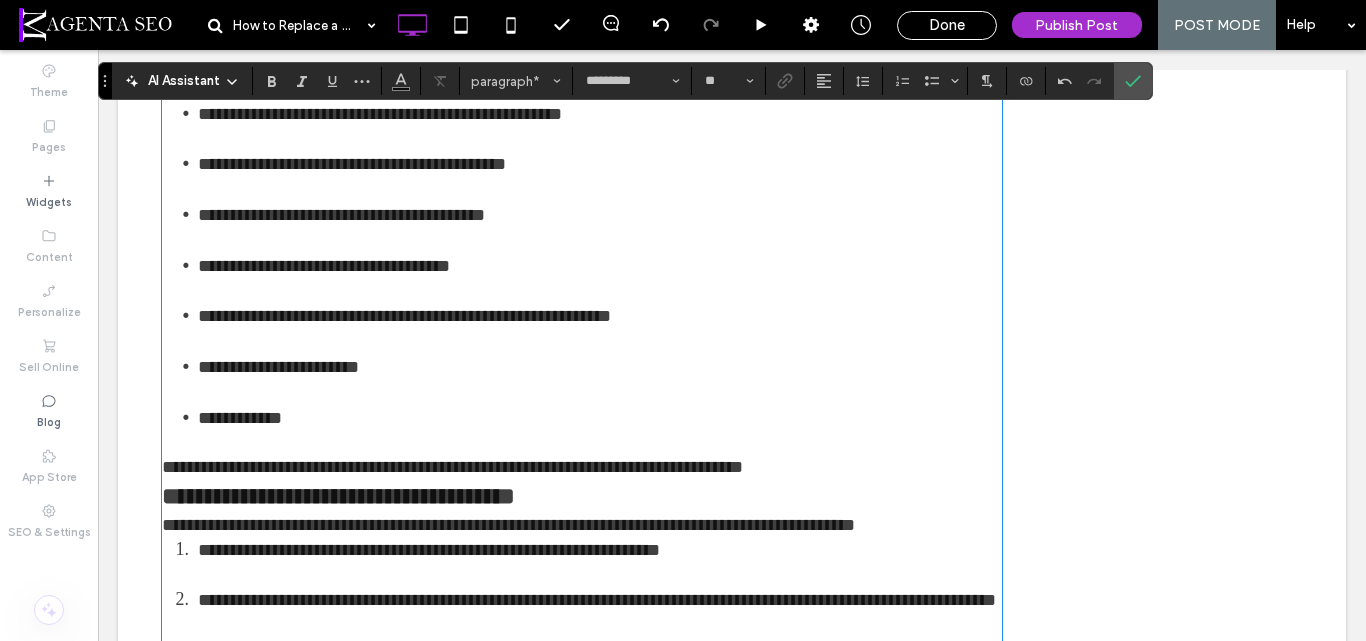 click on "**********" at bounding box center [582, 467] 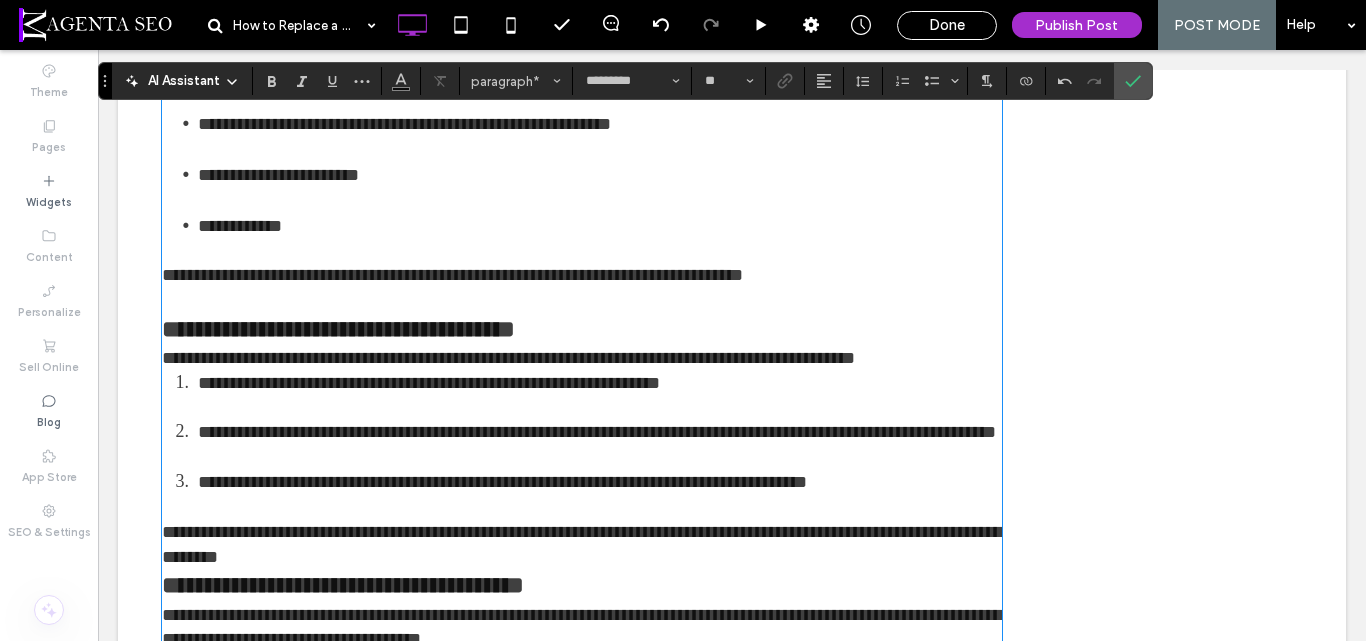 scroll, scrollTop: 2000, scrollLeft: 0, axis: vertical 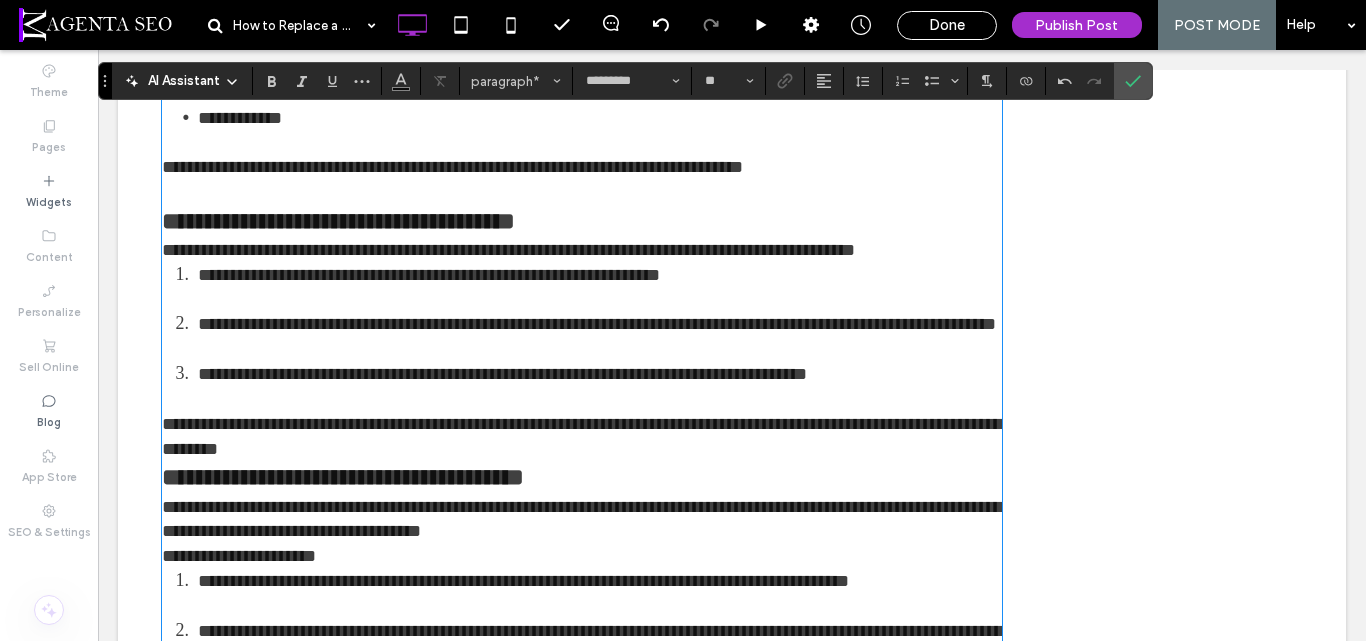 click on "**********" at bounding box center [508, 250] 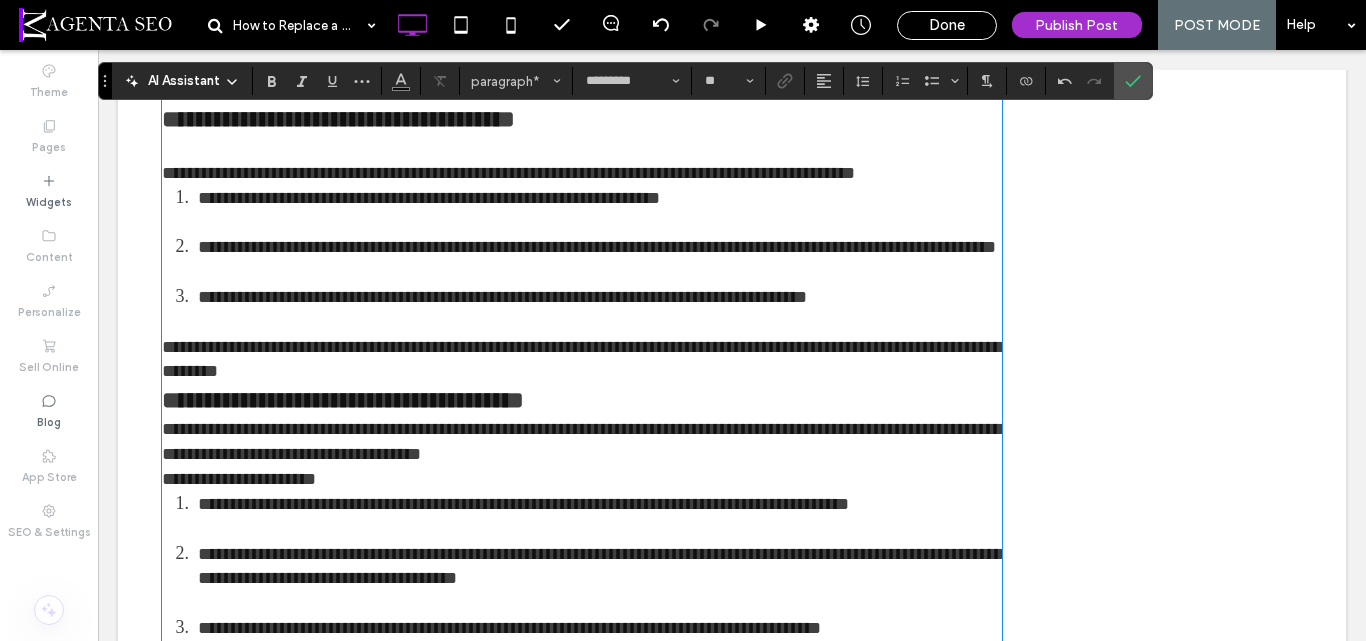 scroll, scrollTop: 2200, scrollLeft: 0, axis: vertical 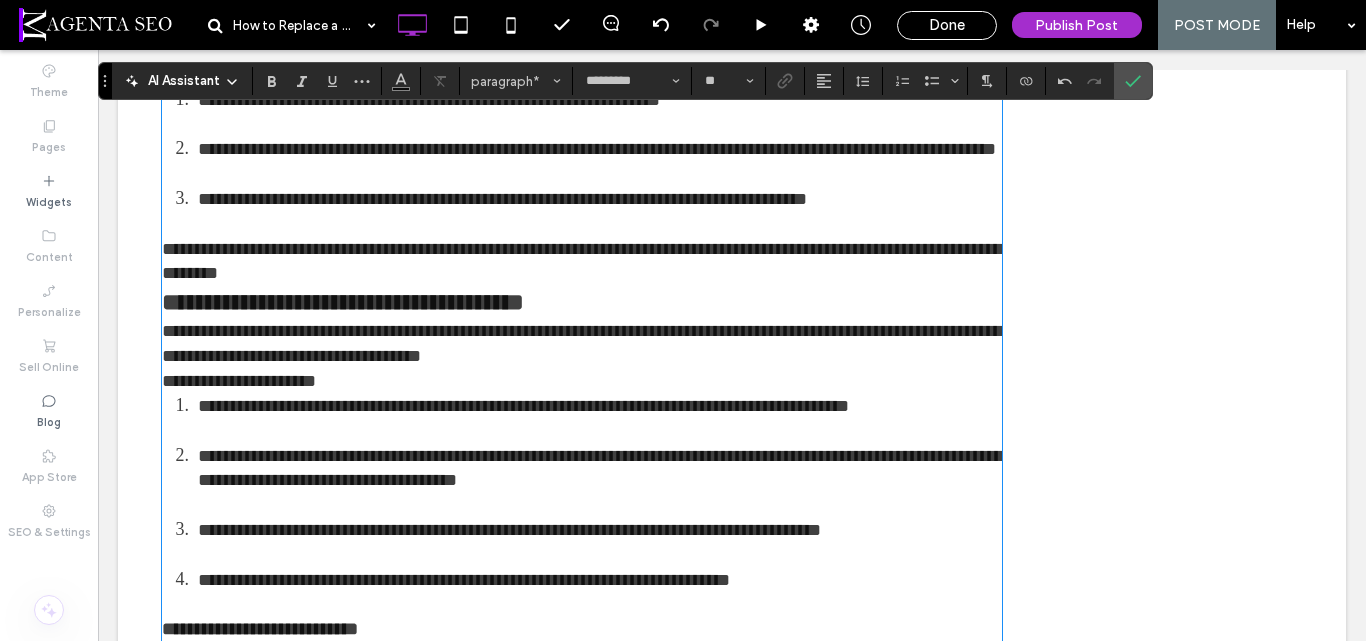 click on "**********" at bounding box center [582, 261] 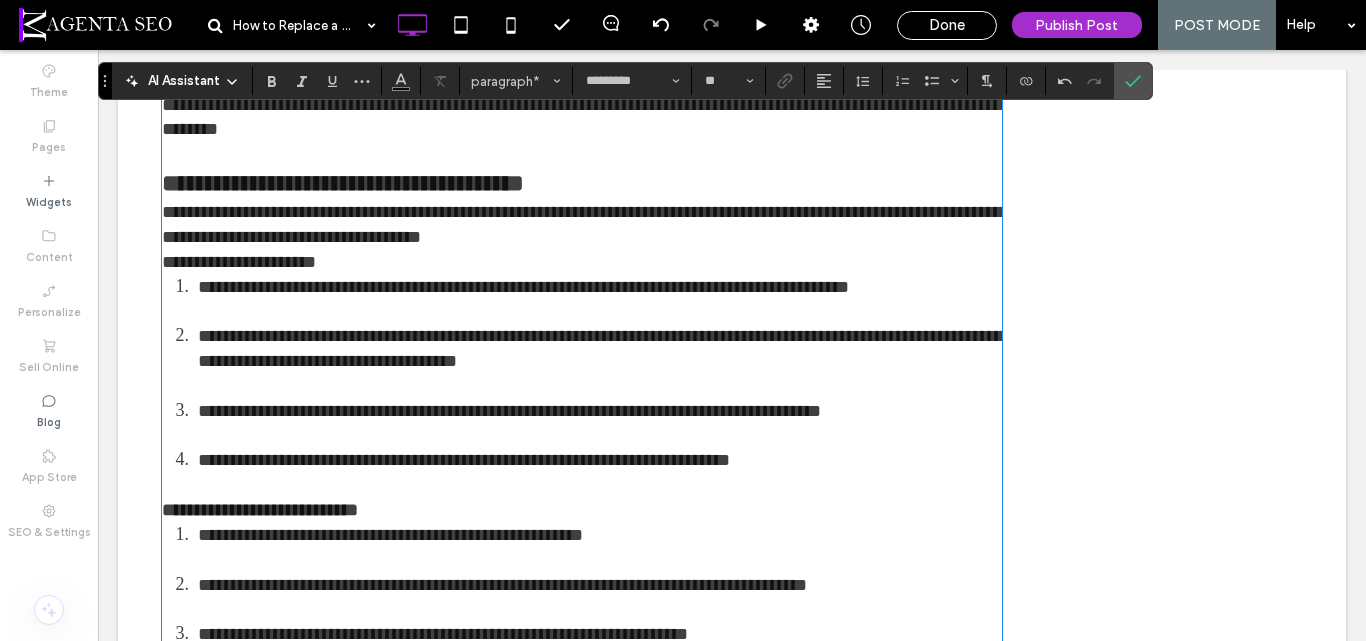 scroll, scrollTop: 2400, scrollLeft: 0, axis: vertical 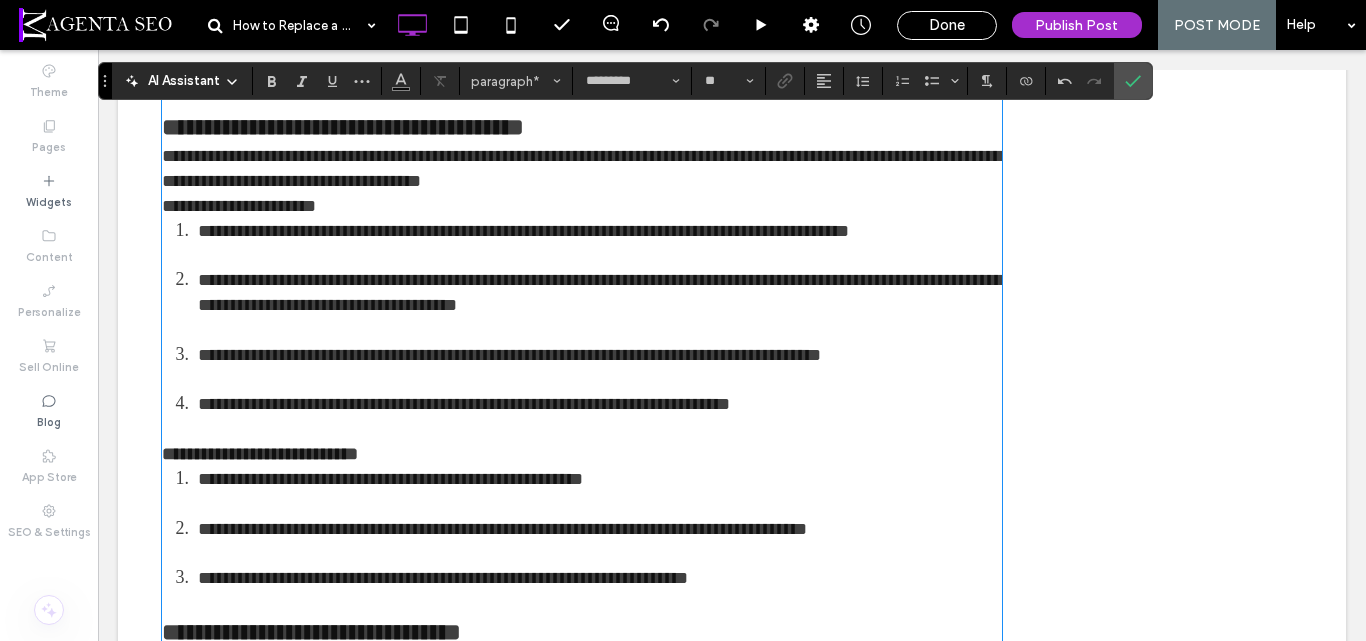 click on "**********" at bounding box center (582, 168) 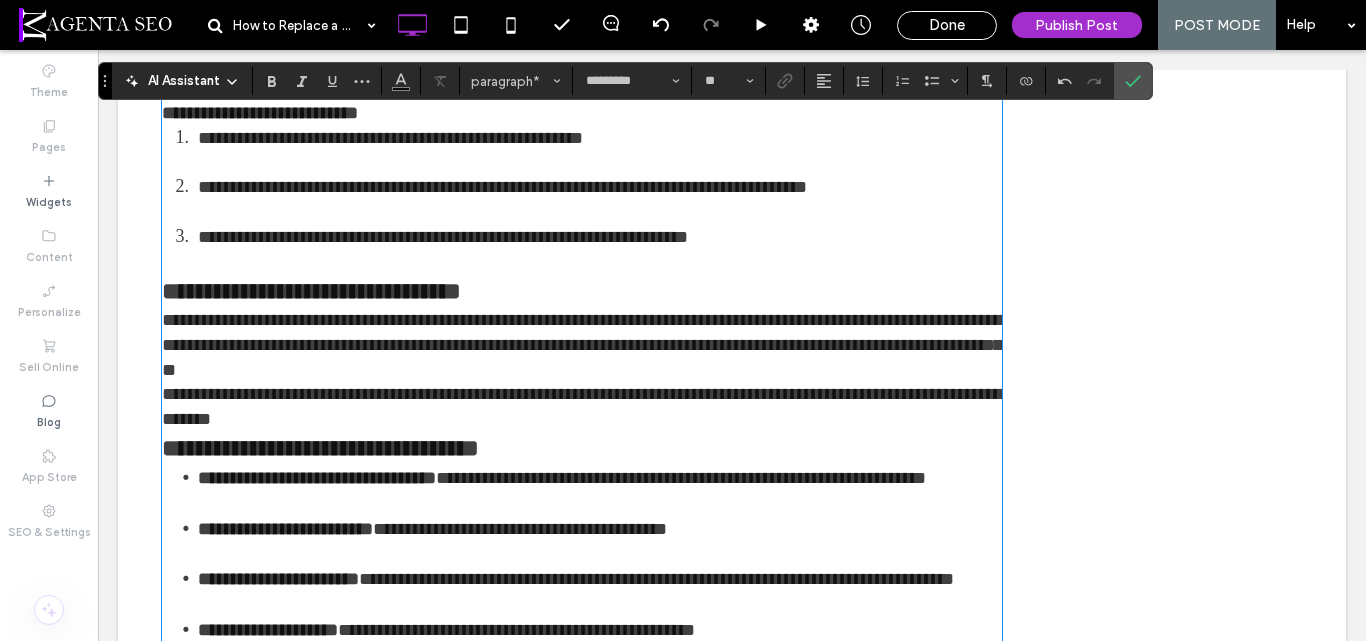 scroll, scrollTop: 2800, scrollLeft: 0, axis: vertical 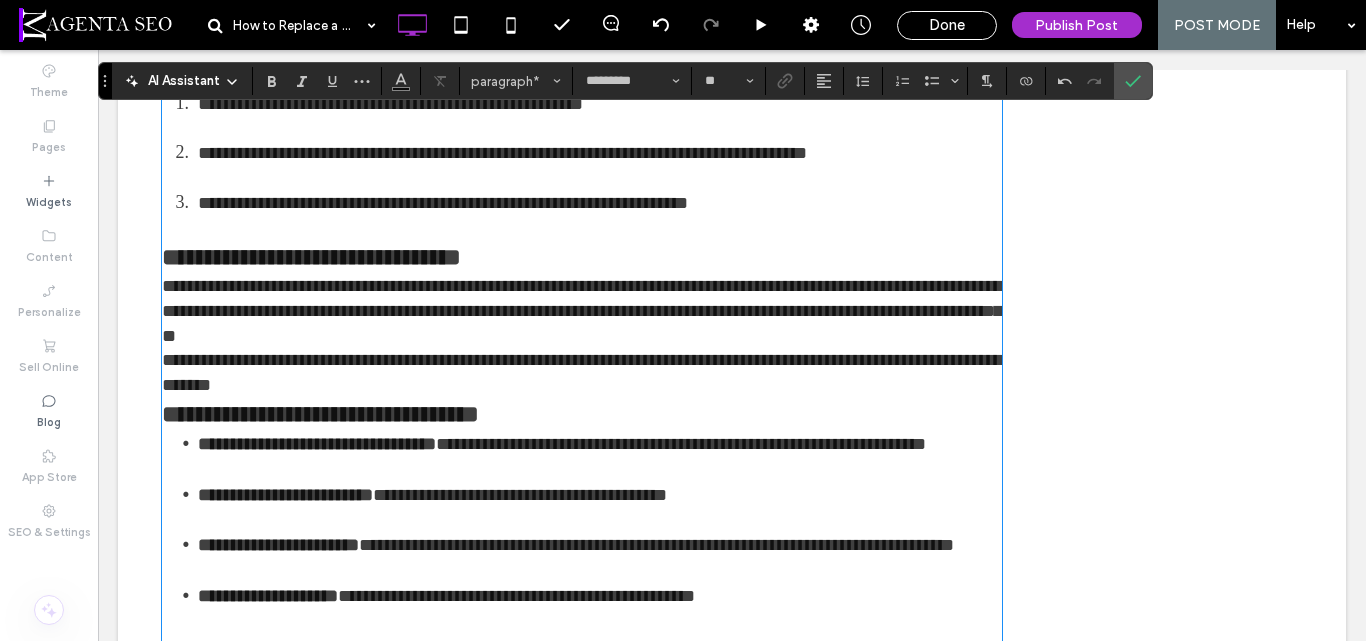 click on "**********" at bounding box center [582, 311] 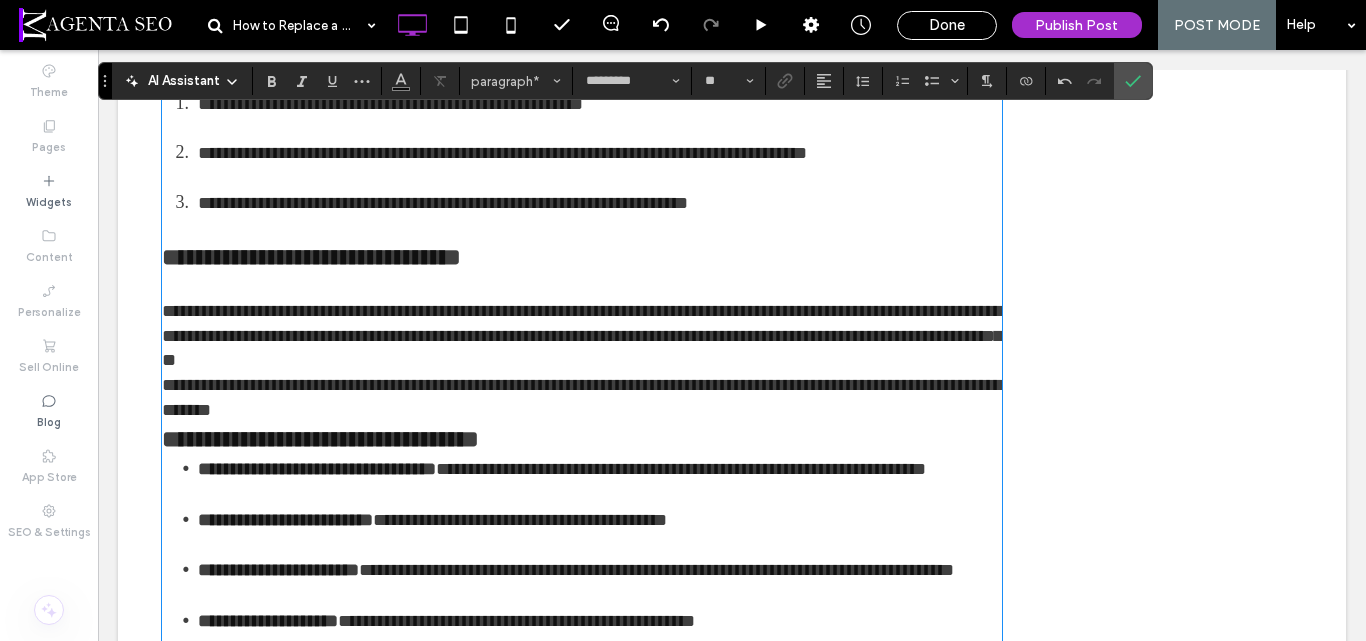 click on "**********" at bounding box center (582, 398) 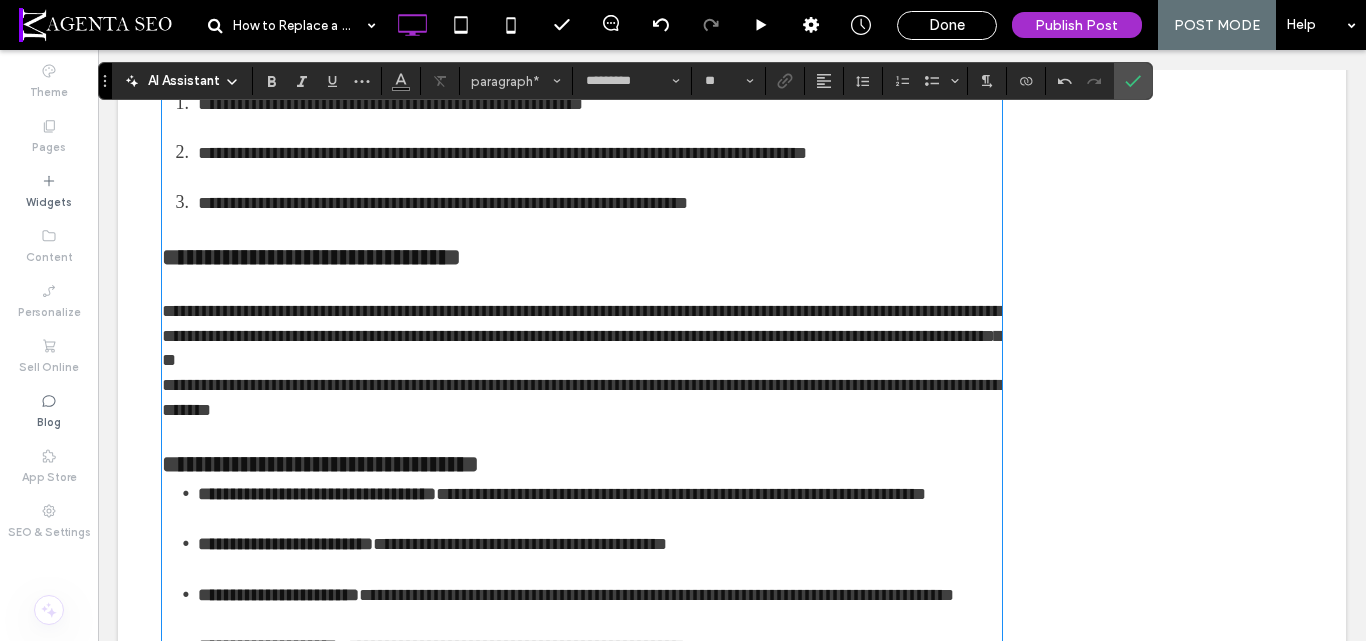 scroll, scrollTop: 3000, scrollLeft: 0, axis: vertical 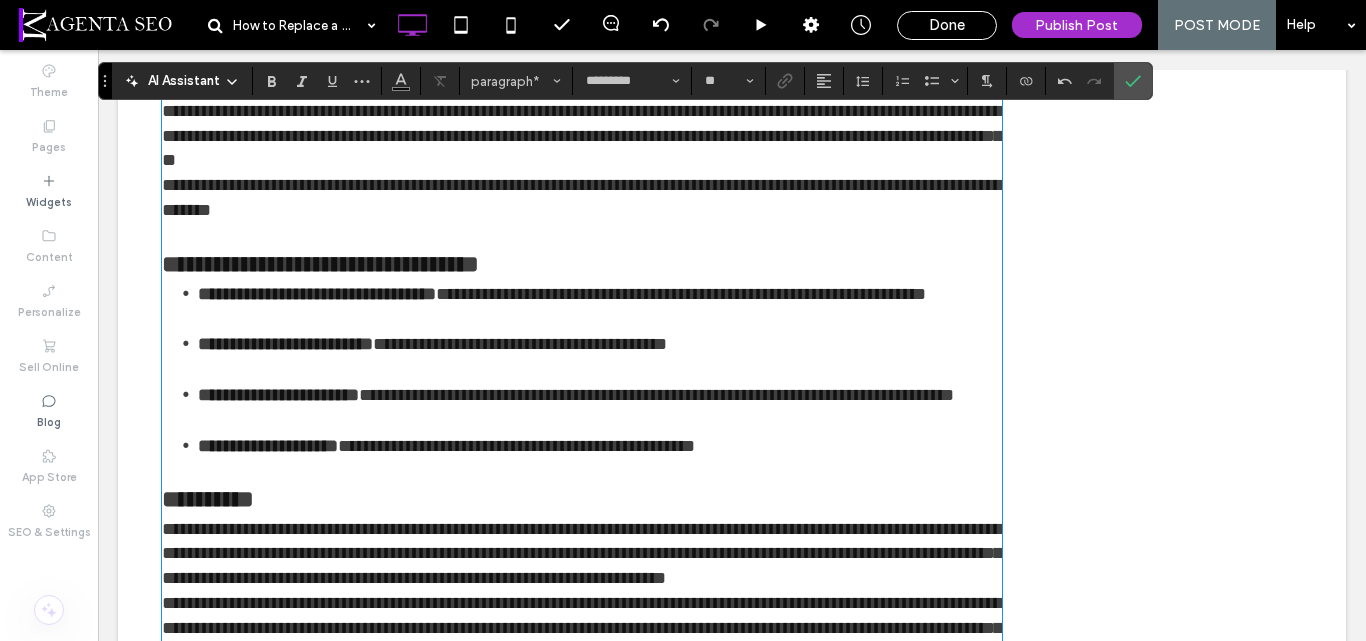 click on "**********" at bounding box center (582, 264) 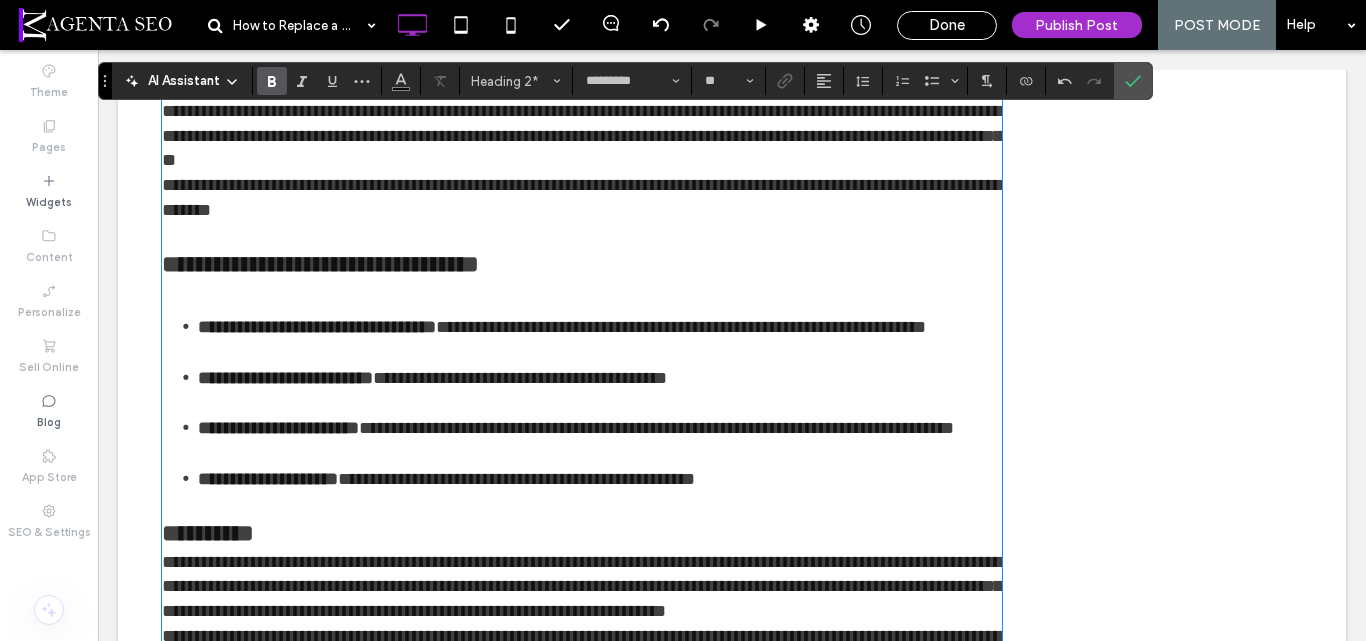 scroll, scrollTop: 3200, scrollLeft: 0, axis: vertical 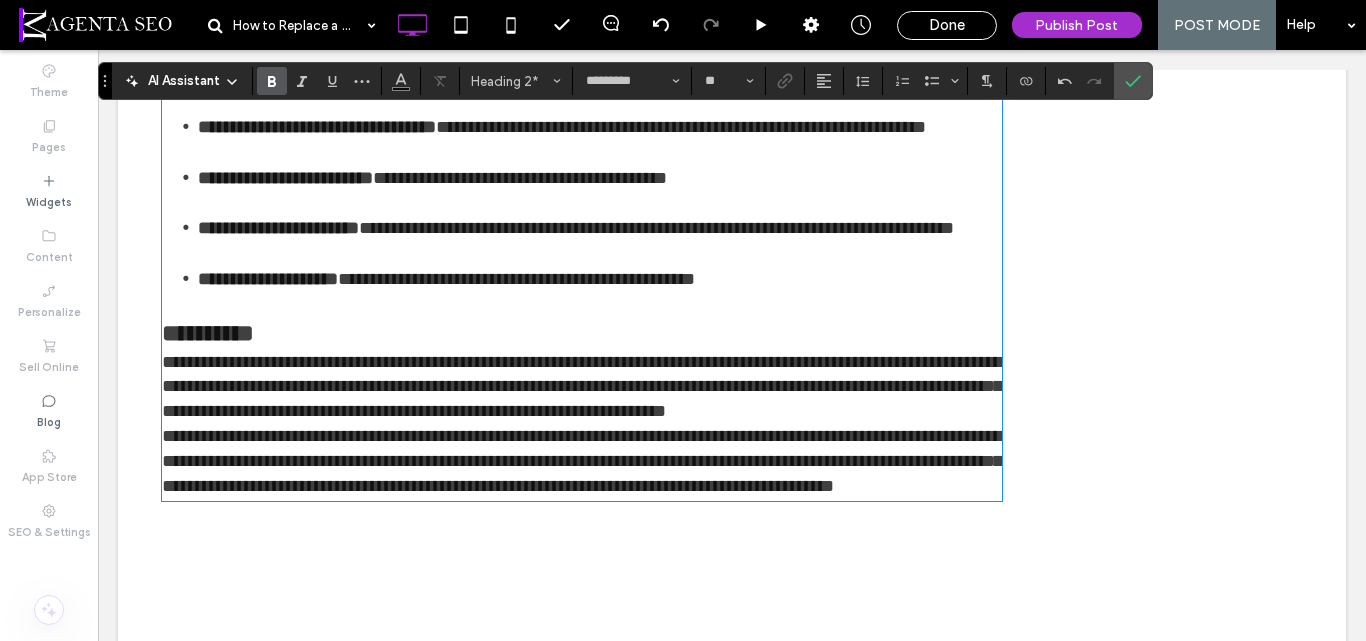 type on "**" 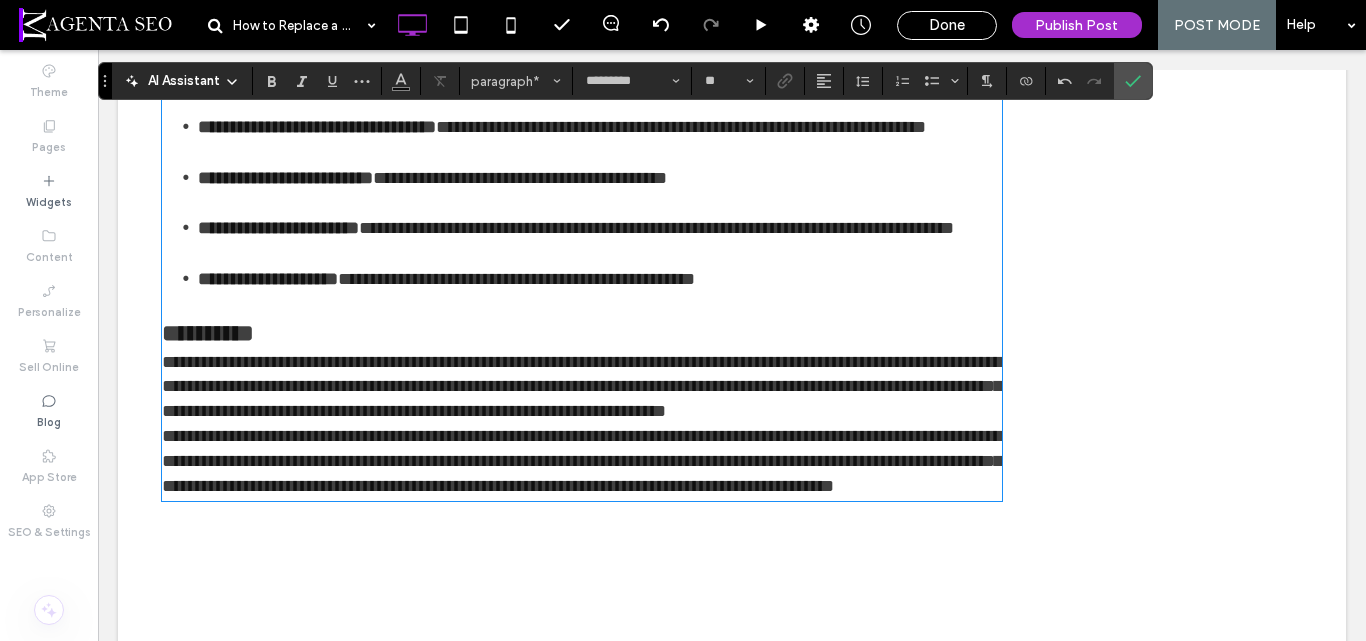 click on "**********" at bounding box center (582, 387) 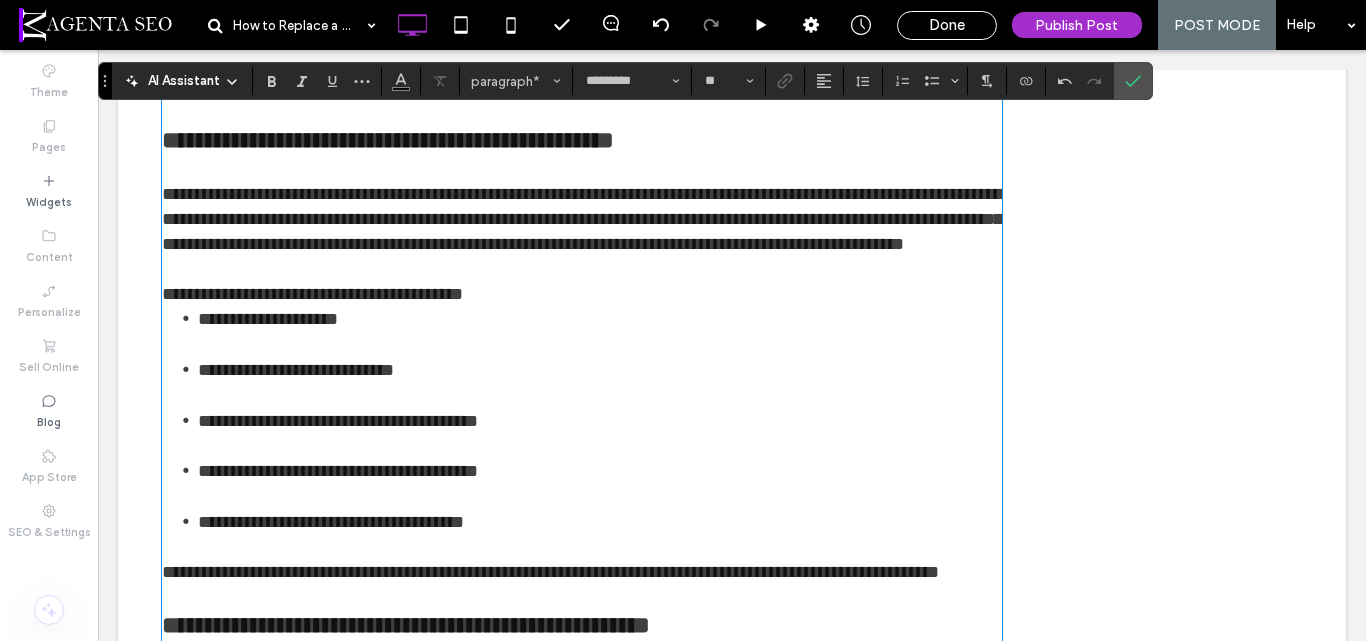 scroll, scrollTop: 700, scrollLeft: 0, axis: vertical 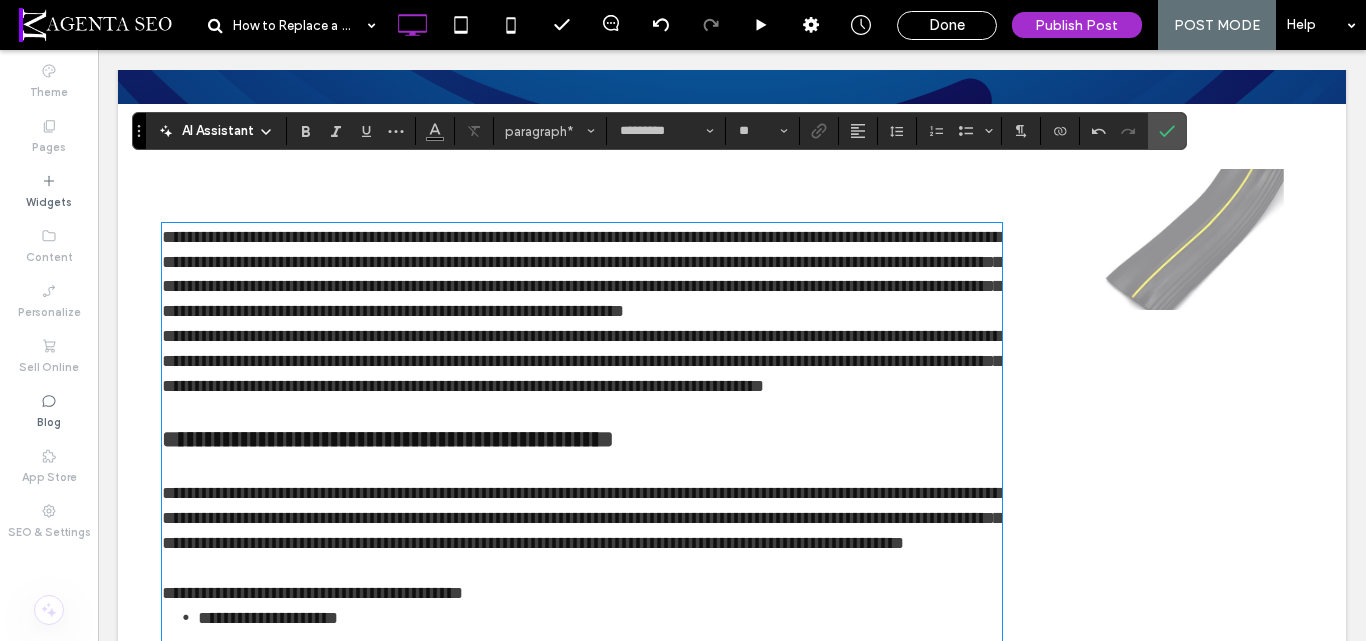 drag, startPoint x: 103, startPoint y: 241, endPoint x: 137, endPoint y: 137, distance: 109.41663 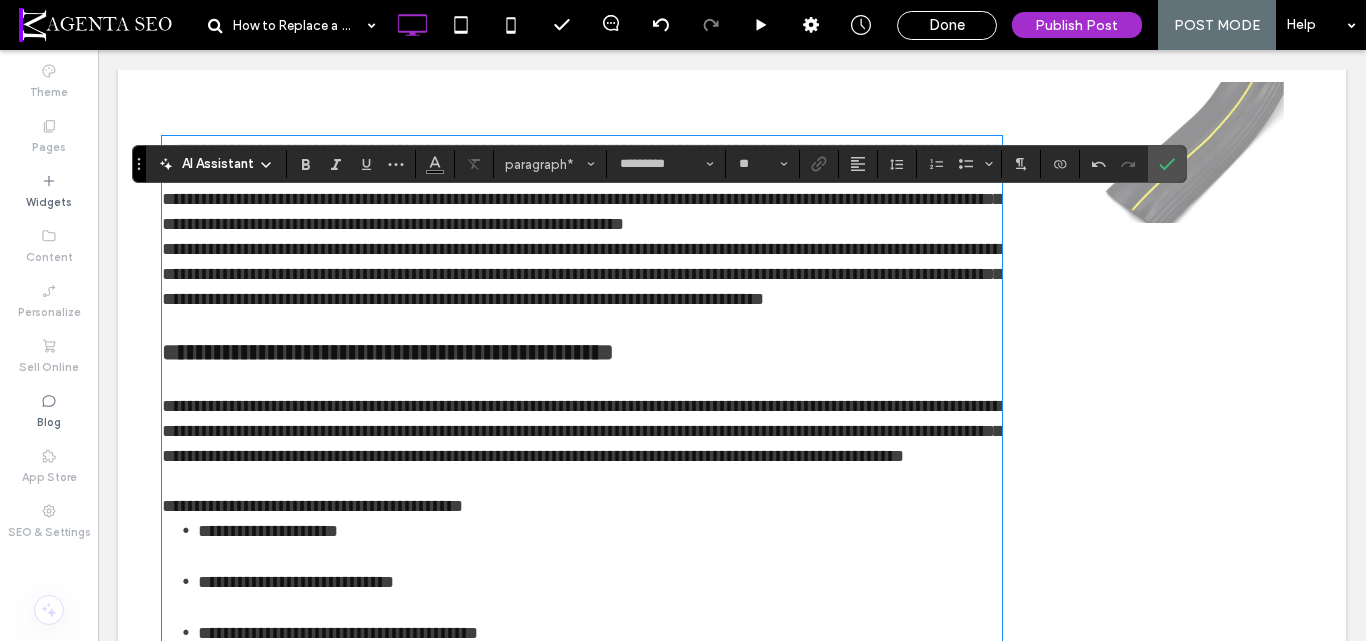scroll, scrollTop: 500, scrollLeft: 0, axis: vertical 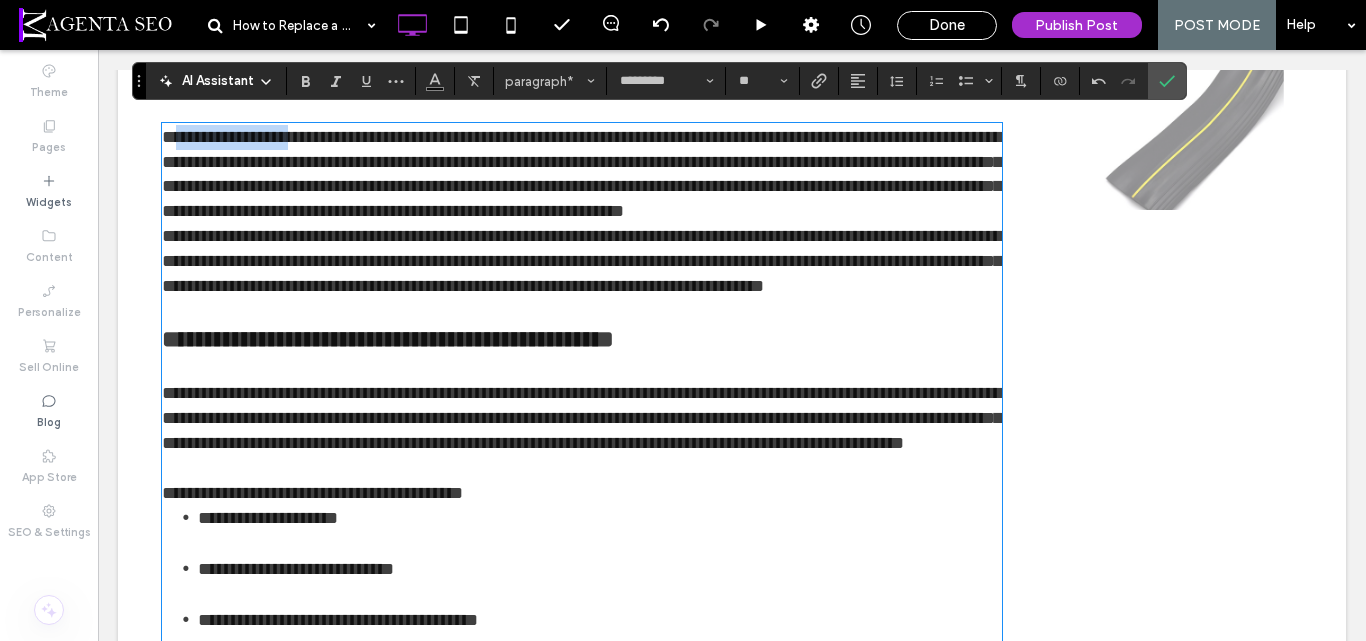 drag, startPoint x: 176, startPoint y: 144, endPoint x: 310, endPoint y: 144, distance: 134 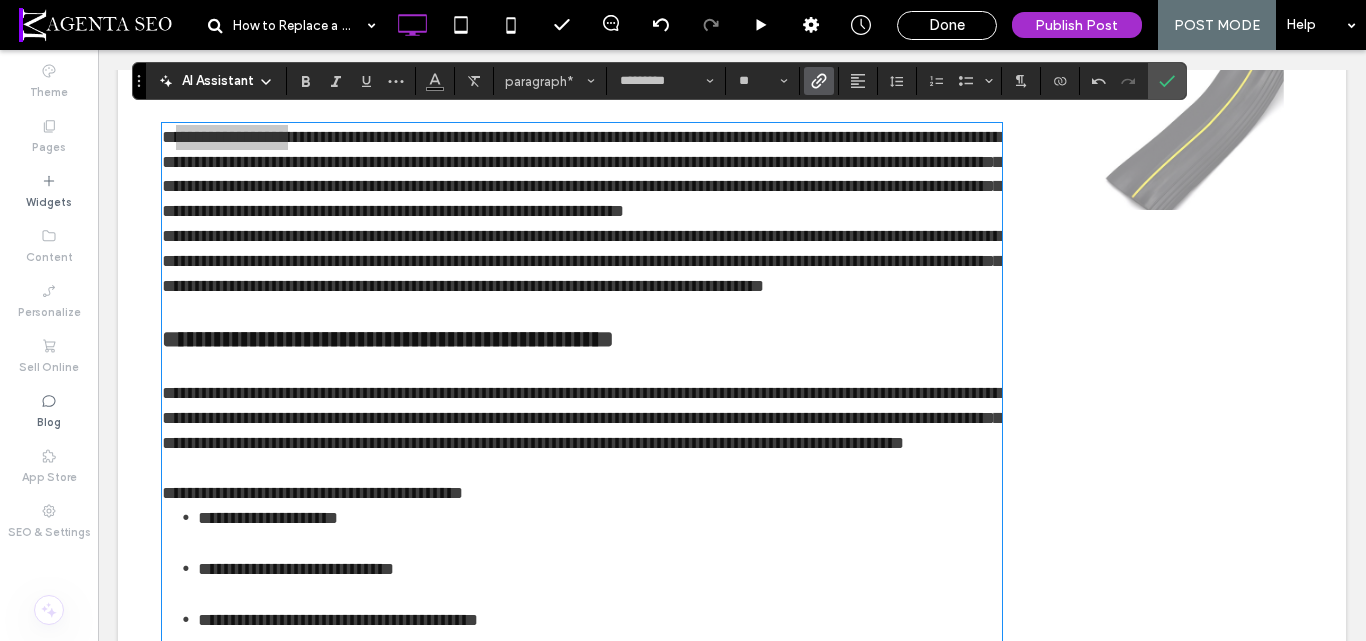 click 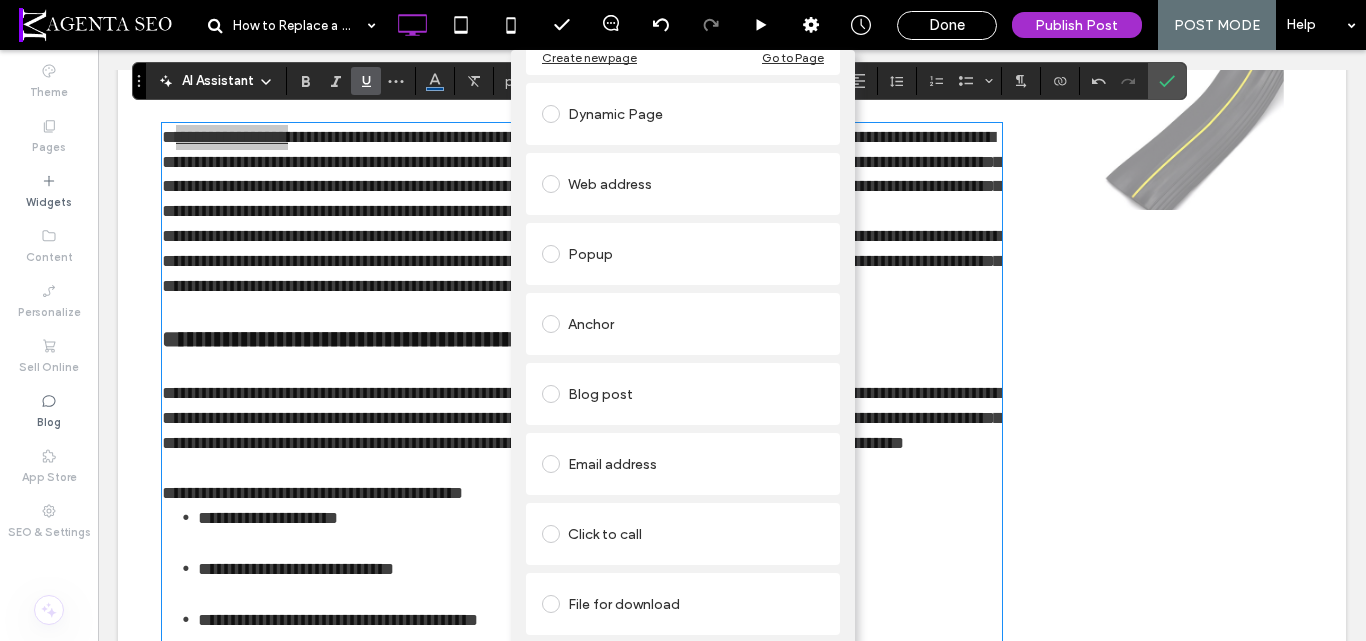 click on "Blog post" at bounding box center [683, 394] 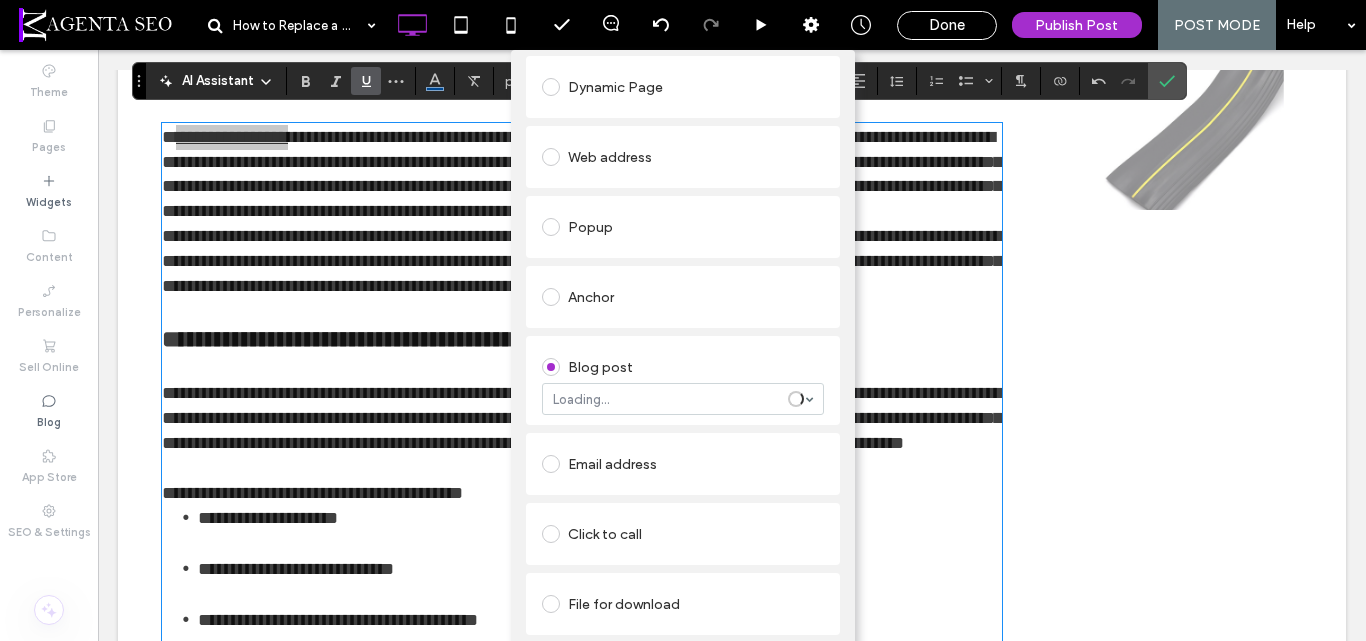 scroll, scrollTop: 174, scrollLeft: 0, axis: vertical 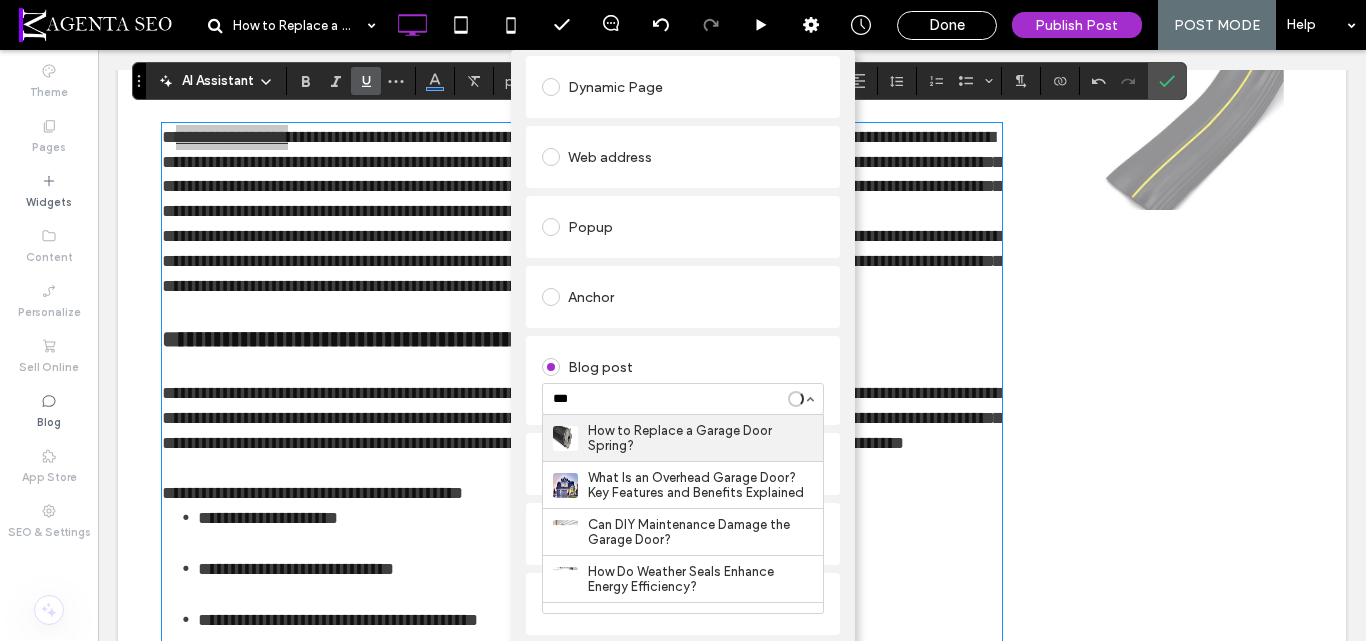 type on "****" 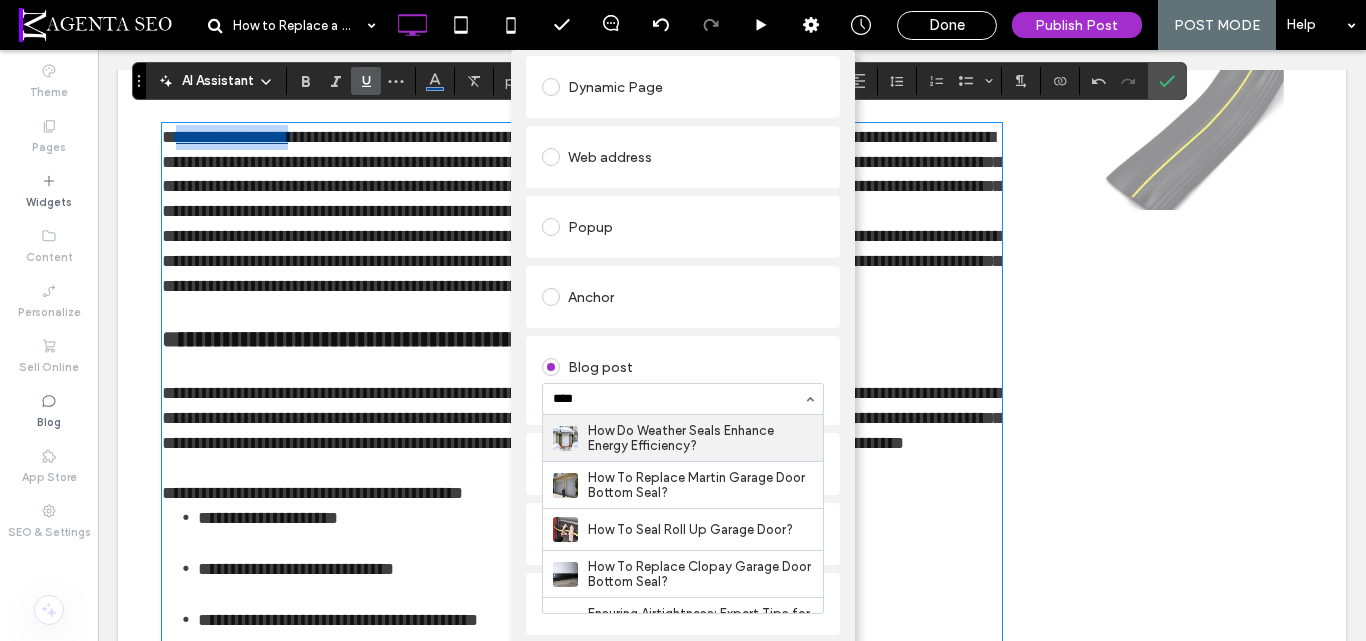 type 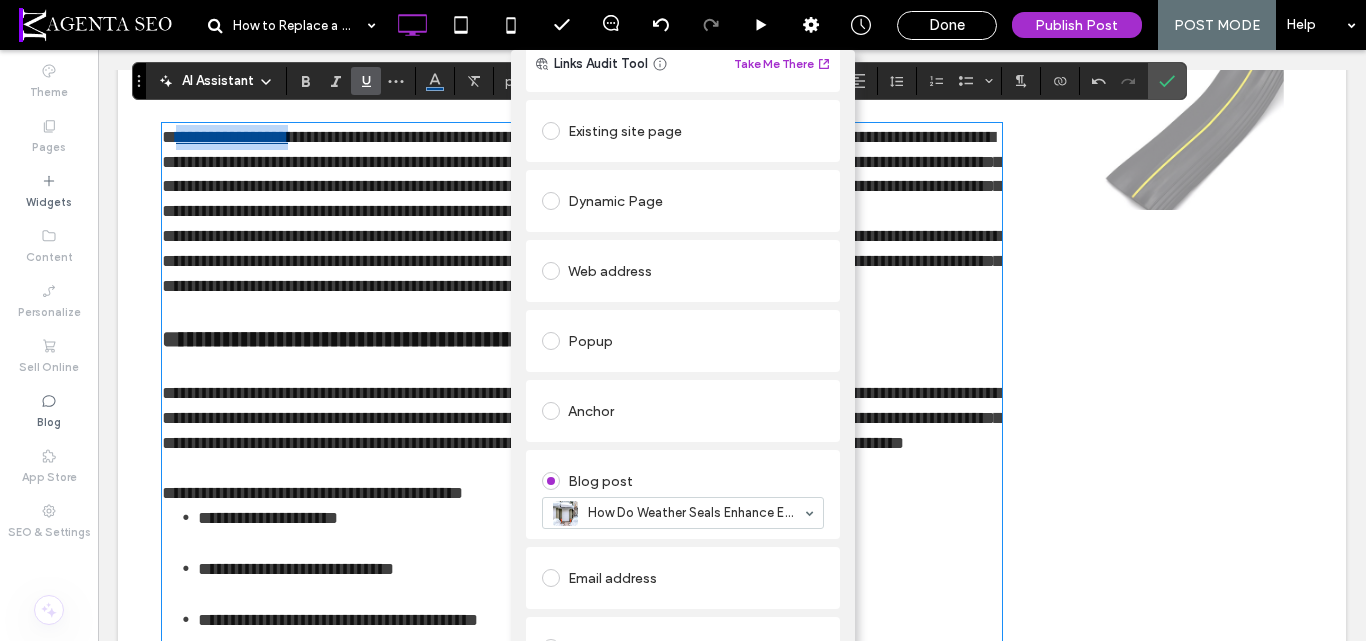 scroll, scrollTop: 0, scrollLeft: 0, axis: both 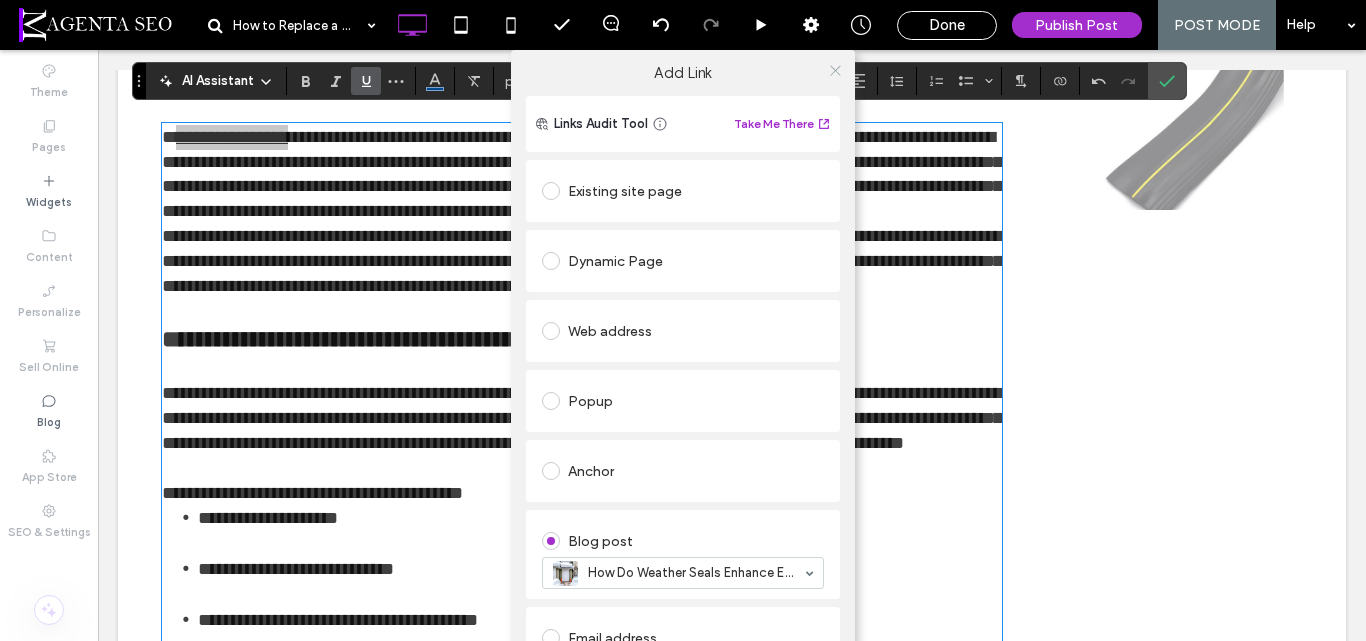 click 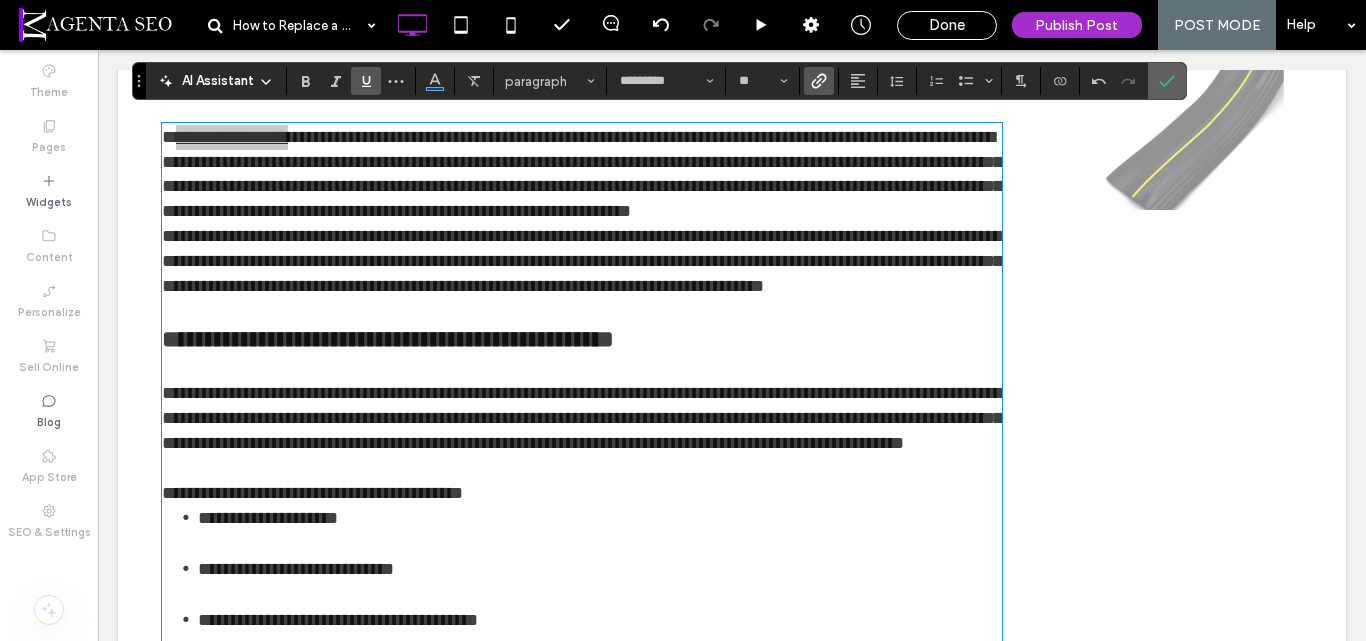 click at bounding box center [1163, 81] 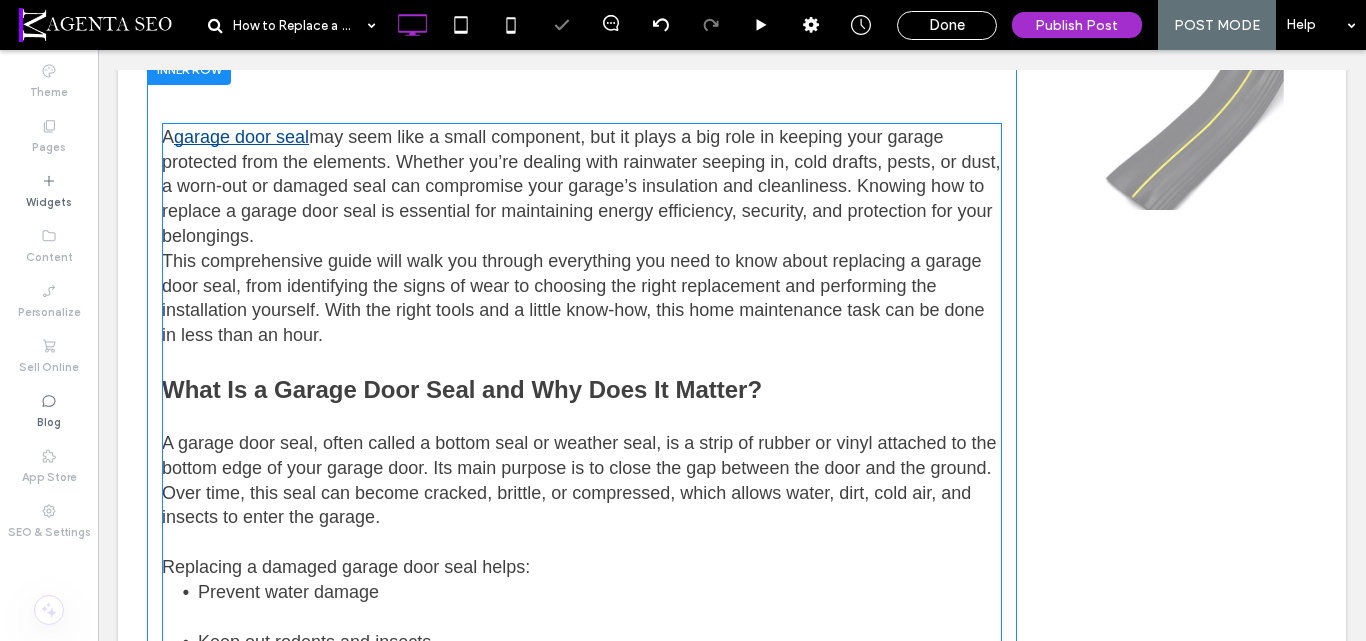 click on "A  garage door seal  may seem like a small component, but it plays a big role in keeping your garage protected from the elements. Whether you’re dealing with rainwater seeping in, cold drafts, pests, or dust, a worn-out or damaged seal can compromise your garage’s insulation and cleanliness. Knowing how to replace a garage door seal is essential for maintaining energy efficiency, security, and protection for your belongings." at bounding box center (582, 187) 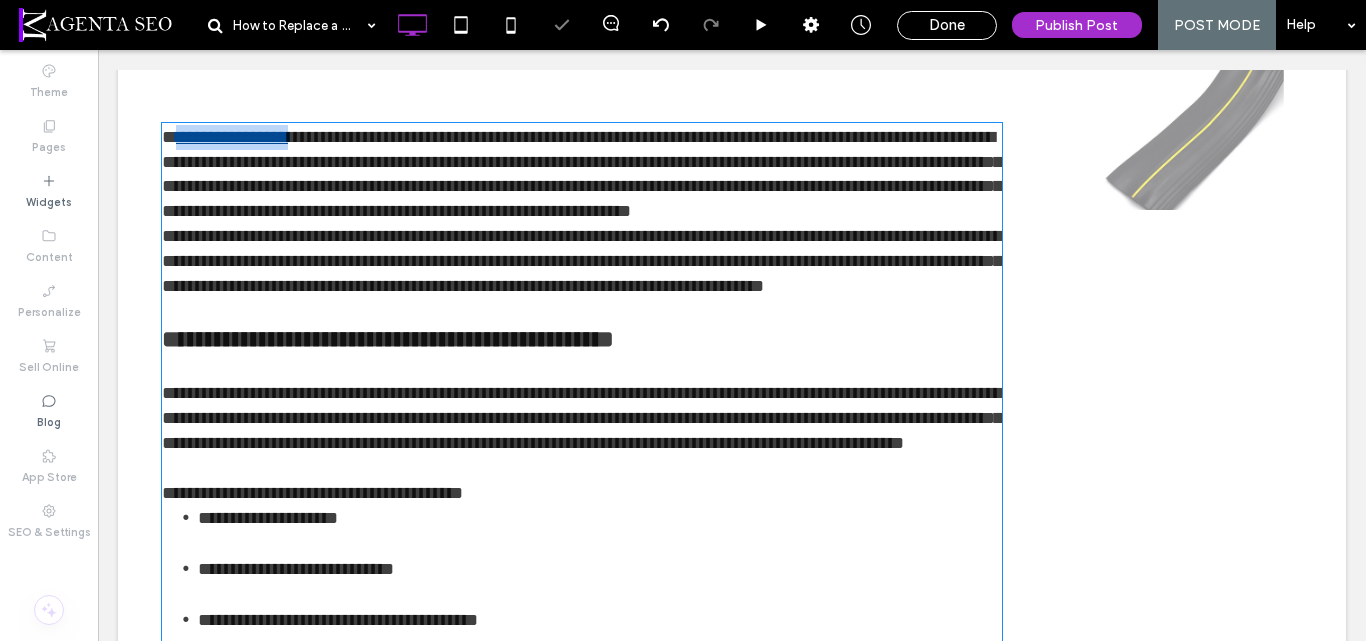 click on "**********" at bounding box center (582, 174) 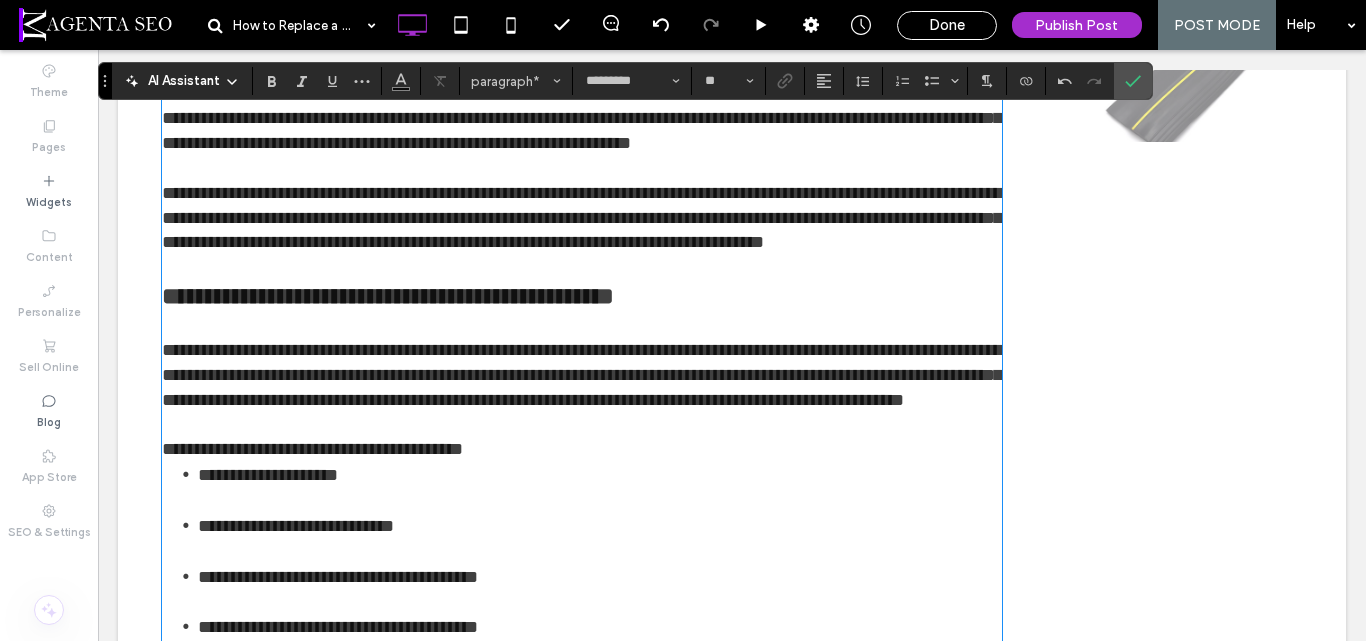 scroll, scrollTop: 600, scrollLeft: 0, axis: vertical 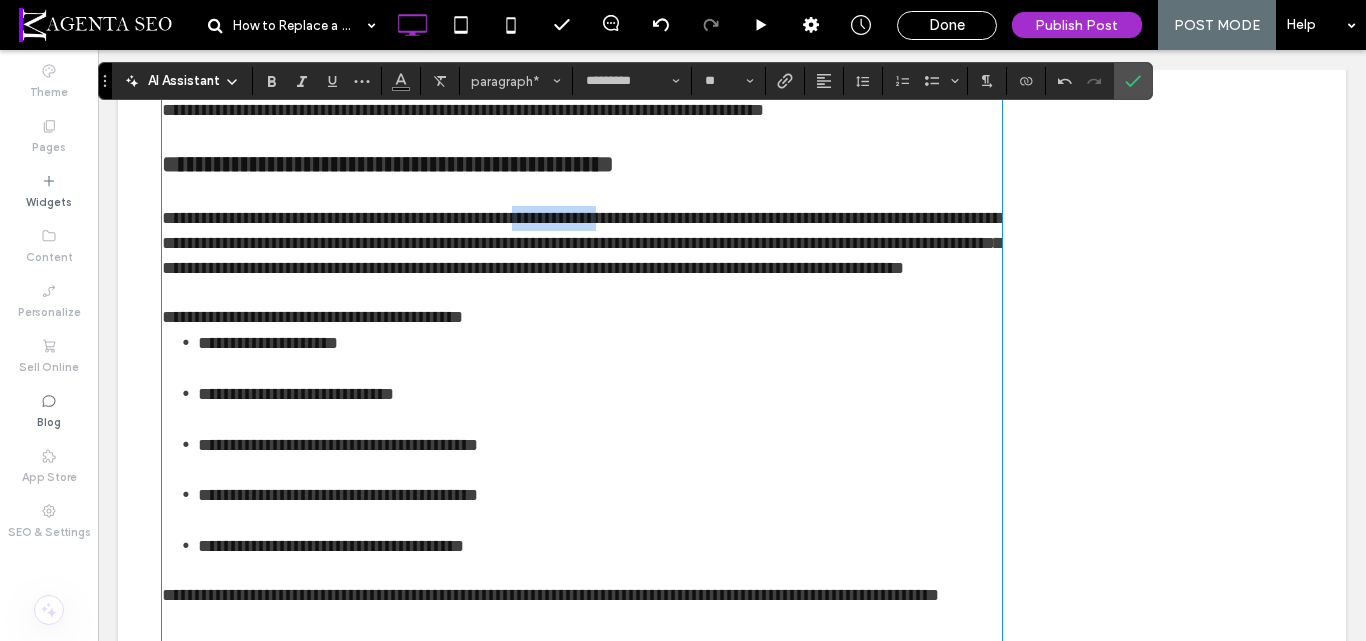 drag, startPoint x: 553, startPoint y: 266, endPoint x: 653, endPoint y: 267, distance: 100.005 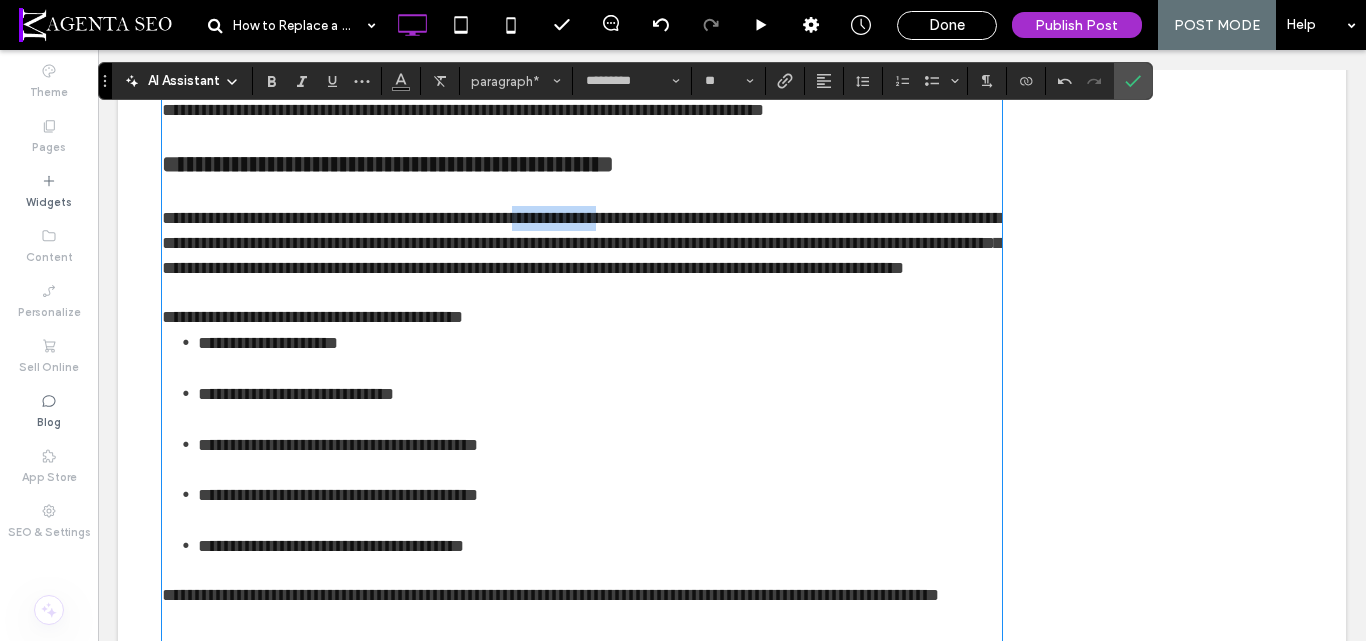 click on "**********" at bounding box center (582, 243) 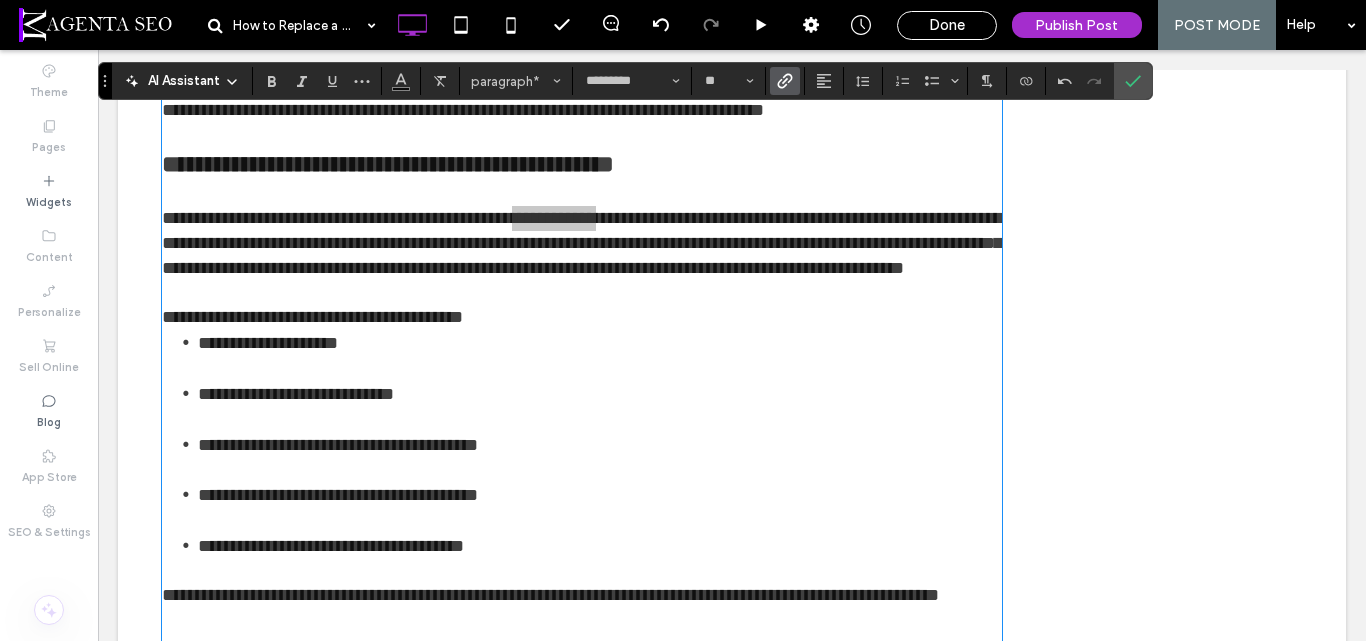 click 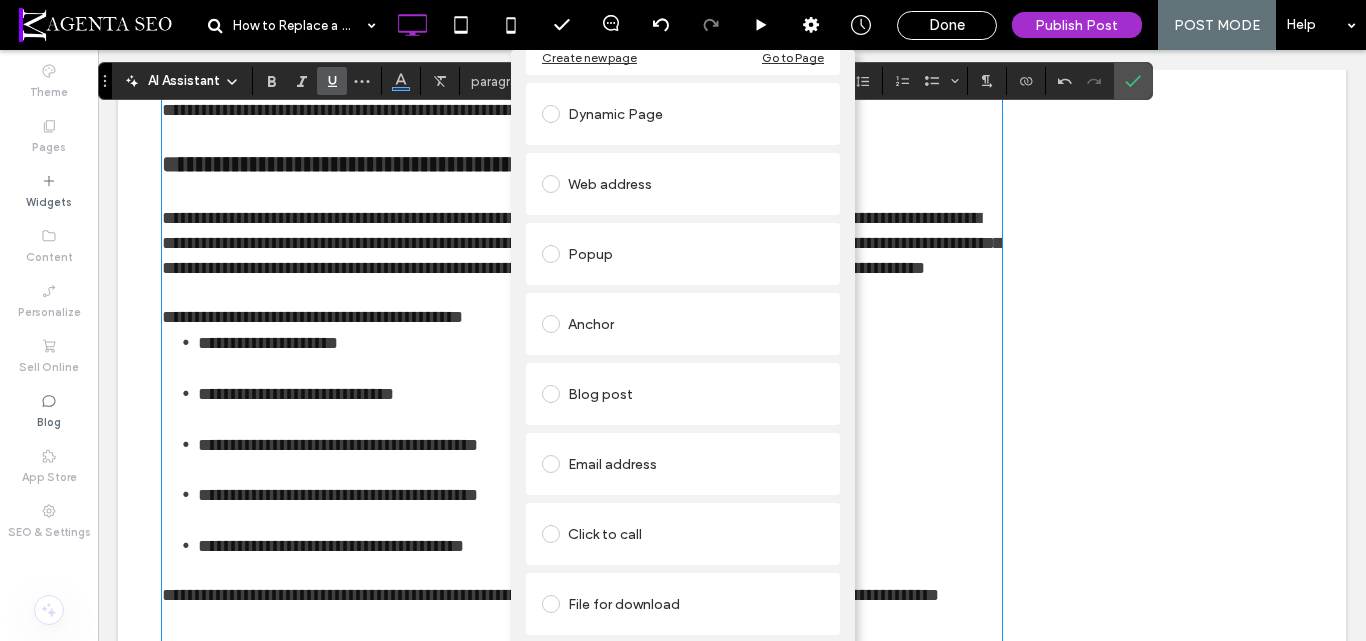 click on "Blog post" at bounding box center [683, 394] 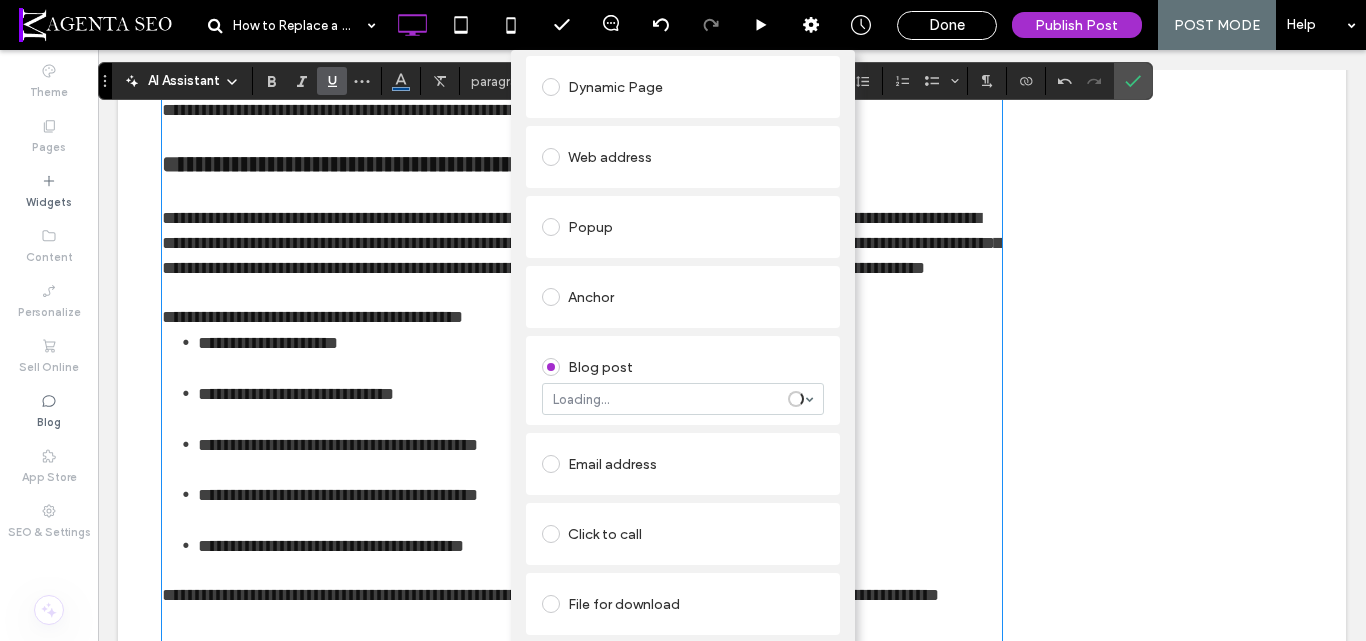scroll, scrollTop: 174, scrollLeft: 0, axis: vertical 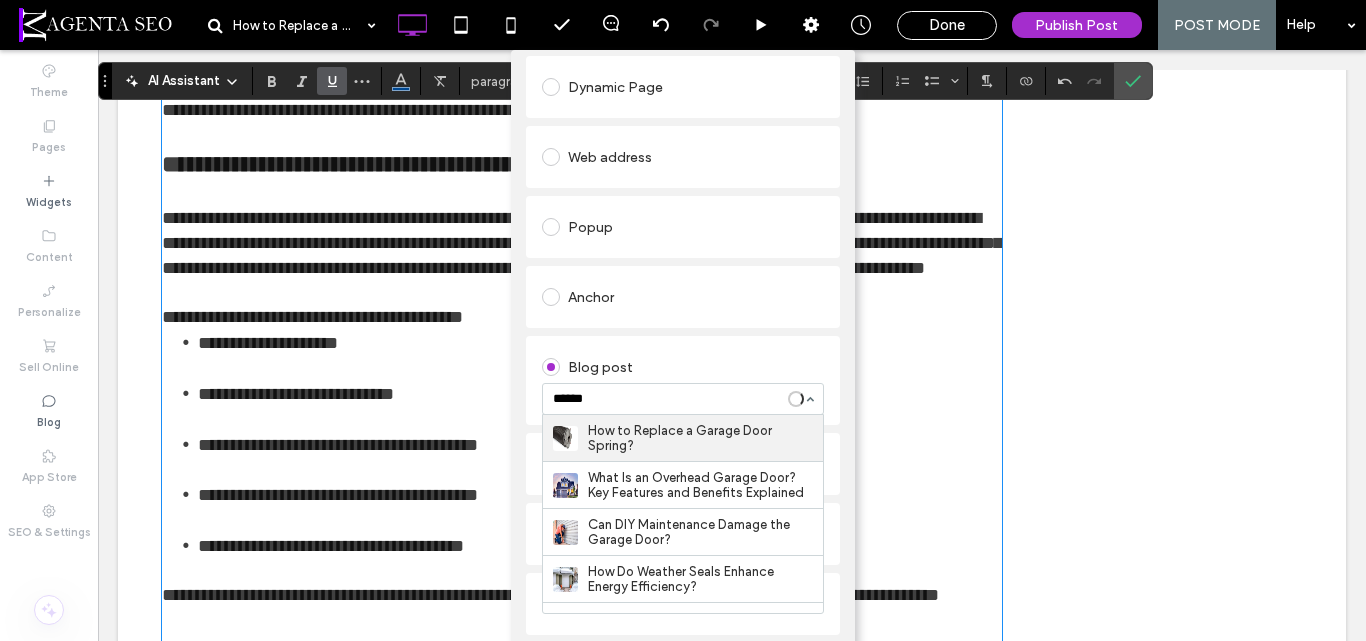type on "*******" 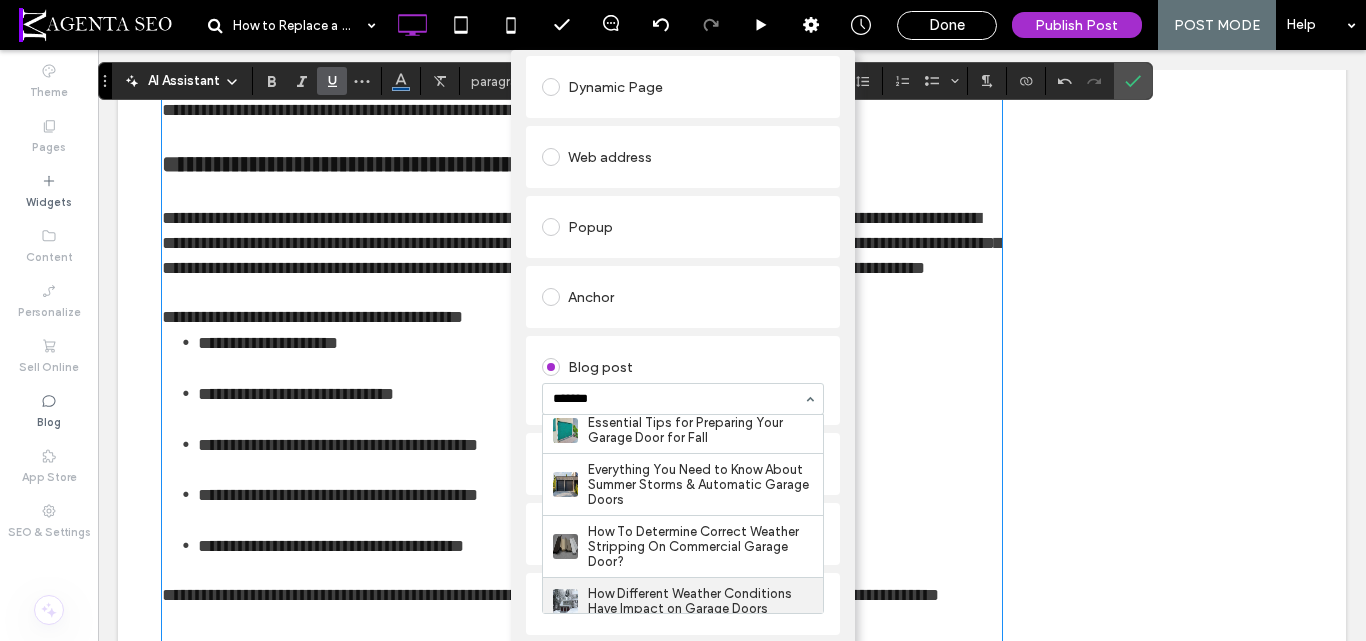 scroll, scrollTop: 160, scrollLeft: 0, axis: vertical 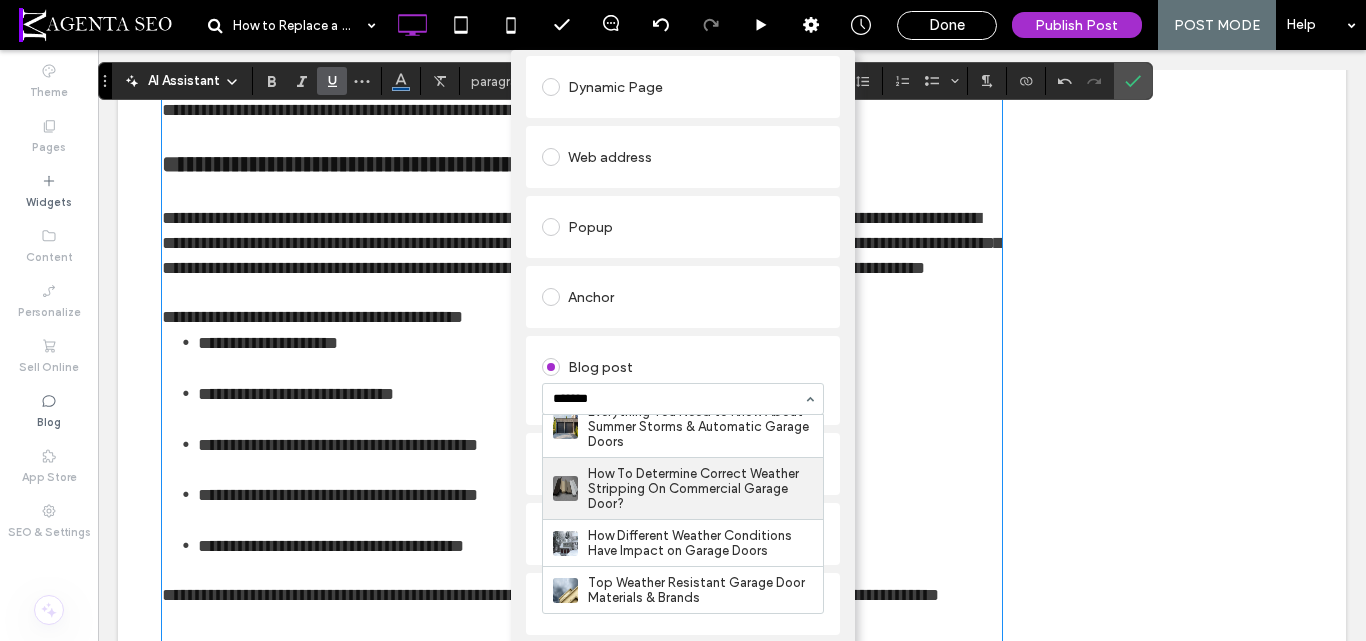 type 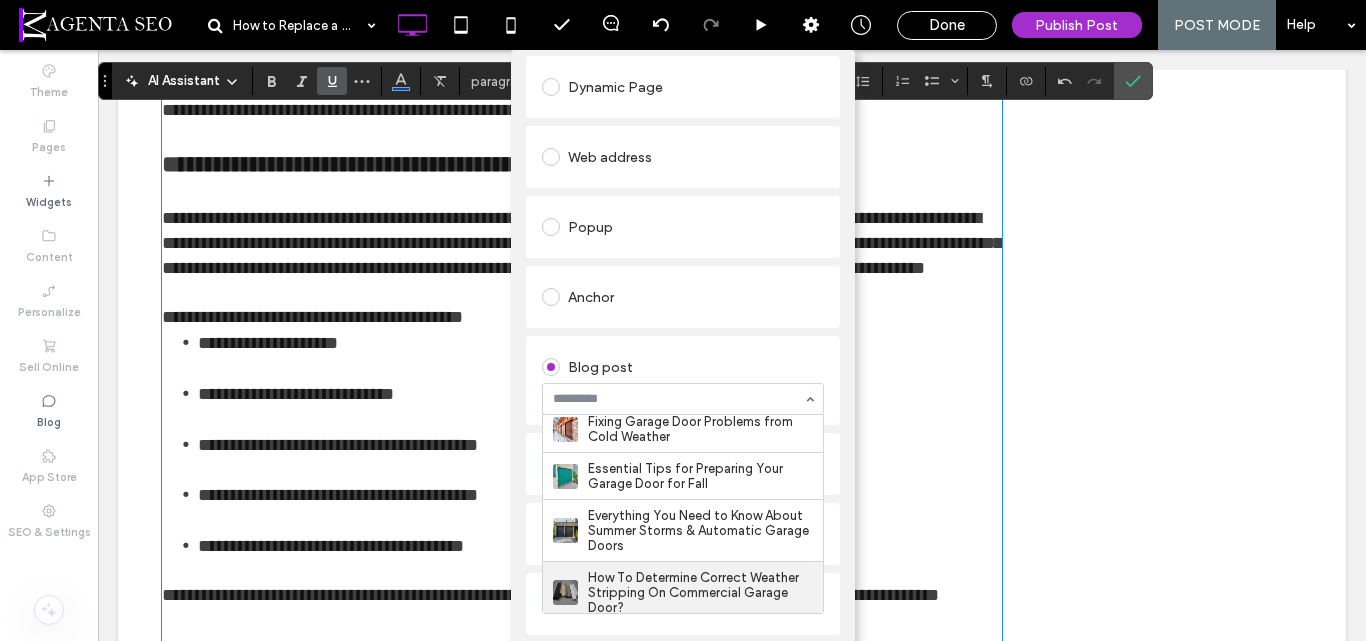 scroll, scrollTop: 0, scrollLeft: 0, axis: both 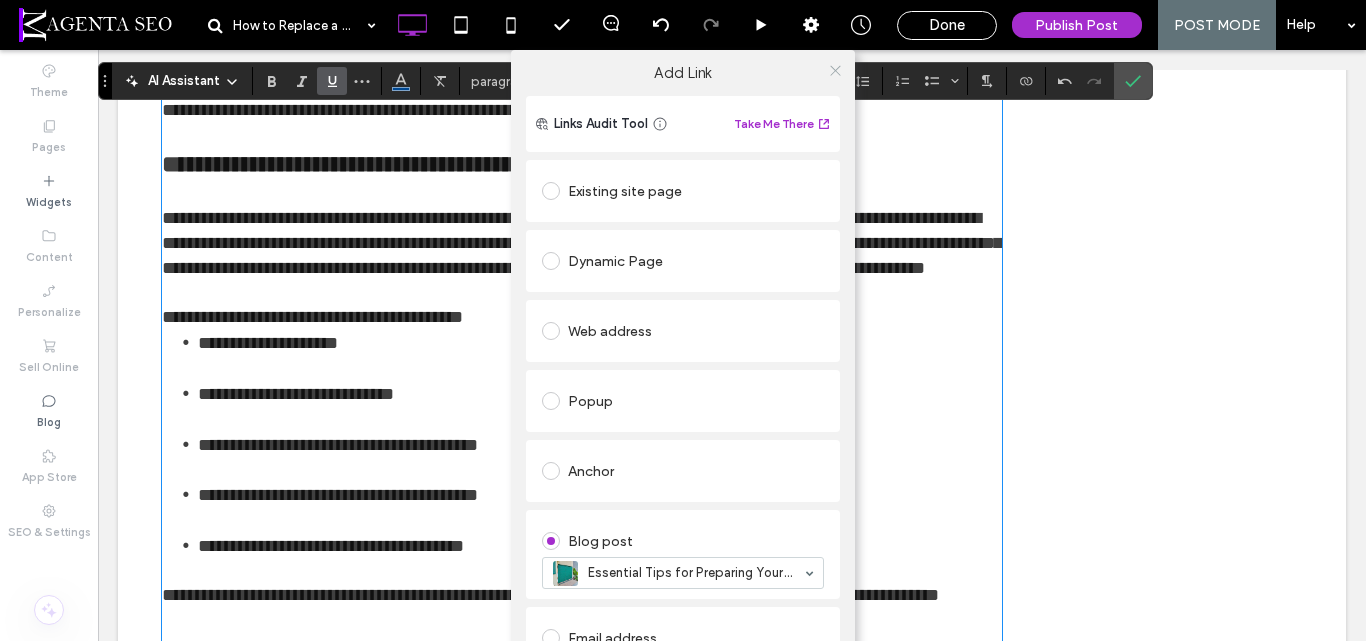 click 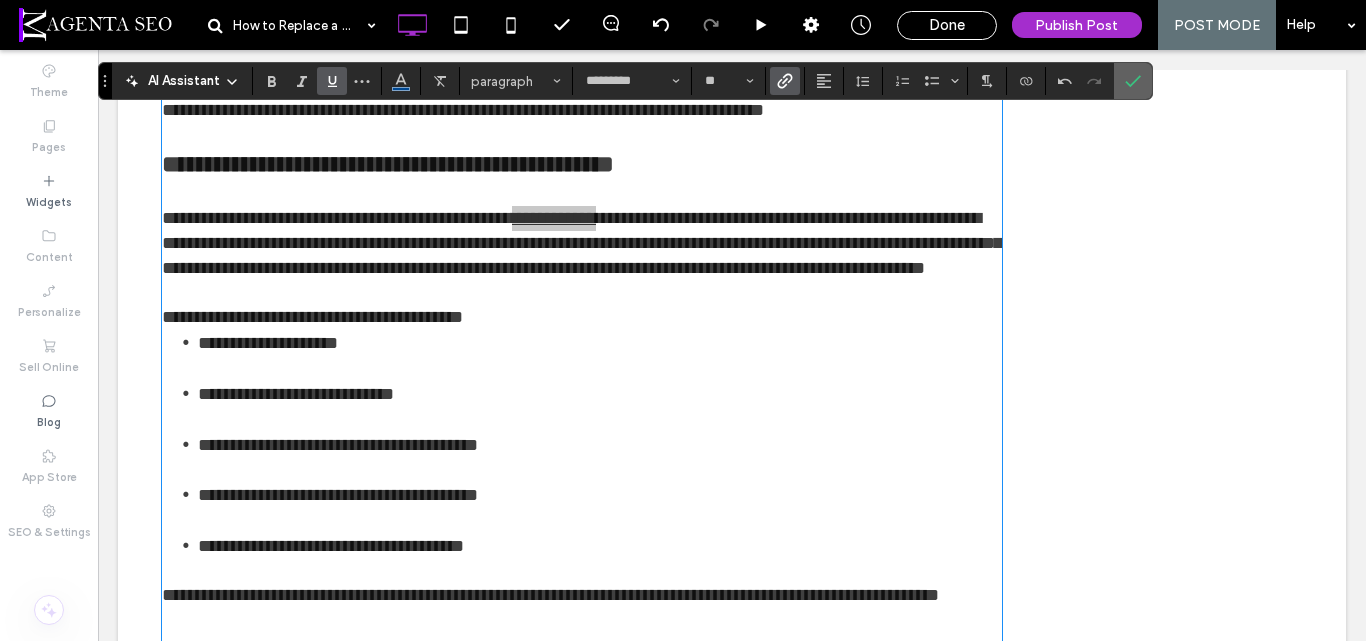 click at bounding box center (1133, 81) 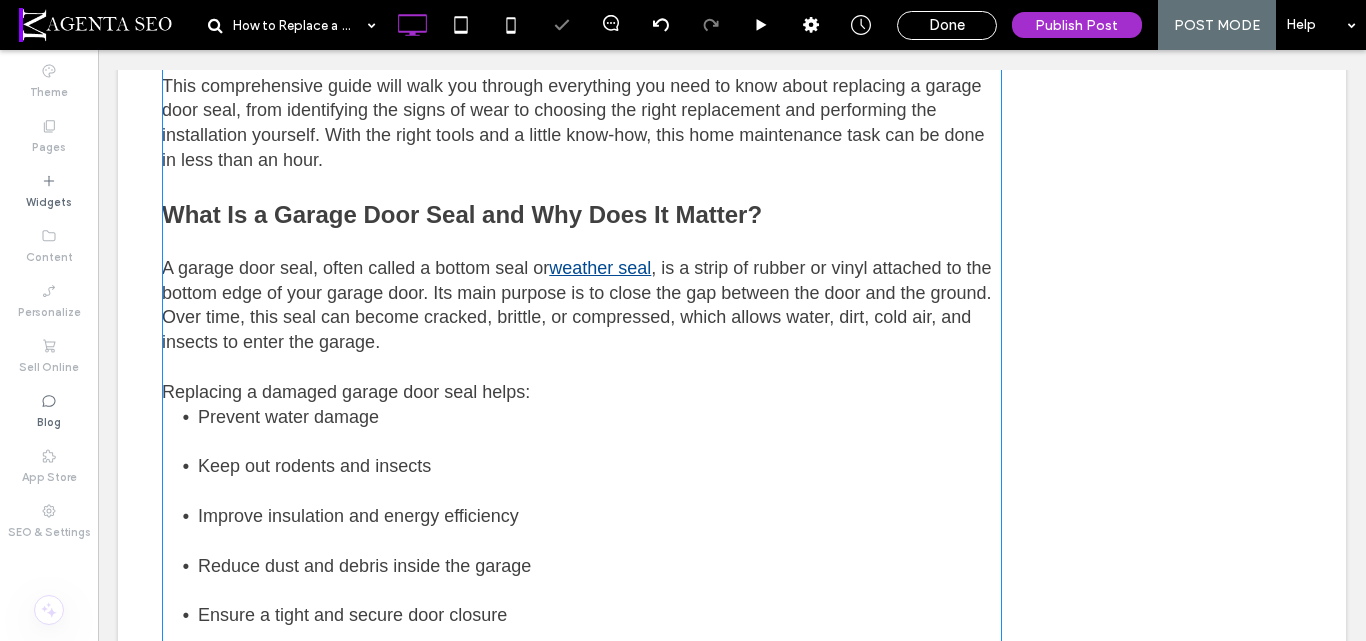 click on "Keep out rodents and insects" at bounding box center [600, 479] 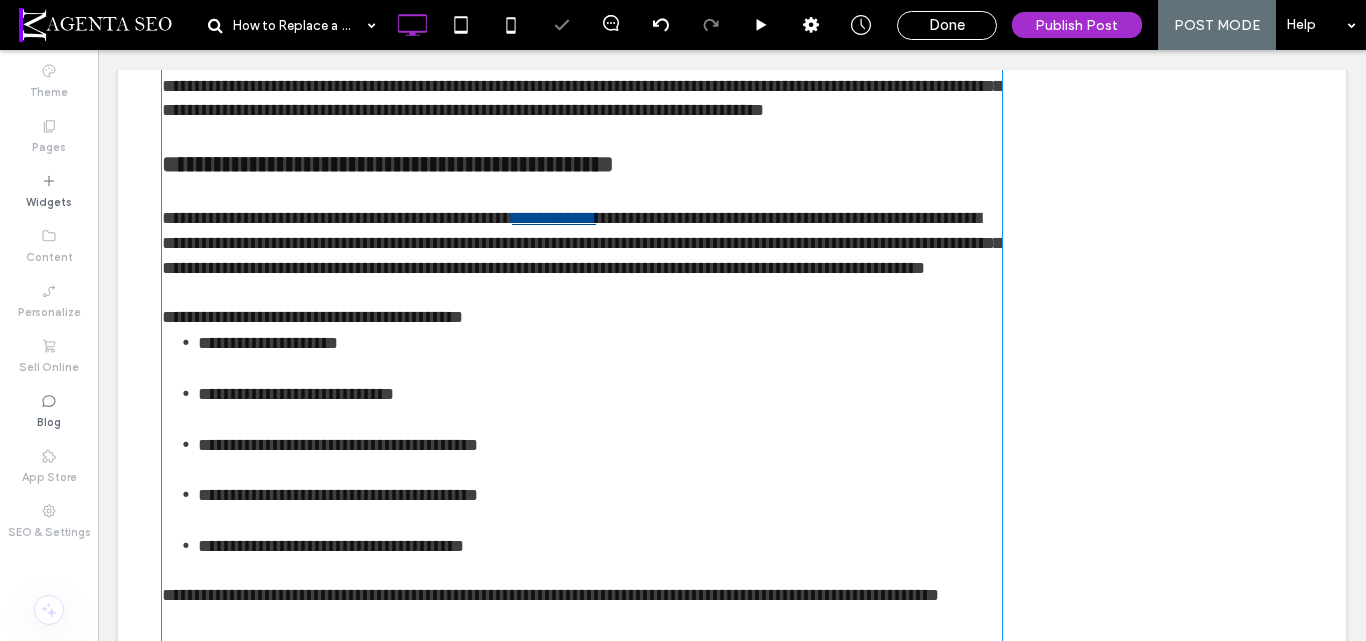 type on "*********" 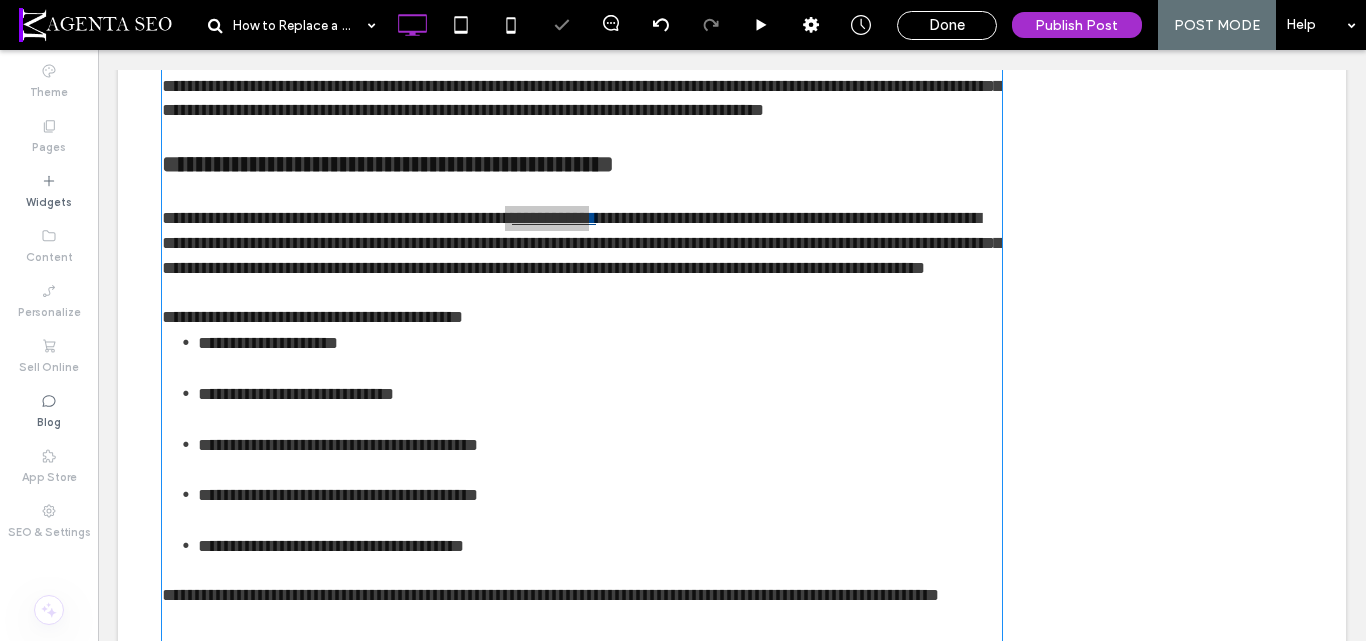 scroll, scrollTop: 291, scrollLeft: 0, axis: vertical 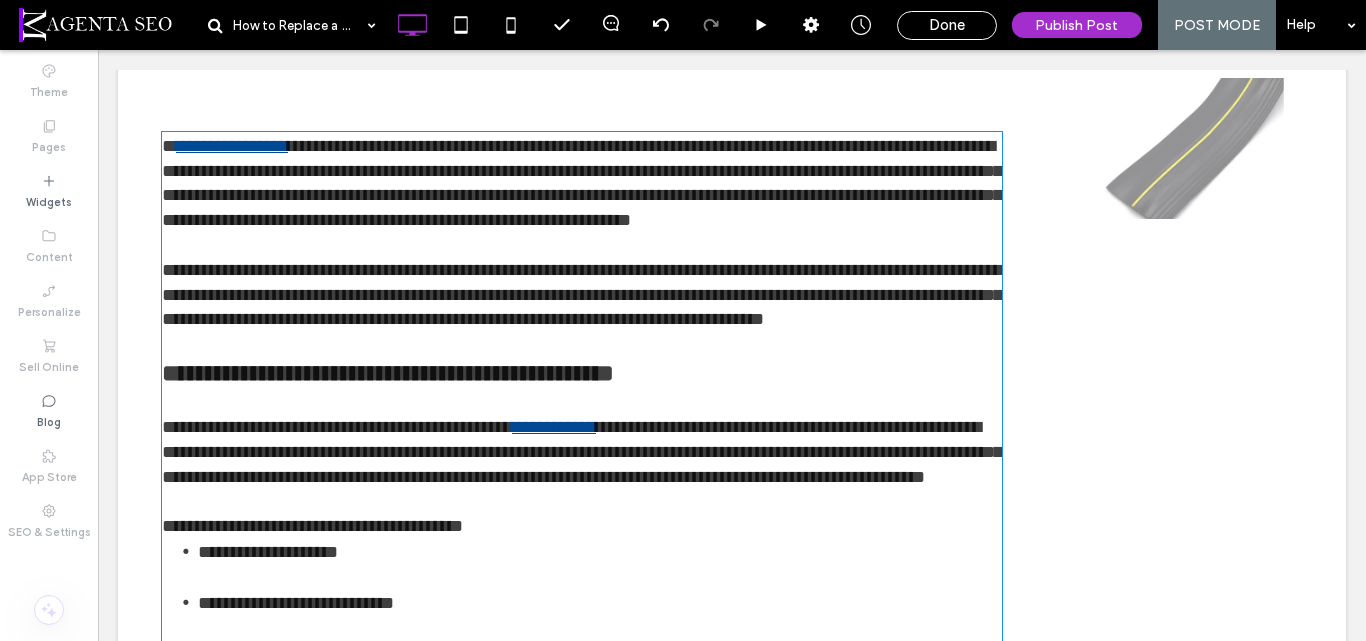 click on "**********" at bounding box center [582, 452] 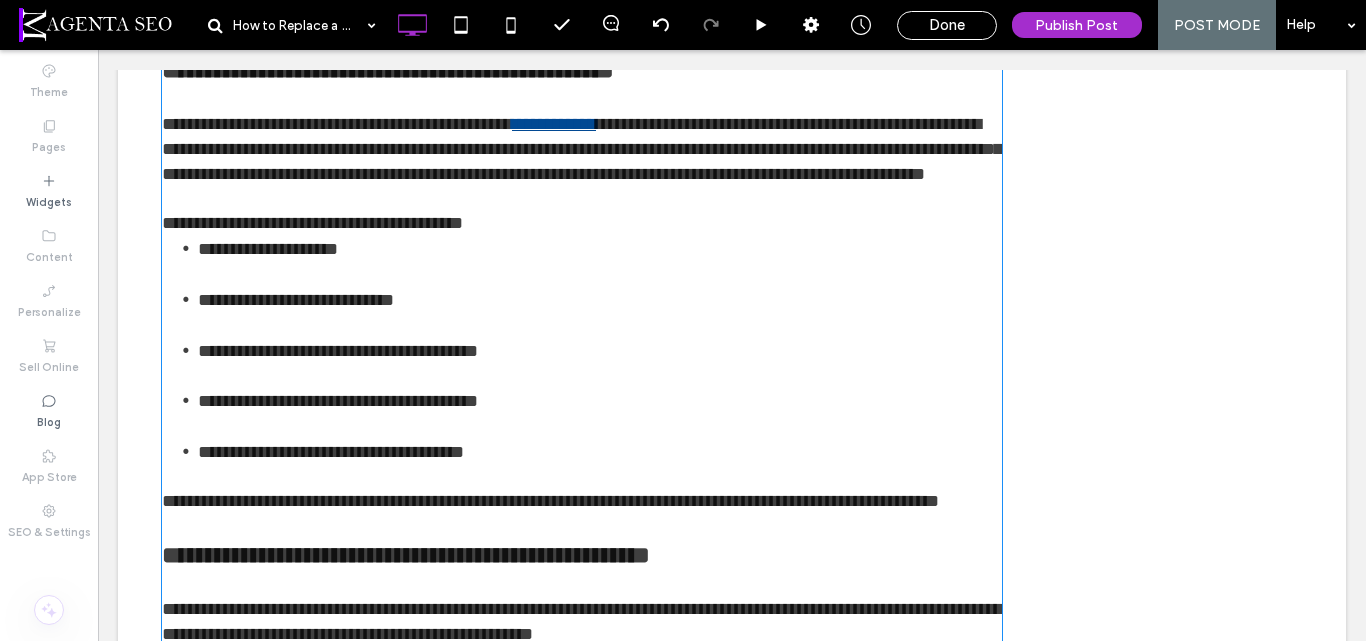 scroll, scrollTop: 891, scrollLeft: 0, axis: vertical 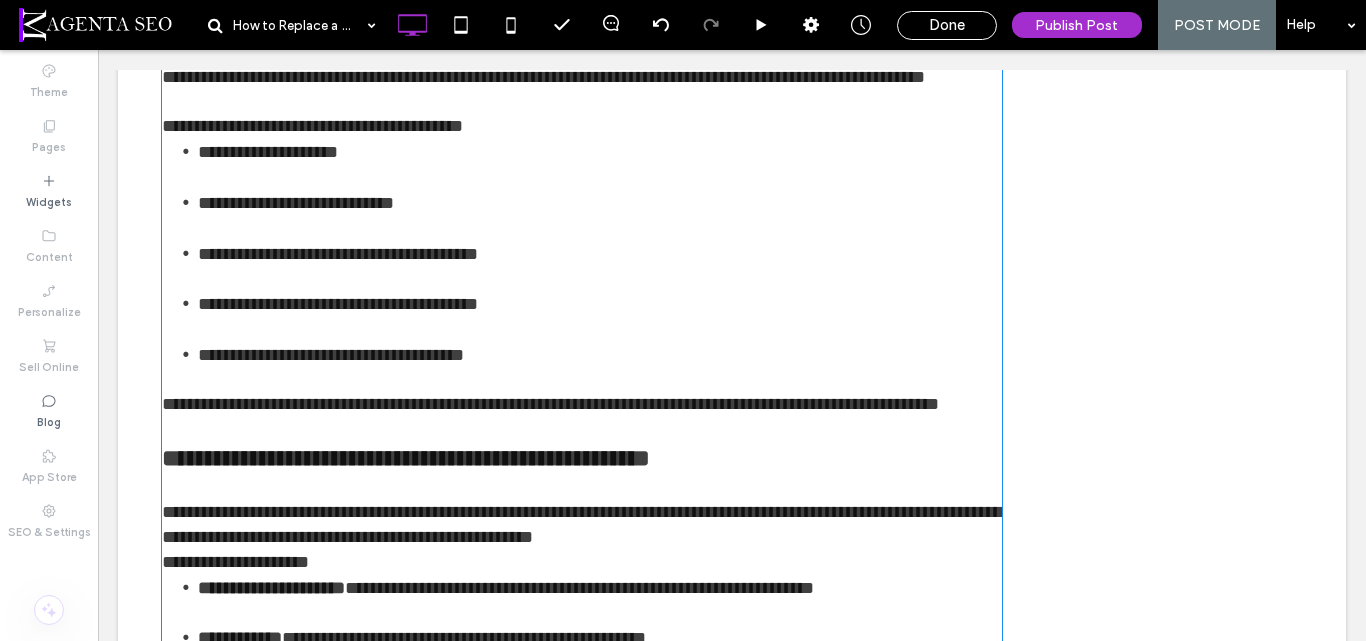 click on "**********" at bounding box center (582, 126) 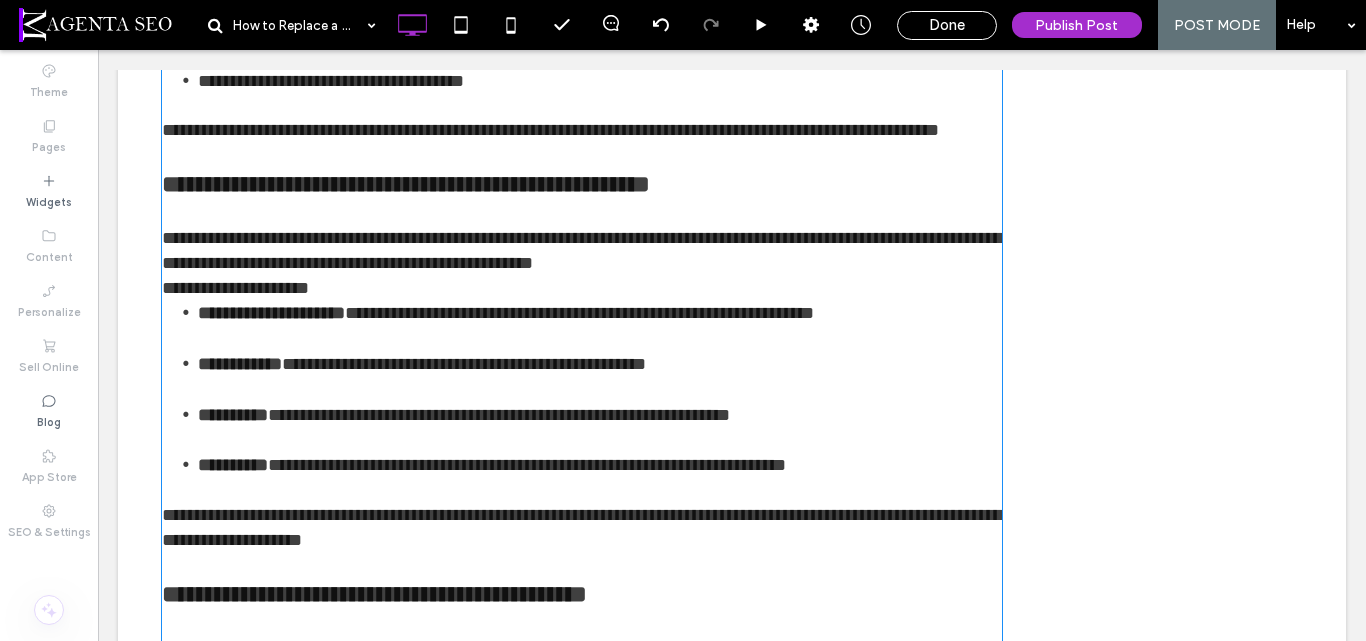 scroll, scrollTop: 1191, scrollLeft: 0, axis: vertical 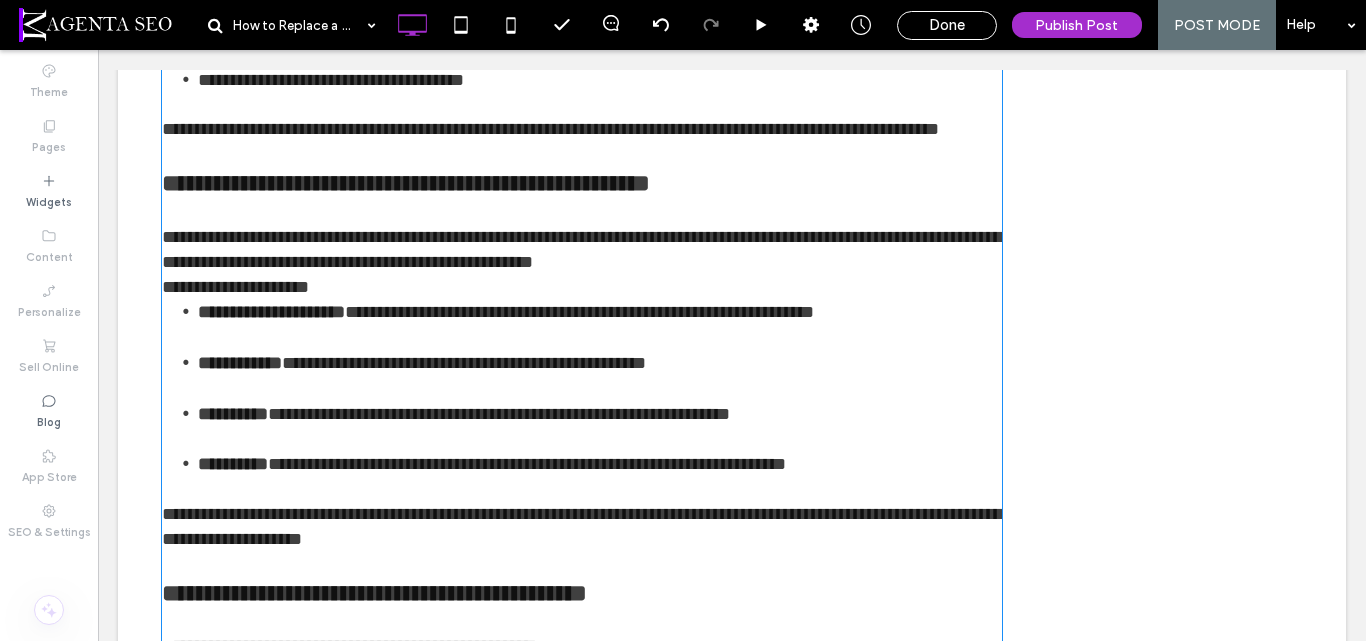 click on "**********" at bounding box center [582, 287] 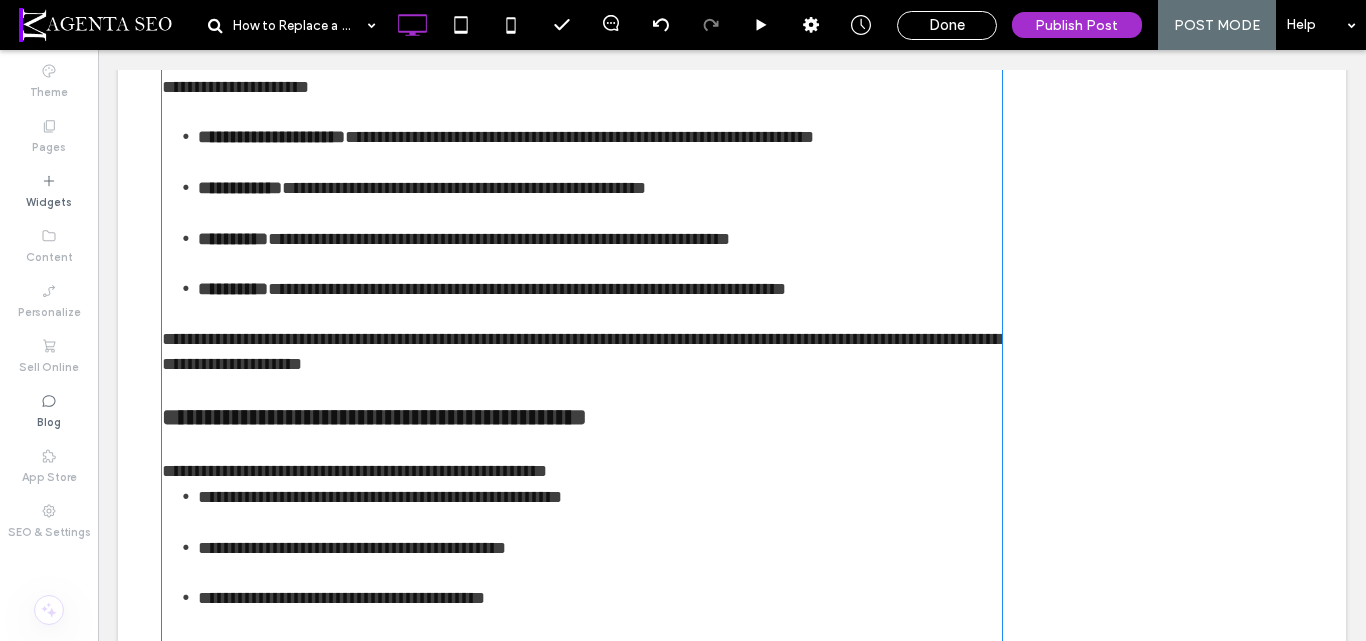 scroll, scrollTop: 1491, scrollLeft: 0, axis: vertical 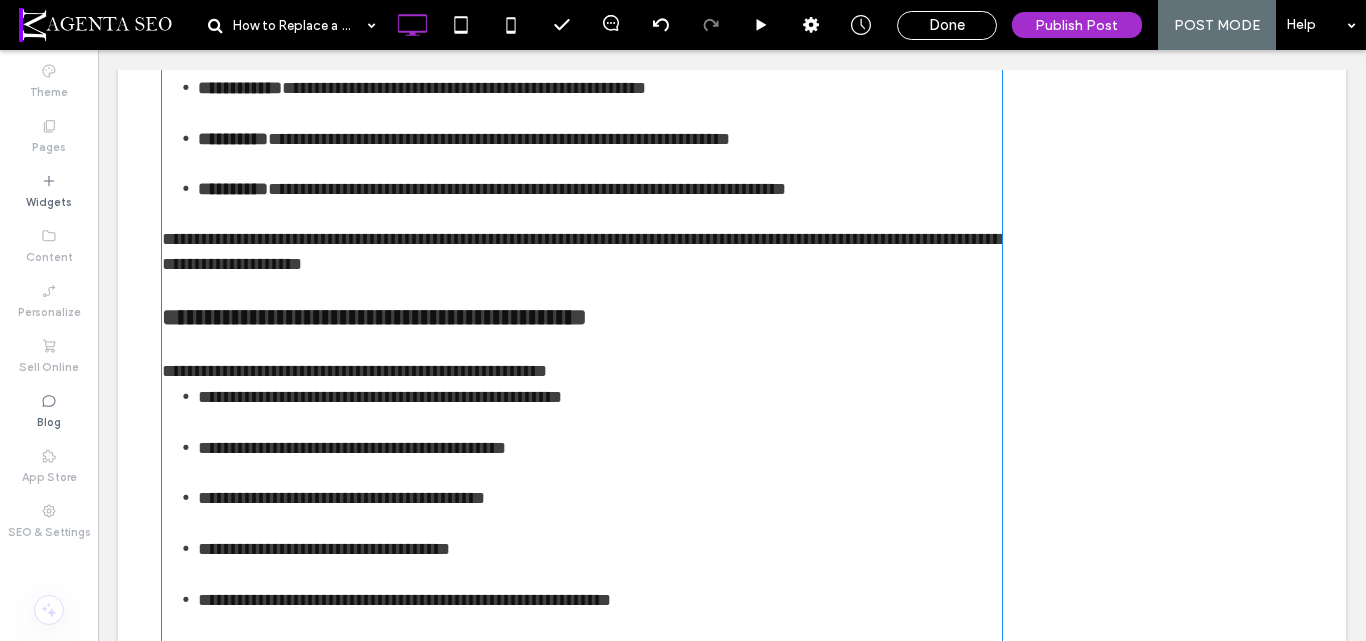 click on "**********" at bounding box center [582, 371] 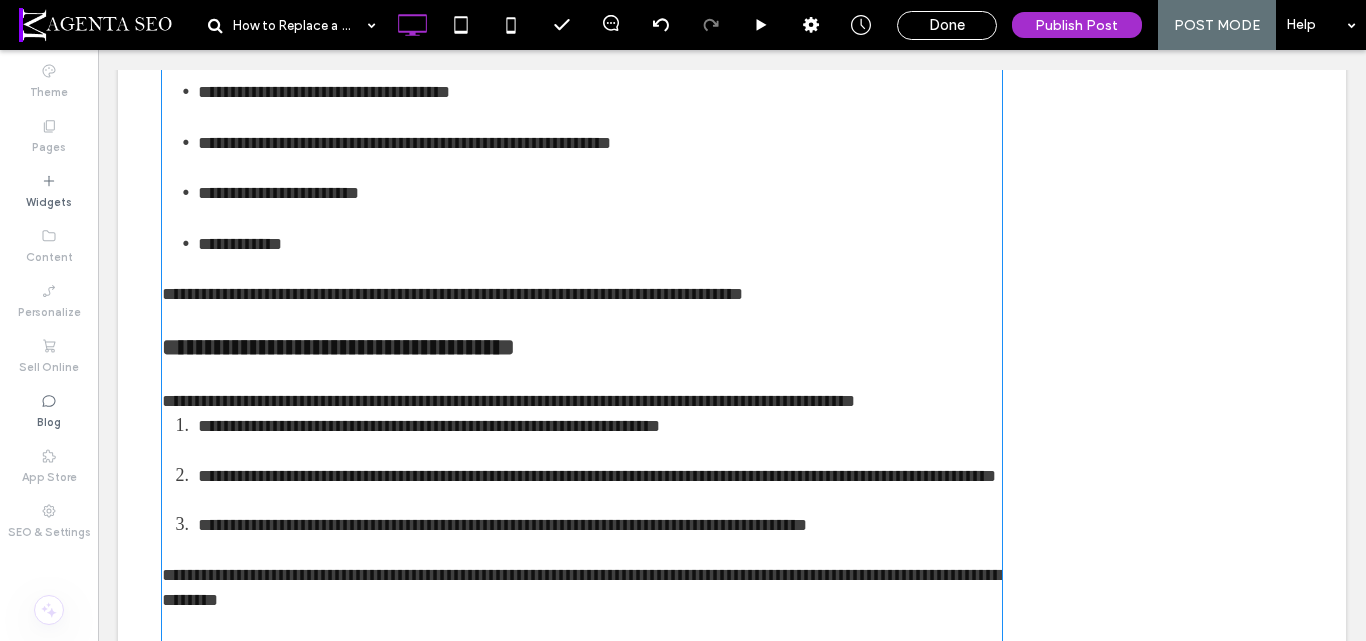 scroll, scrollTop: 1991, scrollLeft: 0, axis: vertical 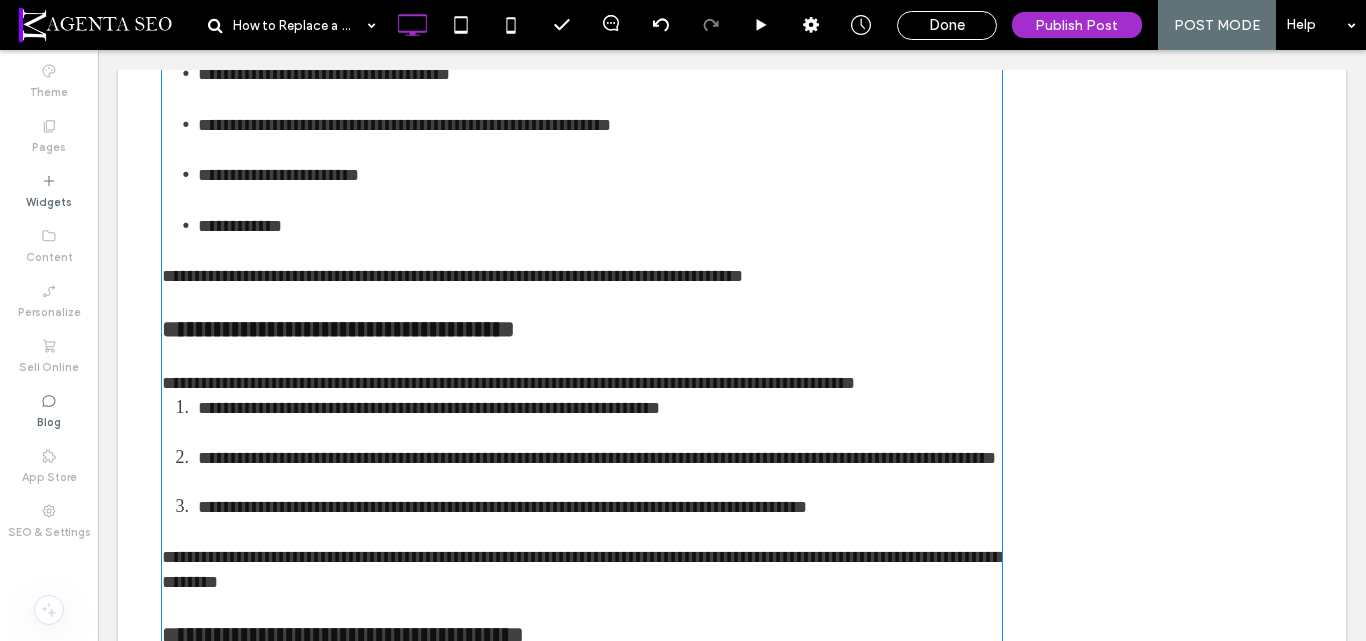drag, startPoint x: 950, startPoint y: 471, endPoint x: 962, endPoint y: 485, distance: 18.439089 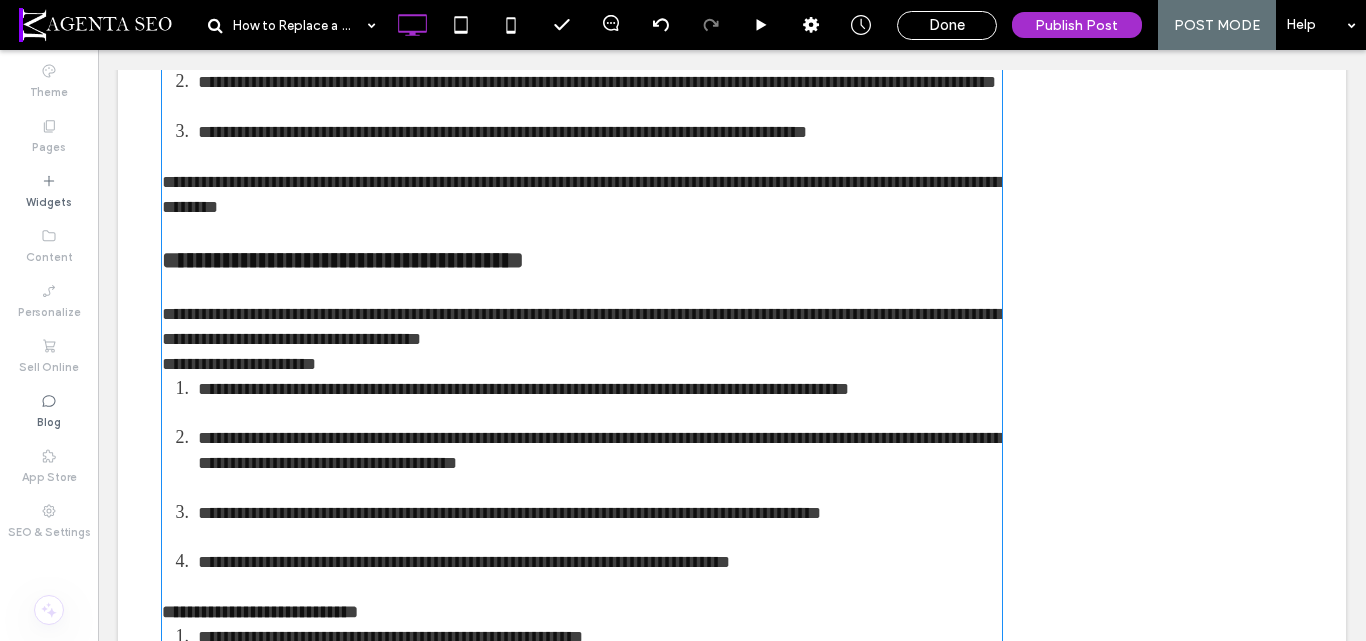 scroll, scrollTop: 2491, scrollLeft: 0, axis: vertical 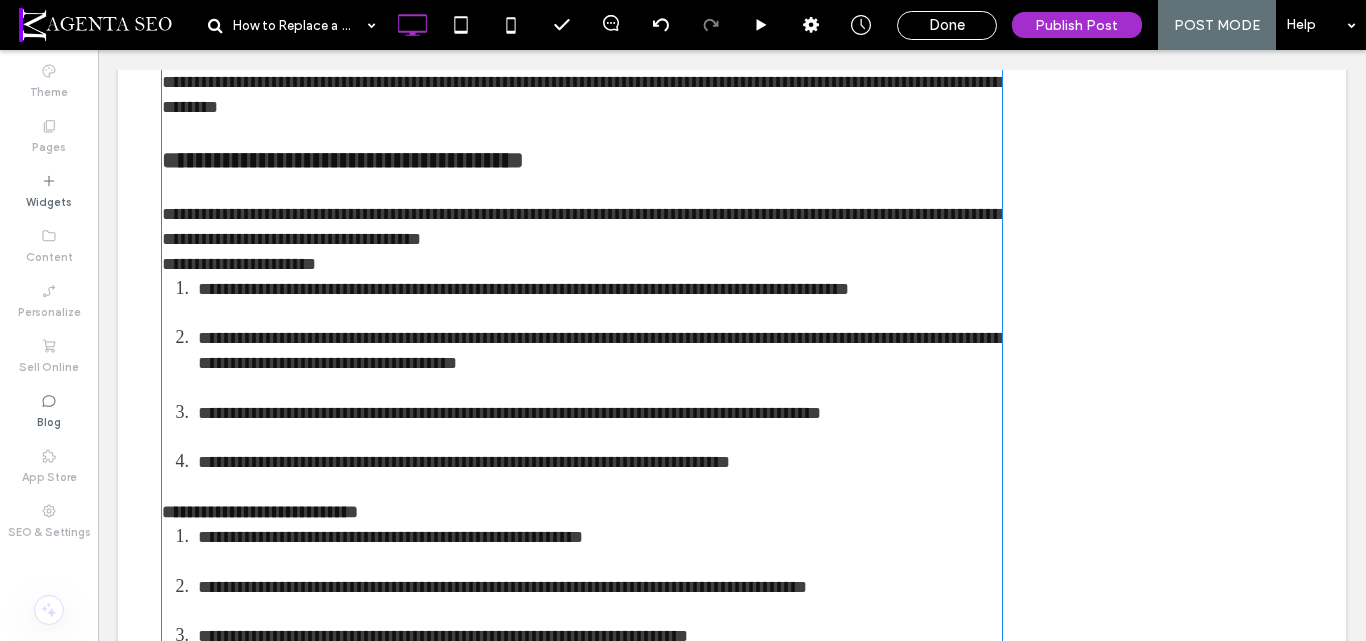 click on "**********" at bounding box center (582, 227) 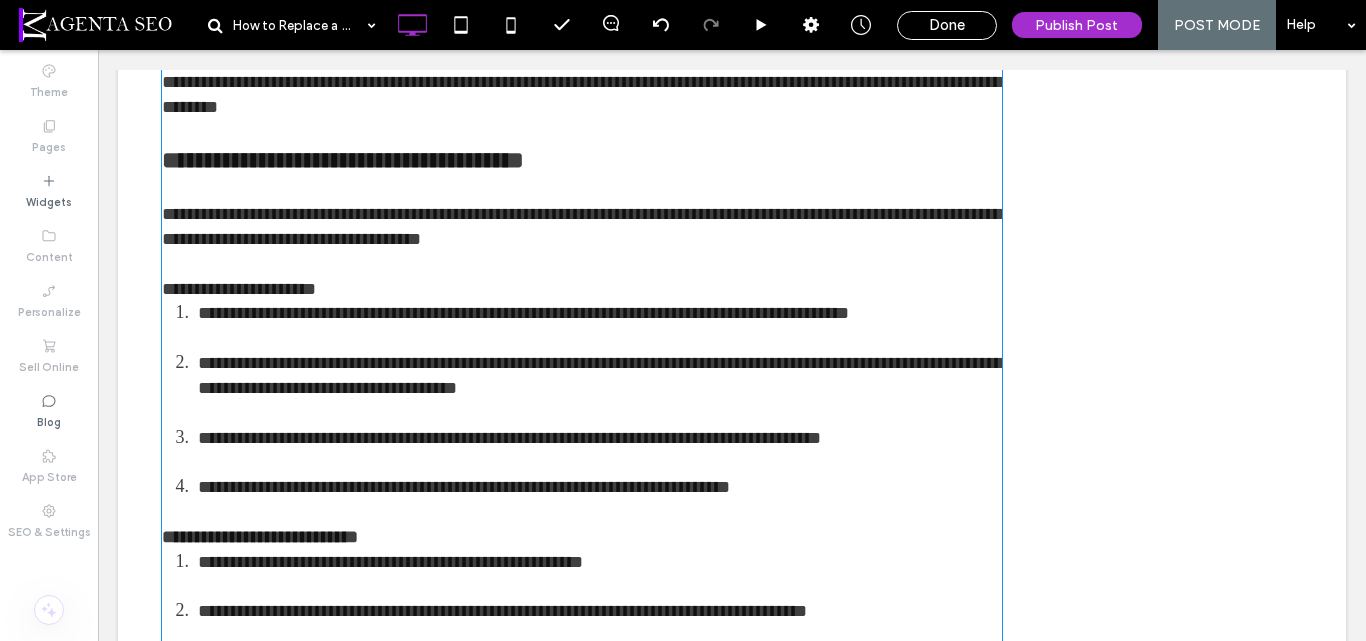 click on "**********" at bounding box center [582, 289] 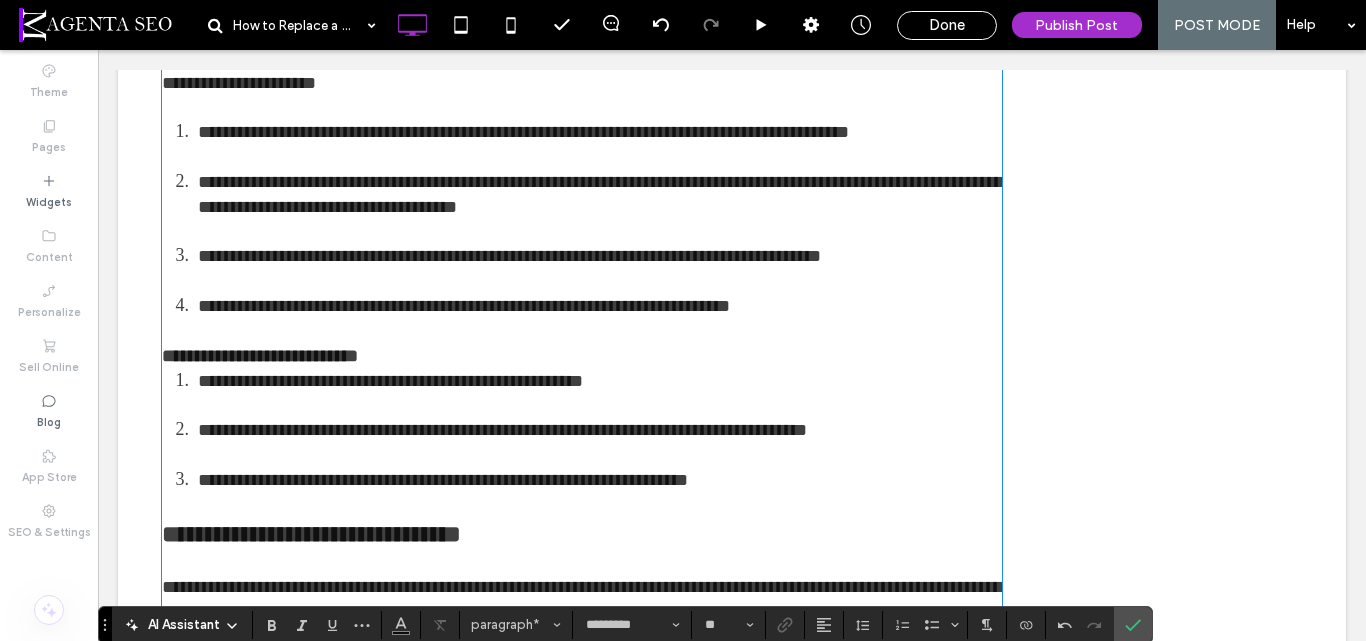 scroll, scrollTop: 2791, scrollLeft: 0, axis: vertical 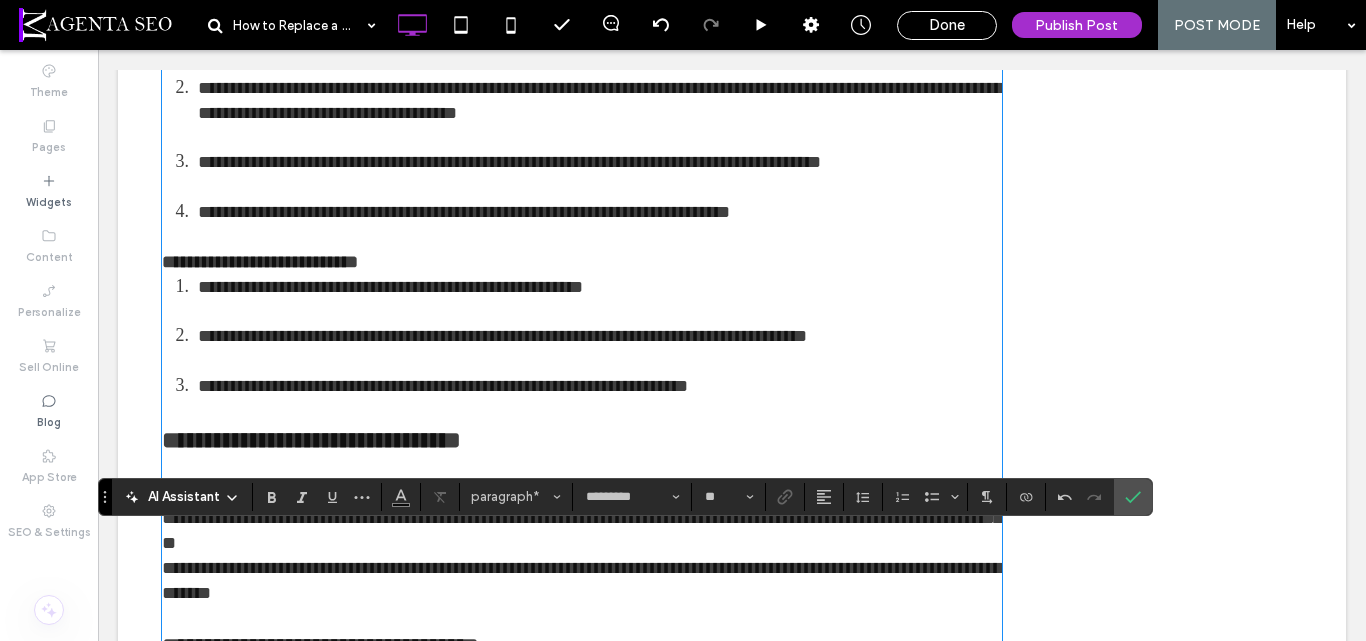 click on "**********" at bounding box center [582, 262] 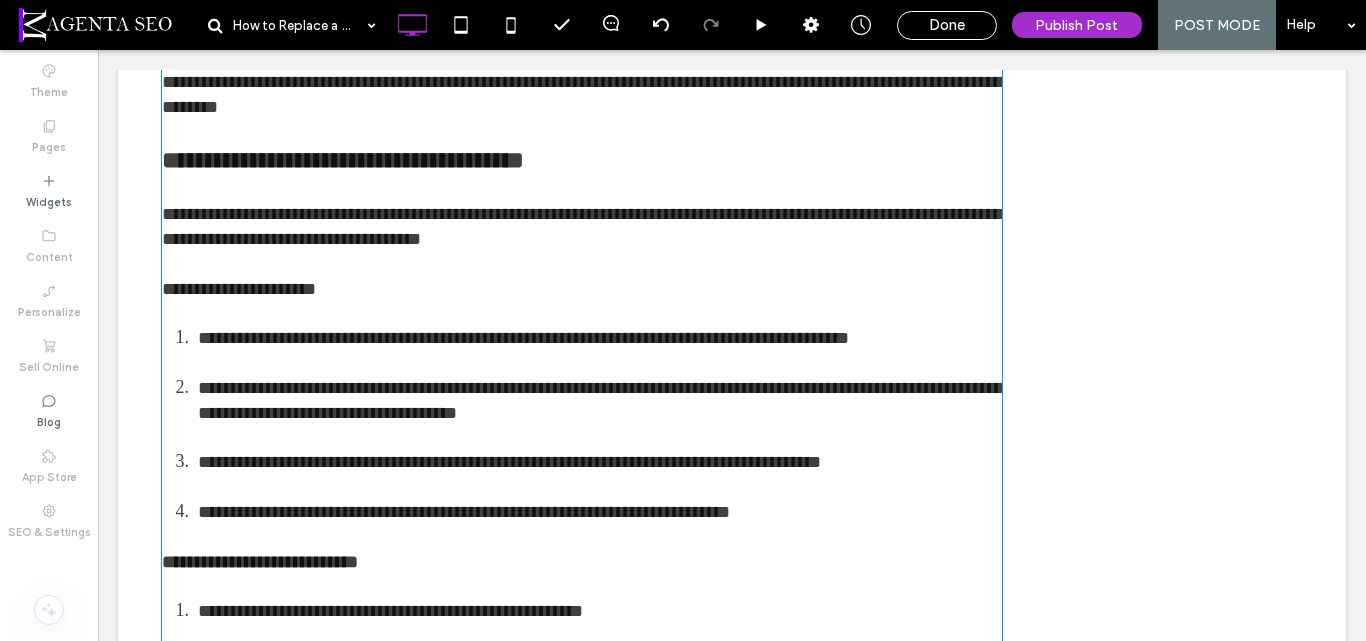 scroll, scrollTop: 2591, scrollLeft: 0, axis: vertical 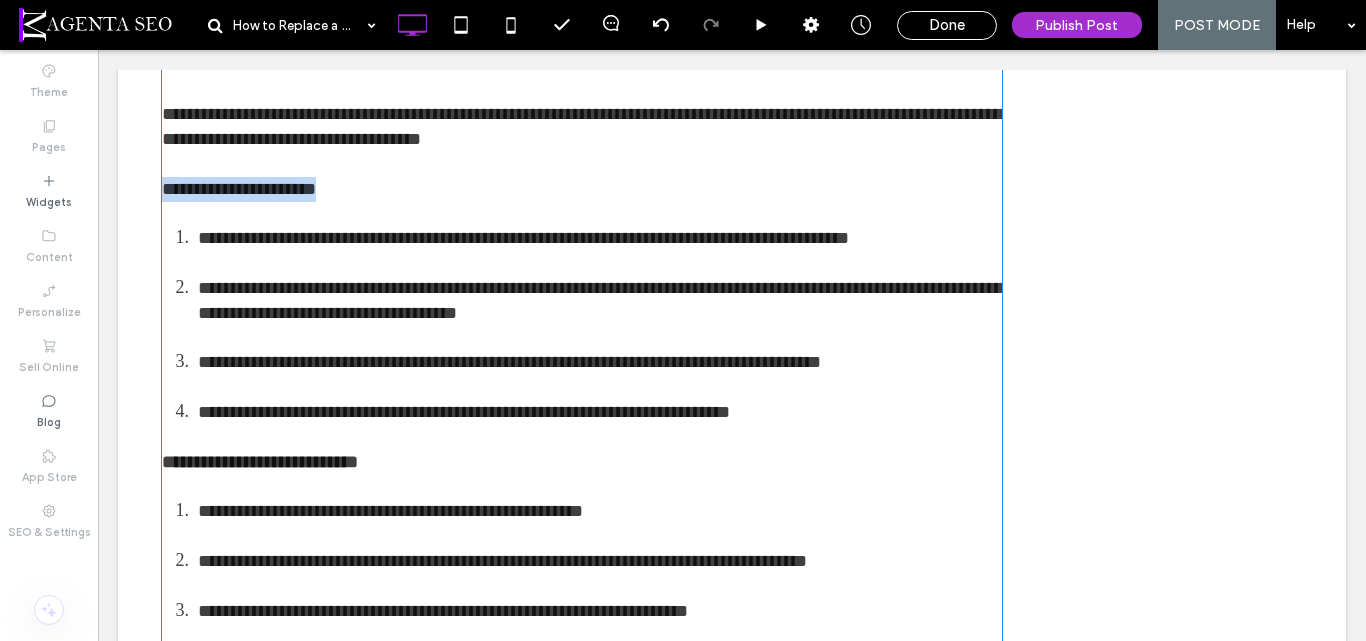 drag, startPoint x: 160, startPoint y: 296, endPoint x: 329, endPoint y: 303, distance: 169.14491 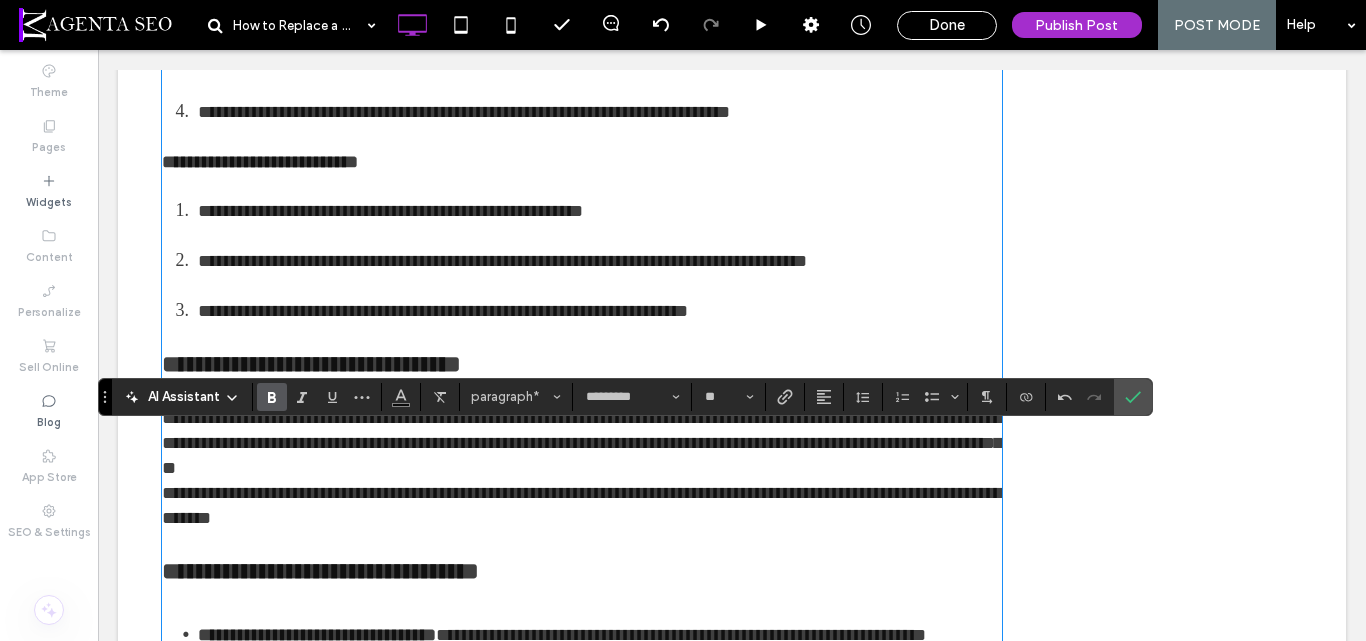 scroll, scrollTop: 2991, scrollLeft: 0, axis: vertical 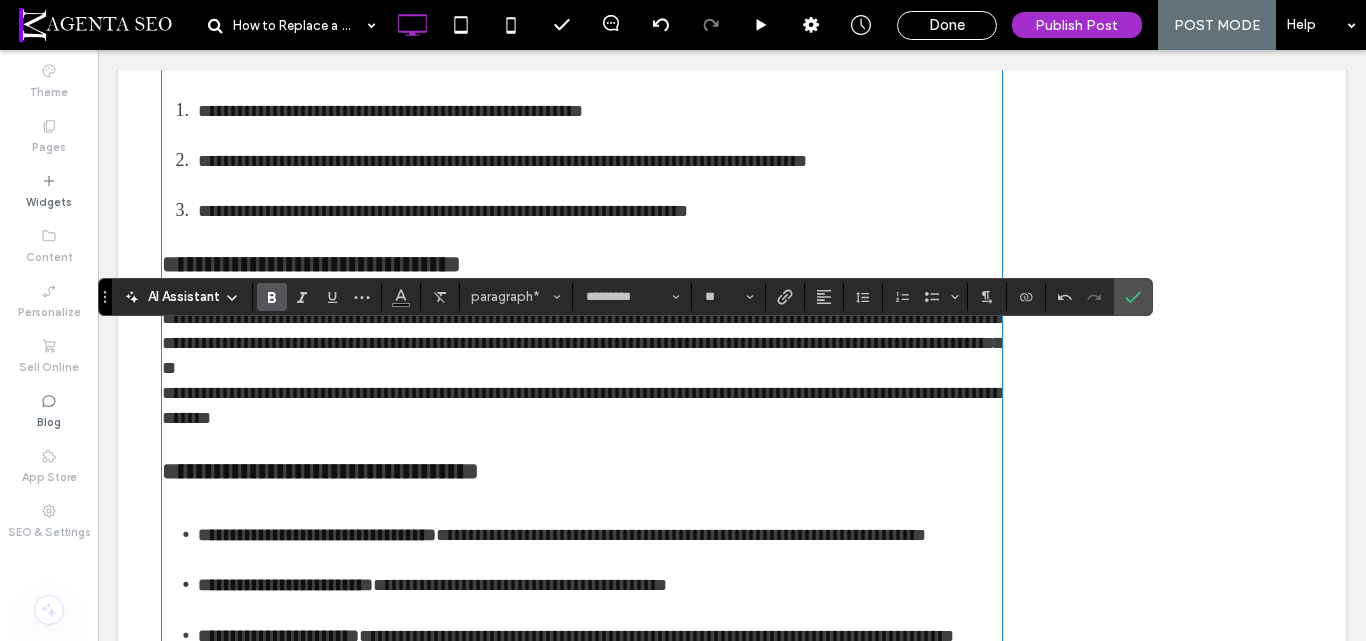 click on "**********" at bounding box center [582, 405] 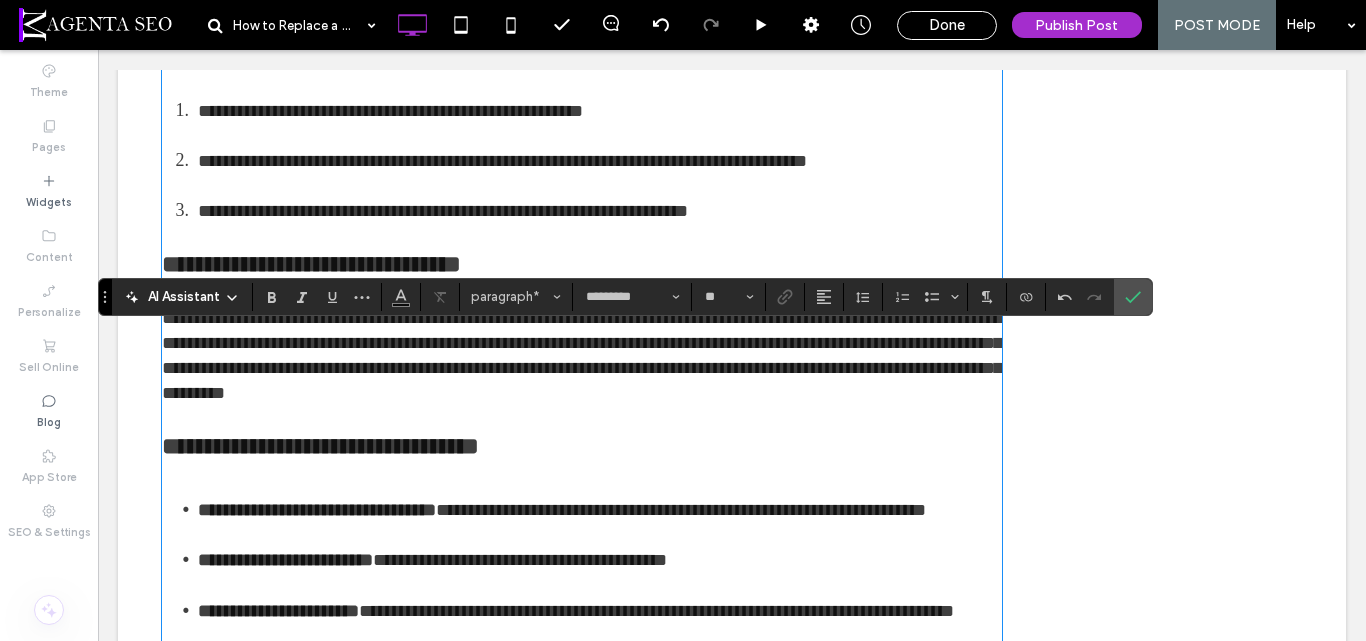 type 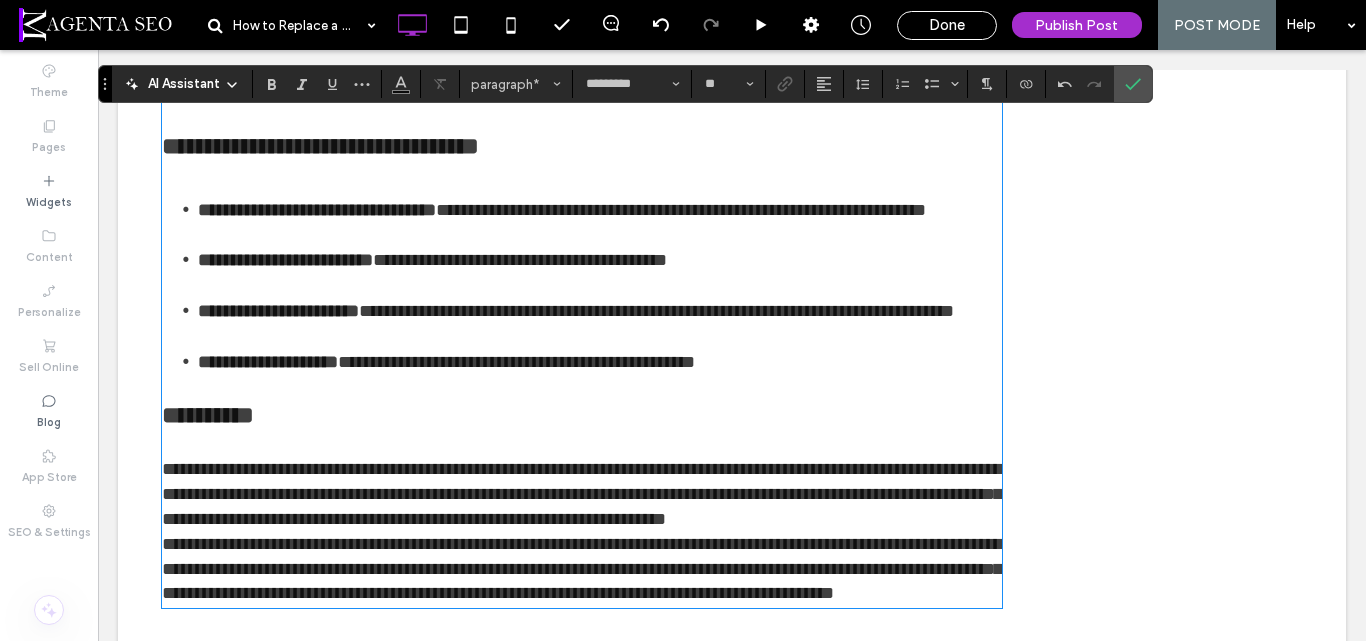 scroll, scrollTop: 2891, scrollLeft: 0, axis: vertical 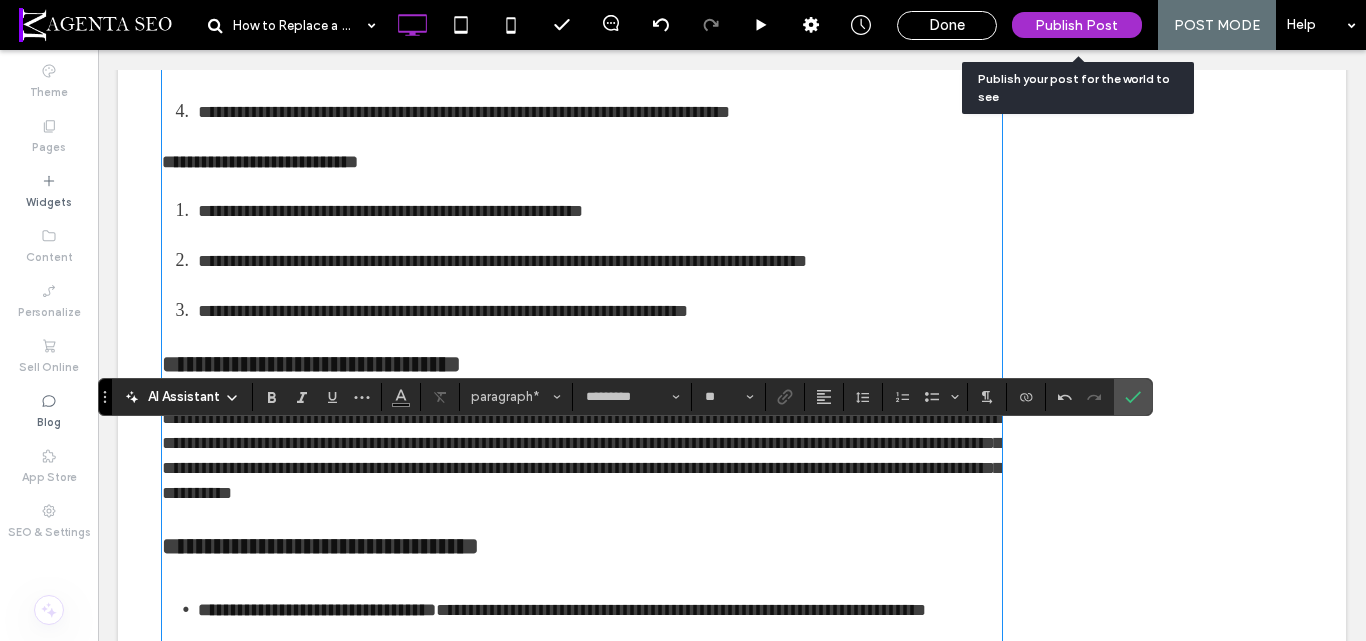 click on "Publish Post" at bounding box center (1076, 25) 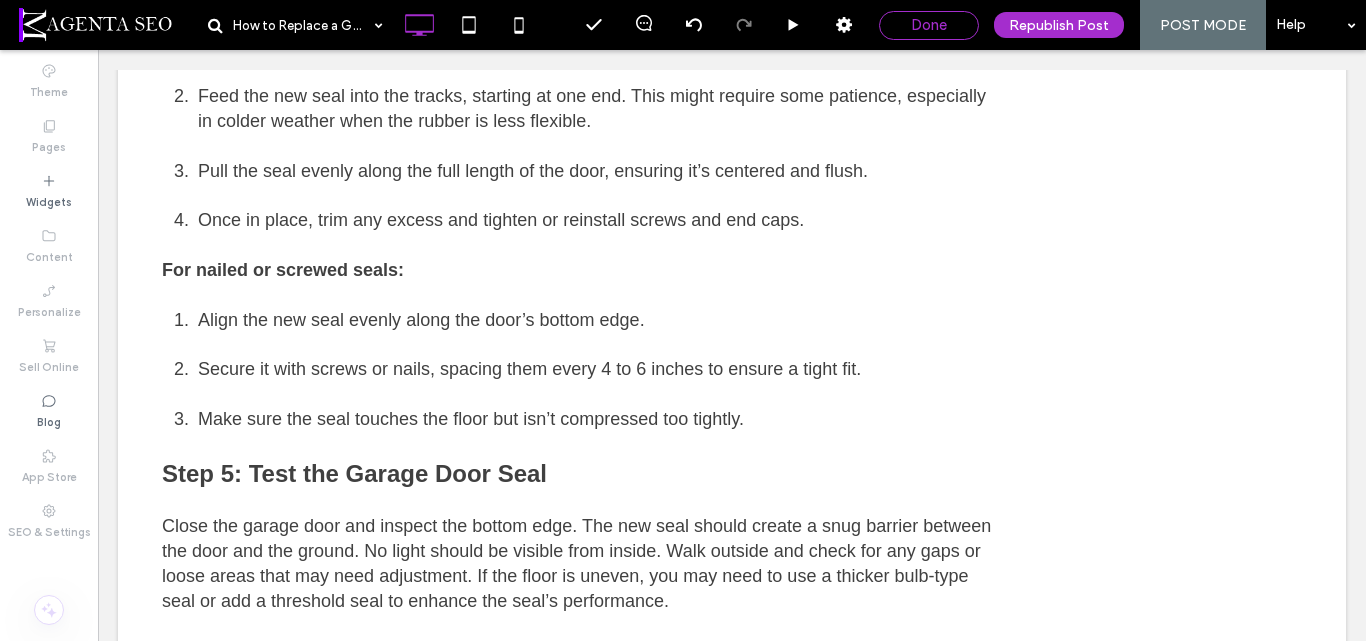 click on "Done" at bounding box center [929, 25] 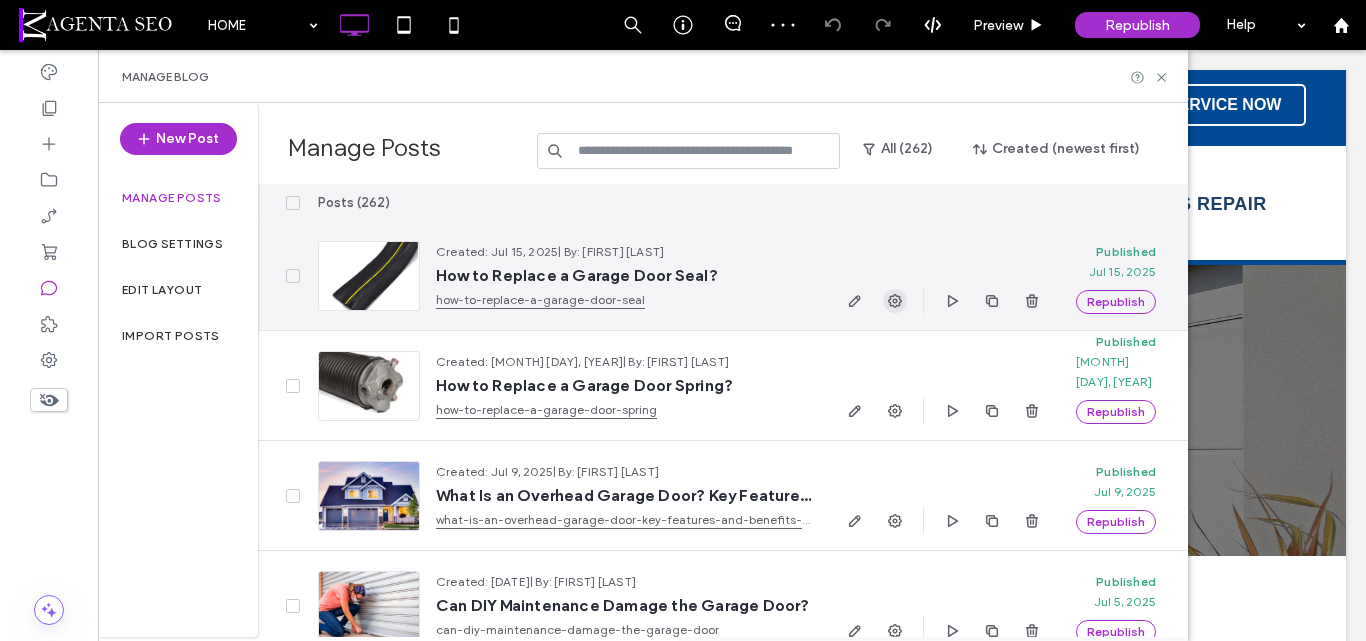 click 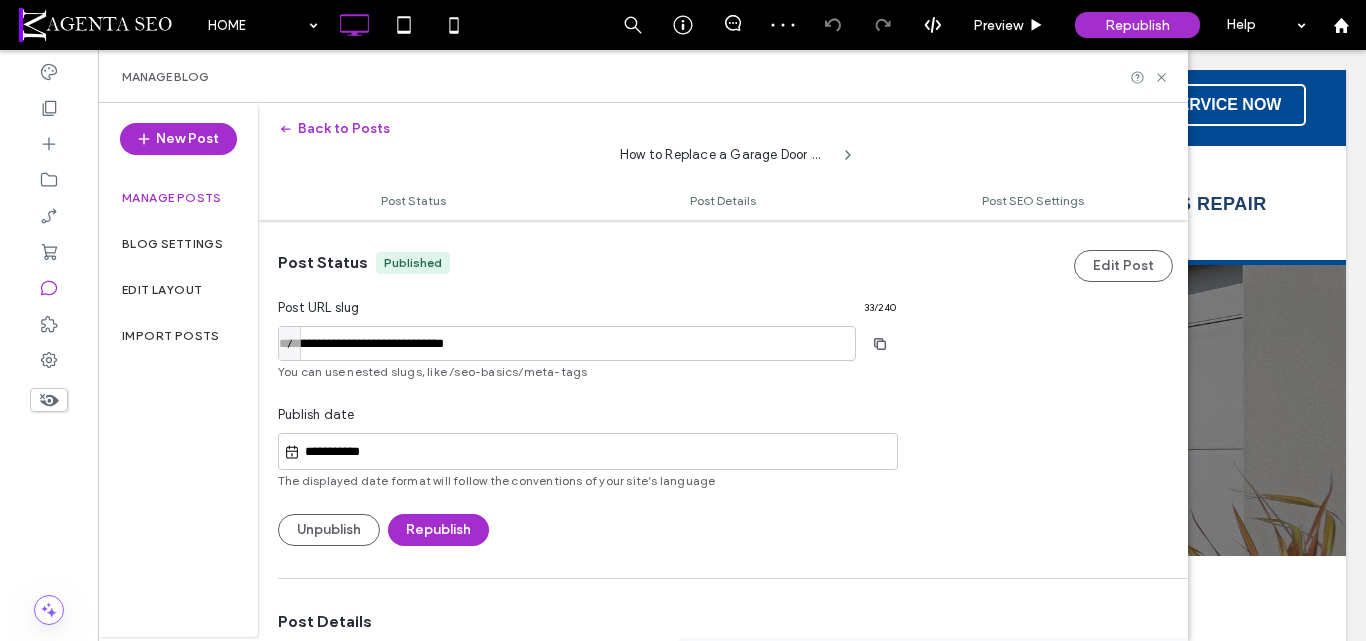 scroll, scrollTop: 0, scrollLeft: 0, axis: both 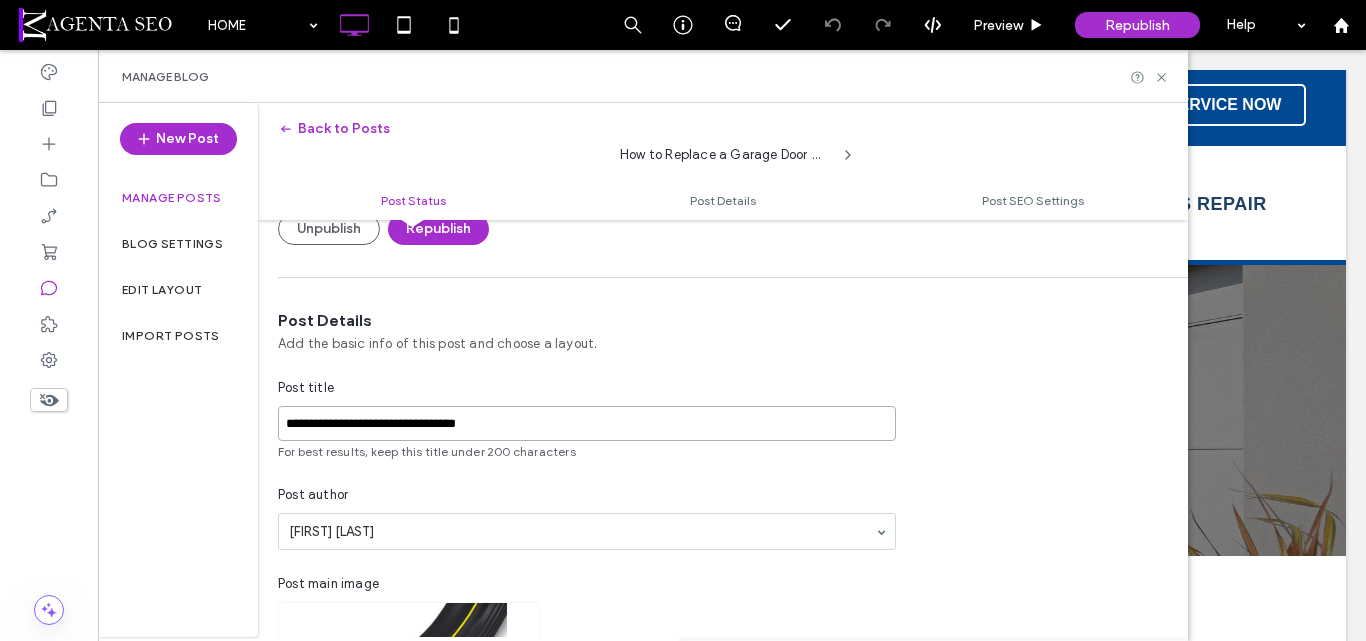 click on "**********" at bounding box center [587, 423] 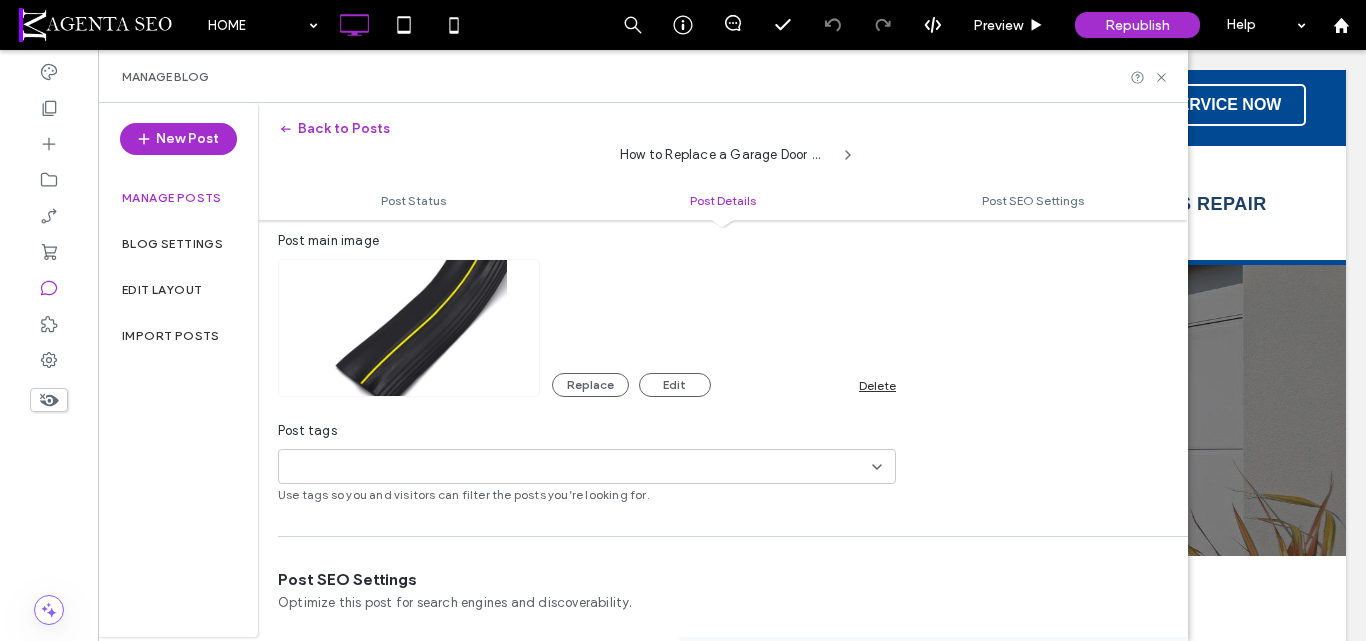 scroll, scrollTop: 701, scrollLeft: 0, axis: vertical 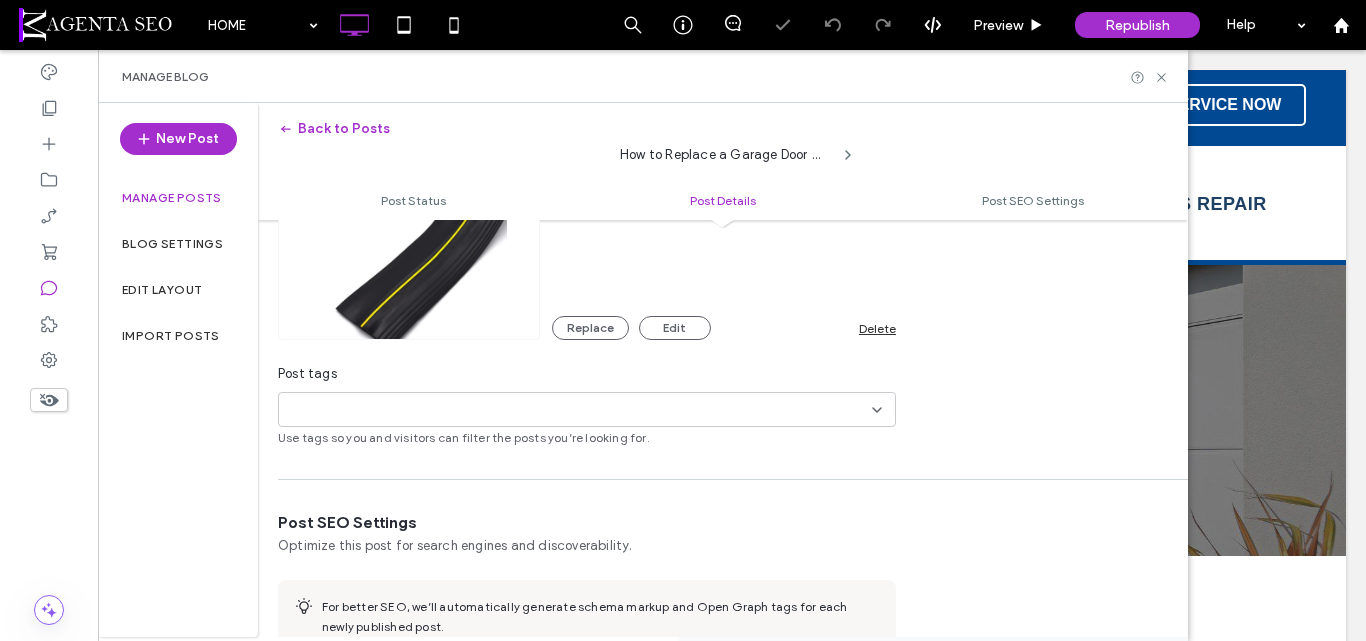 click on "+0 +0" at bounding box center (579, 409) 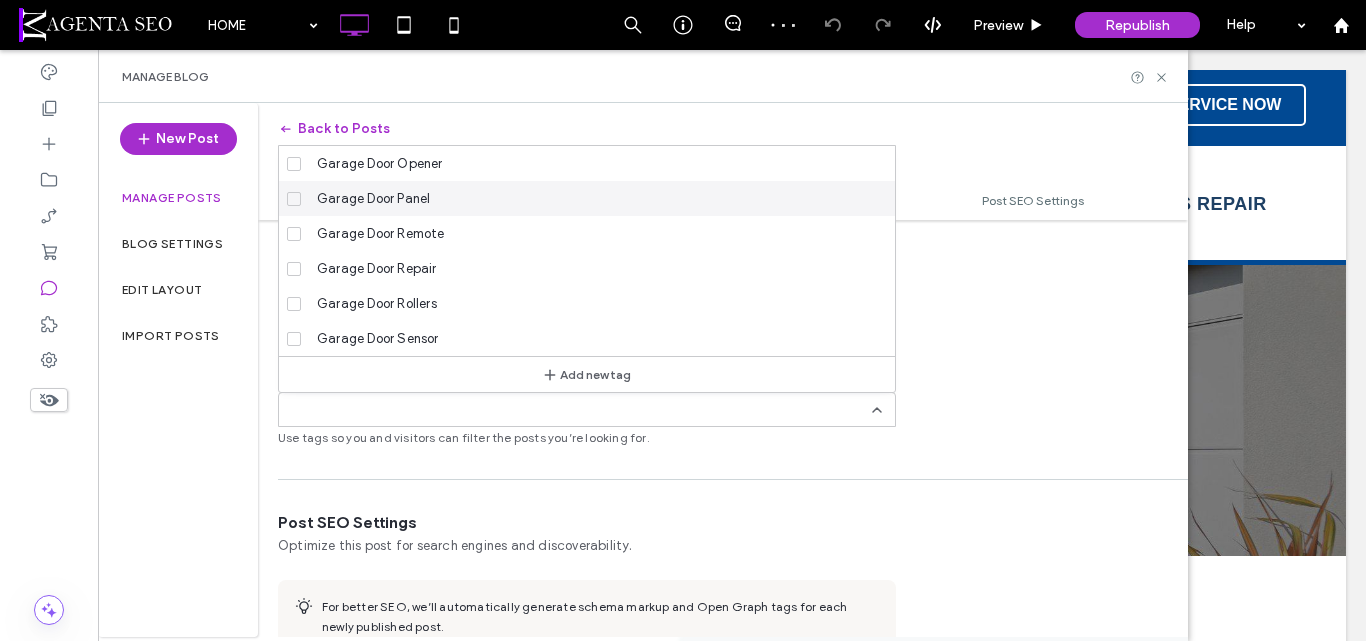 scroll, scrollTop: 200, scrollLeft: 0, axis: vertical 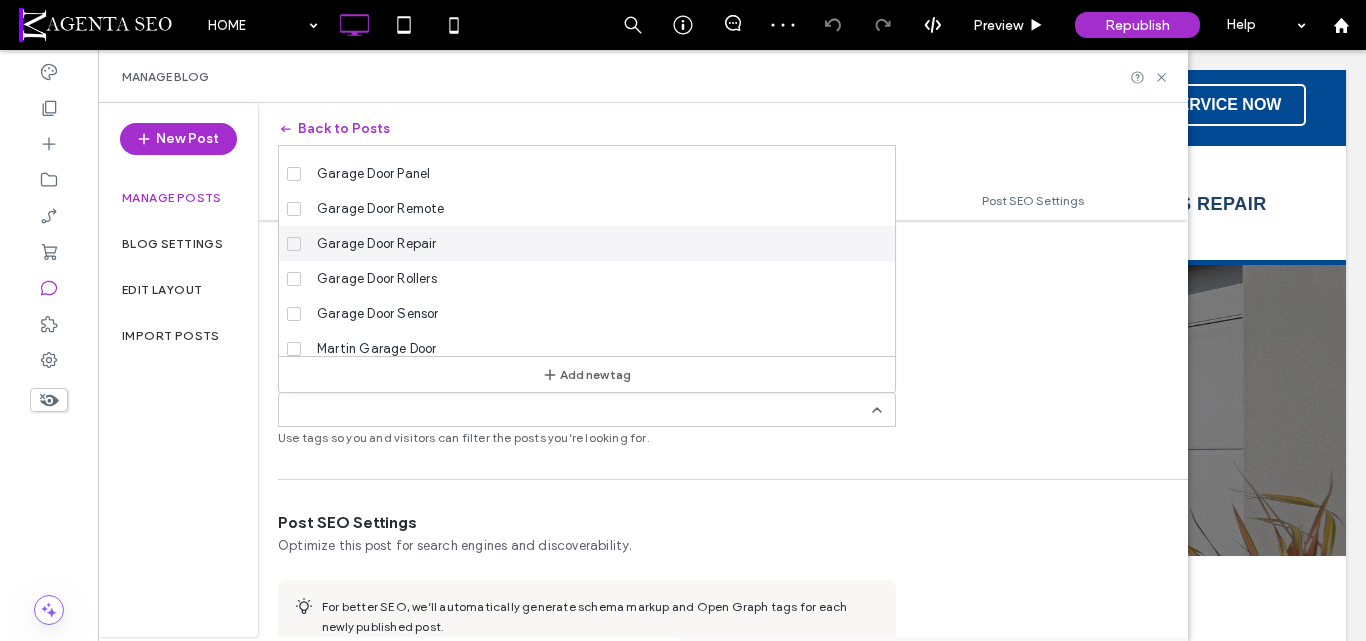 click on "Garage Door Repair" at bounding box center (594, 243) 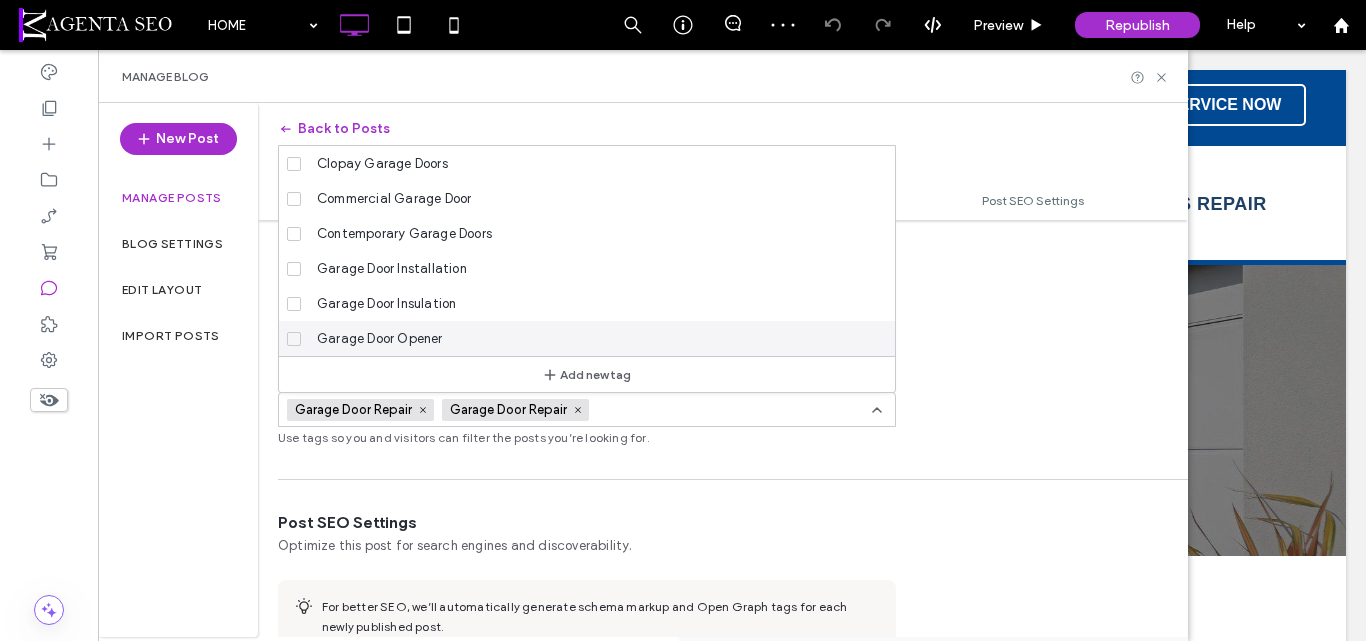 click on "**********" at bounding box center (683, 320) 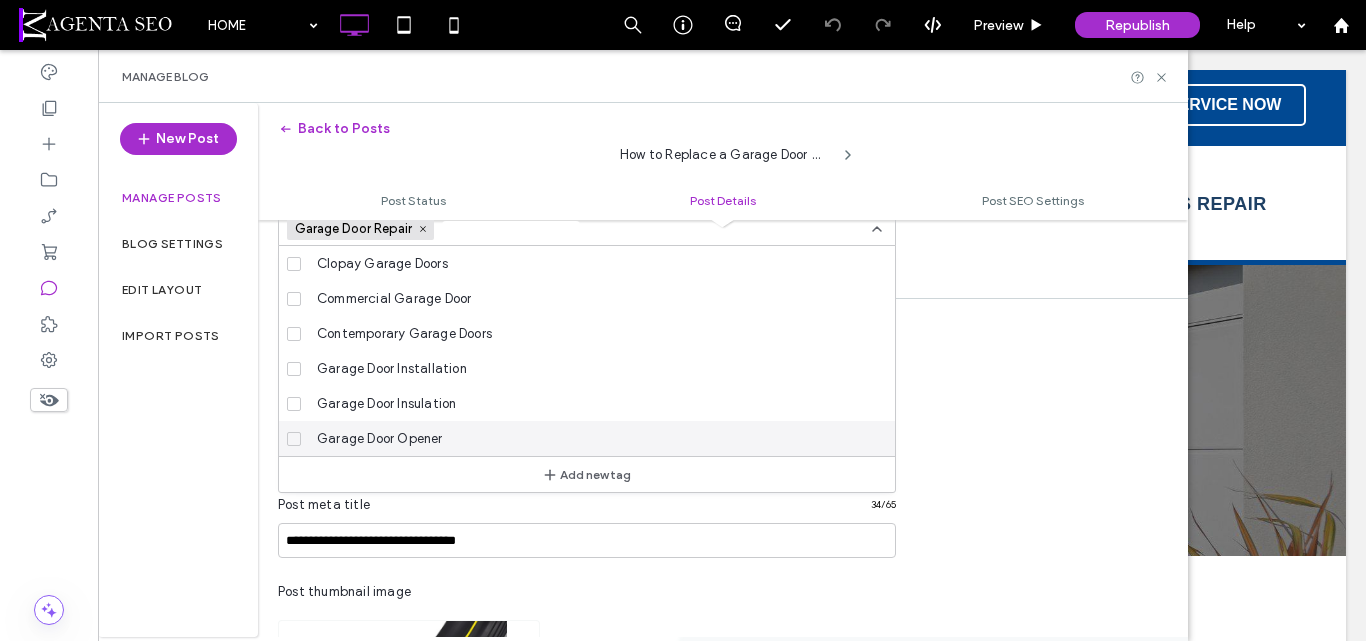 scroll, scrollTop: 1001, scrollLeft: 0, axis: vertical 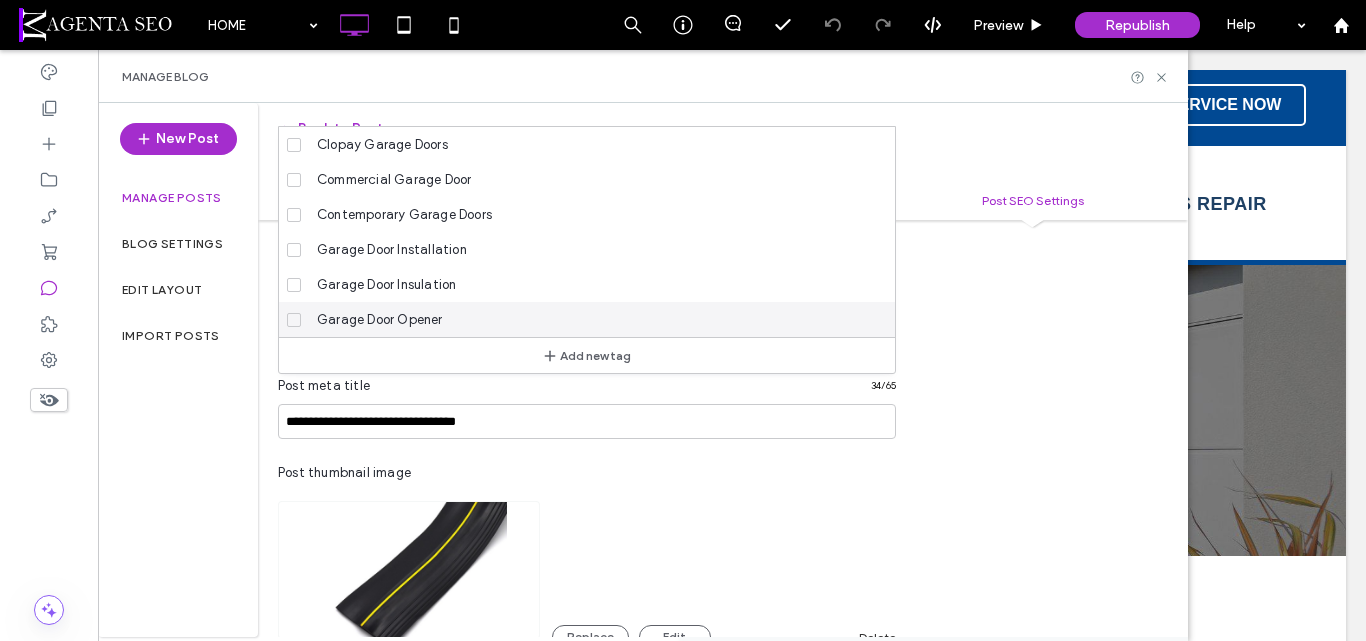 click on "**********" at bounding box center [723, 584] 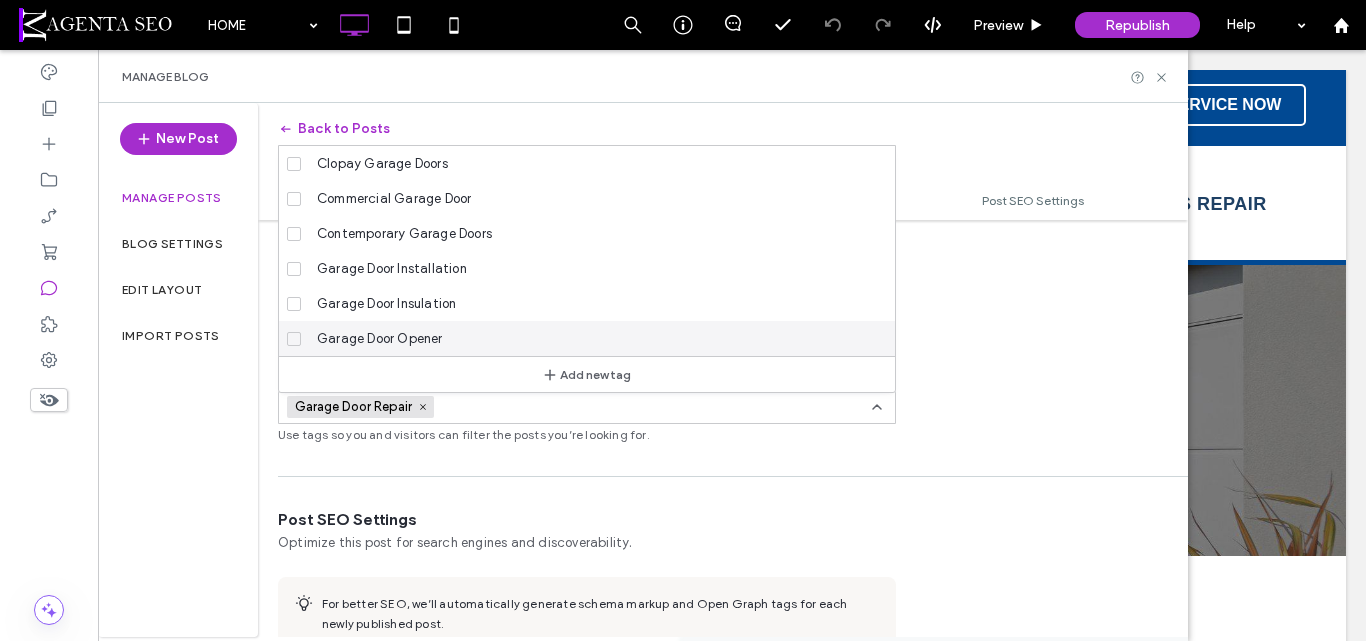scroll, scrollTop: 701, scrollLeft: 0, axis: vertical 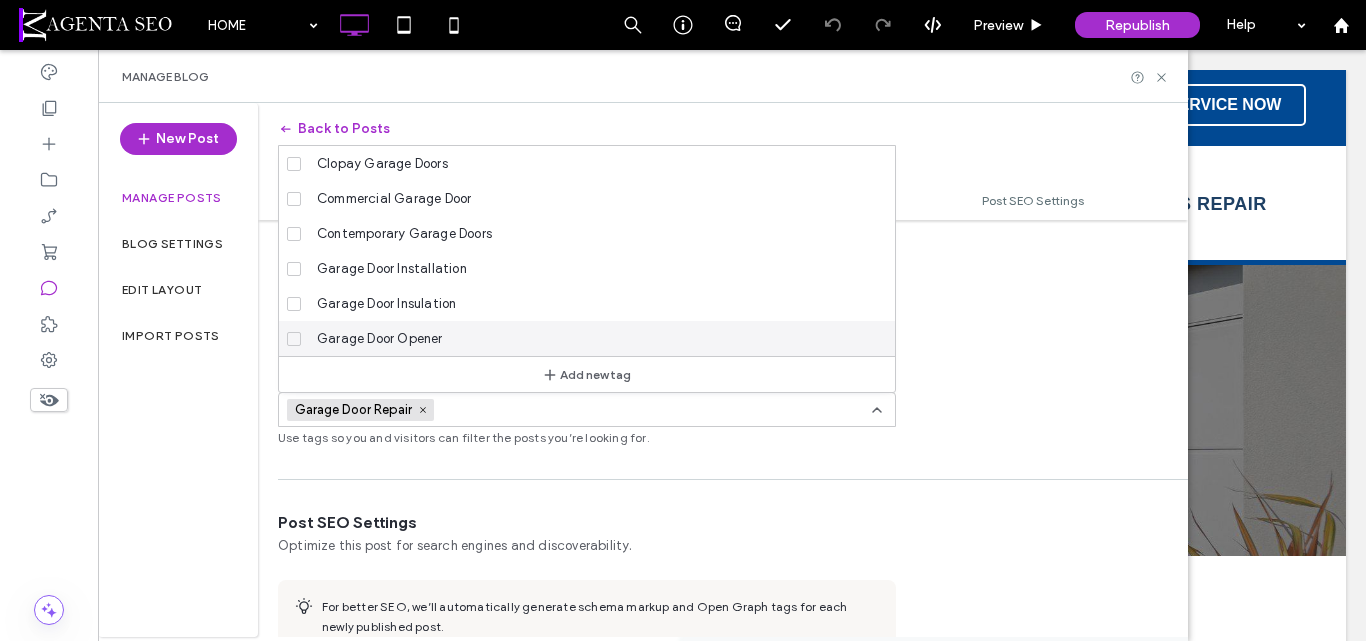 click on "Garage Door Repair +0 Garage Door Repair +0" at bounding box center [579, 409] 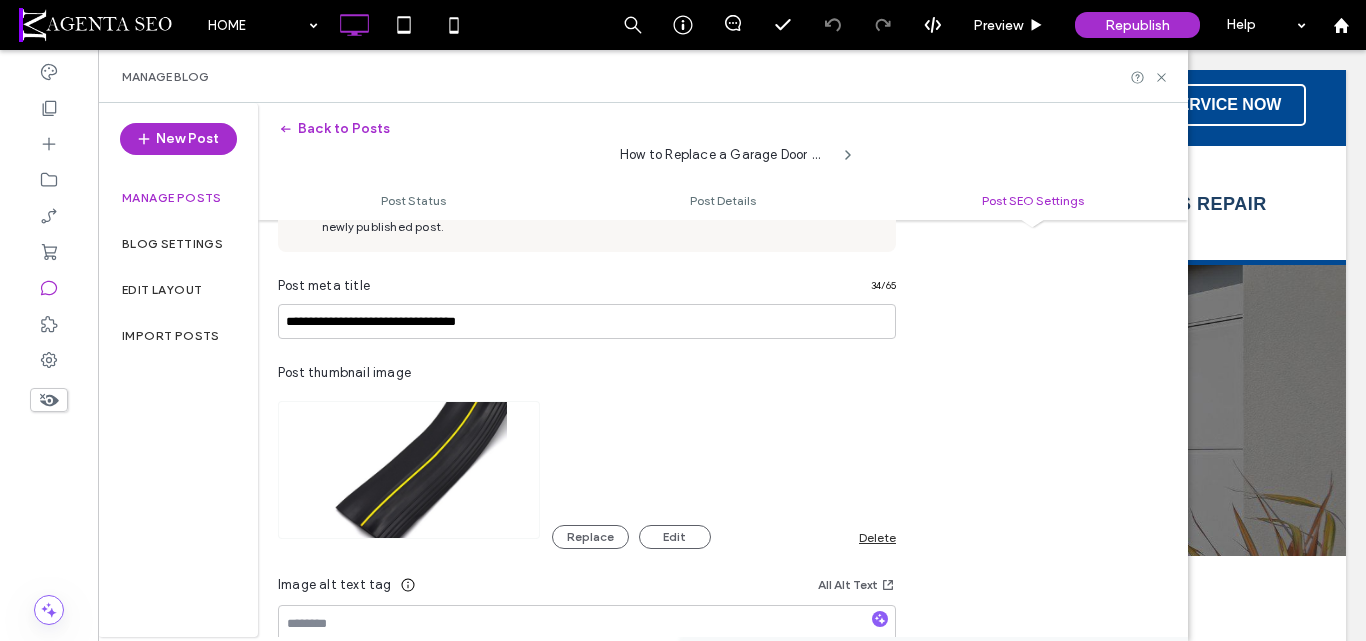scroll, scrollTop: 1296, scrollLeft: 0, axis: vertical 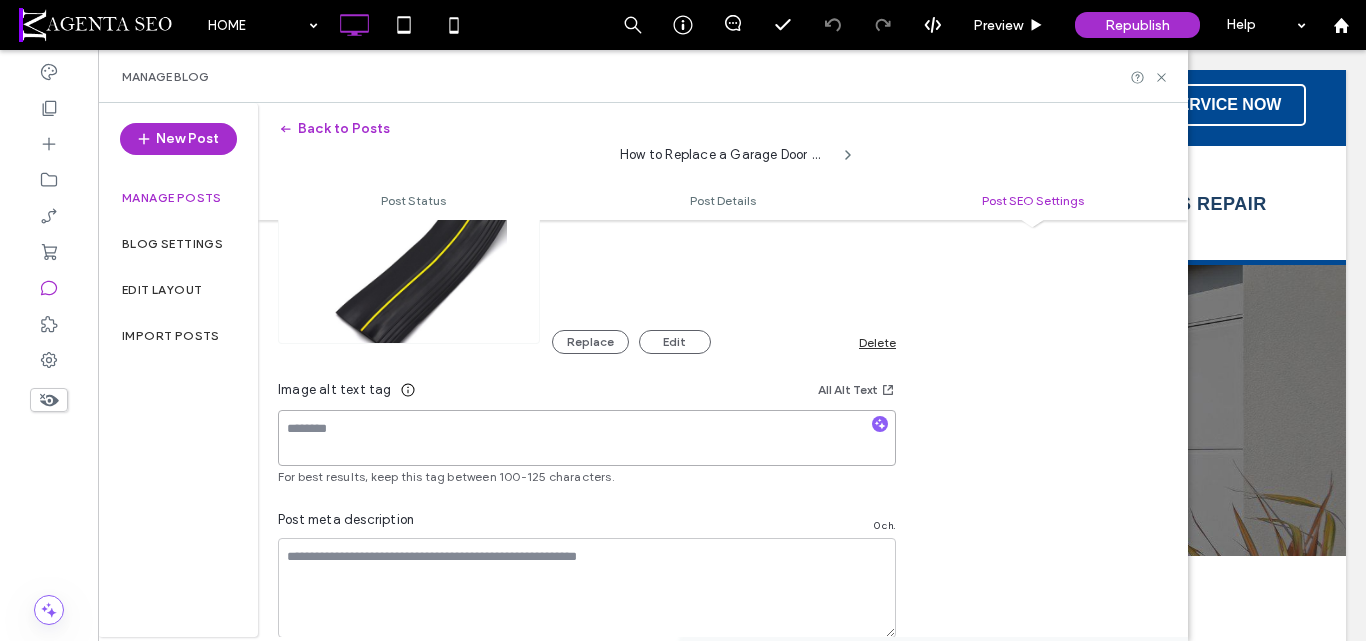 click at bounding box center [587, 438] 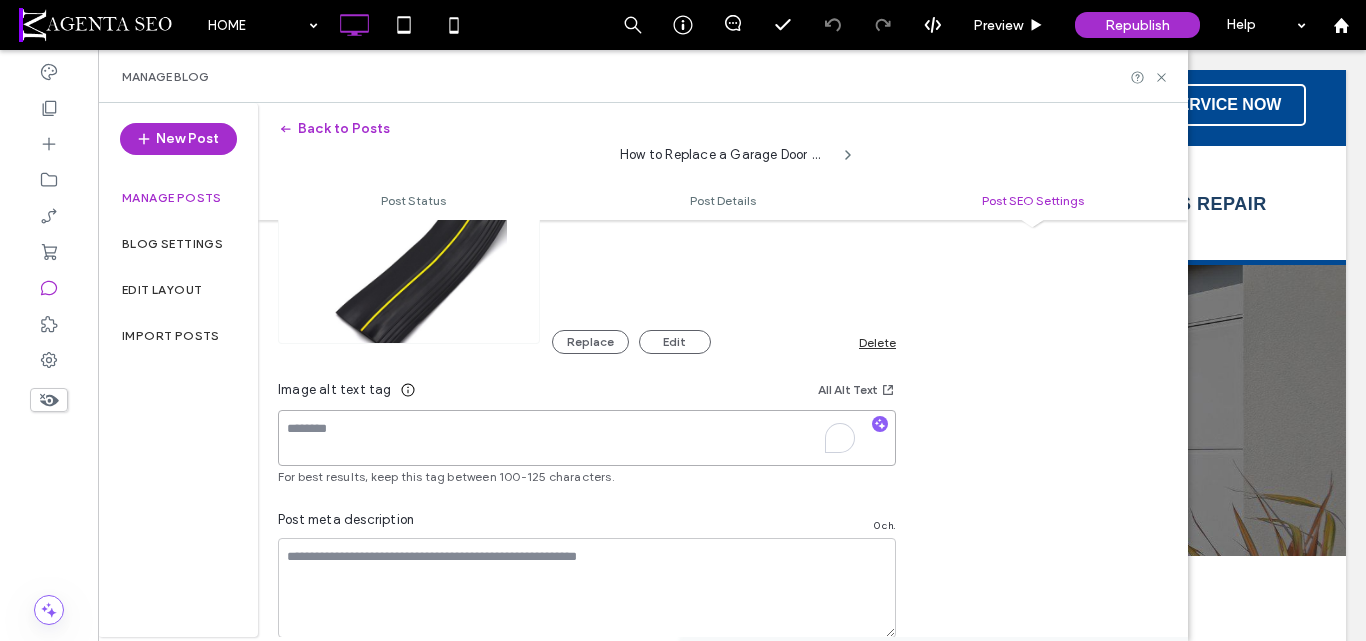 paste on "**********" 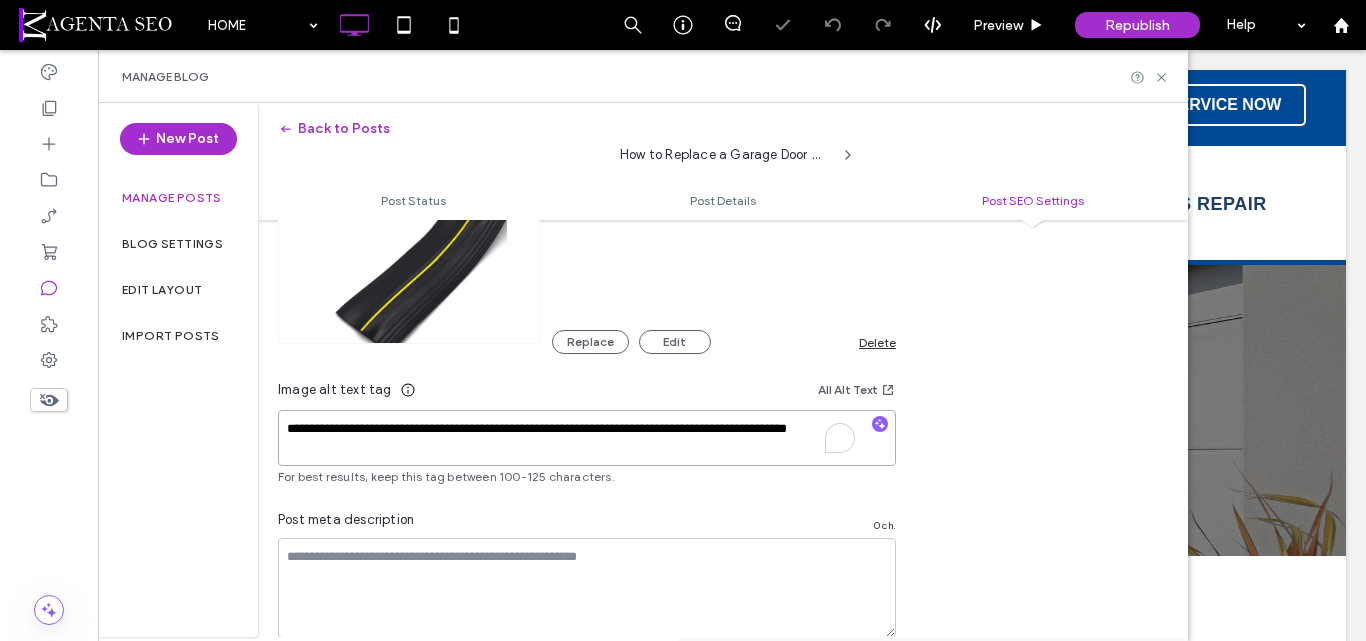 type 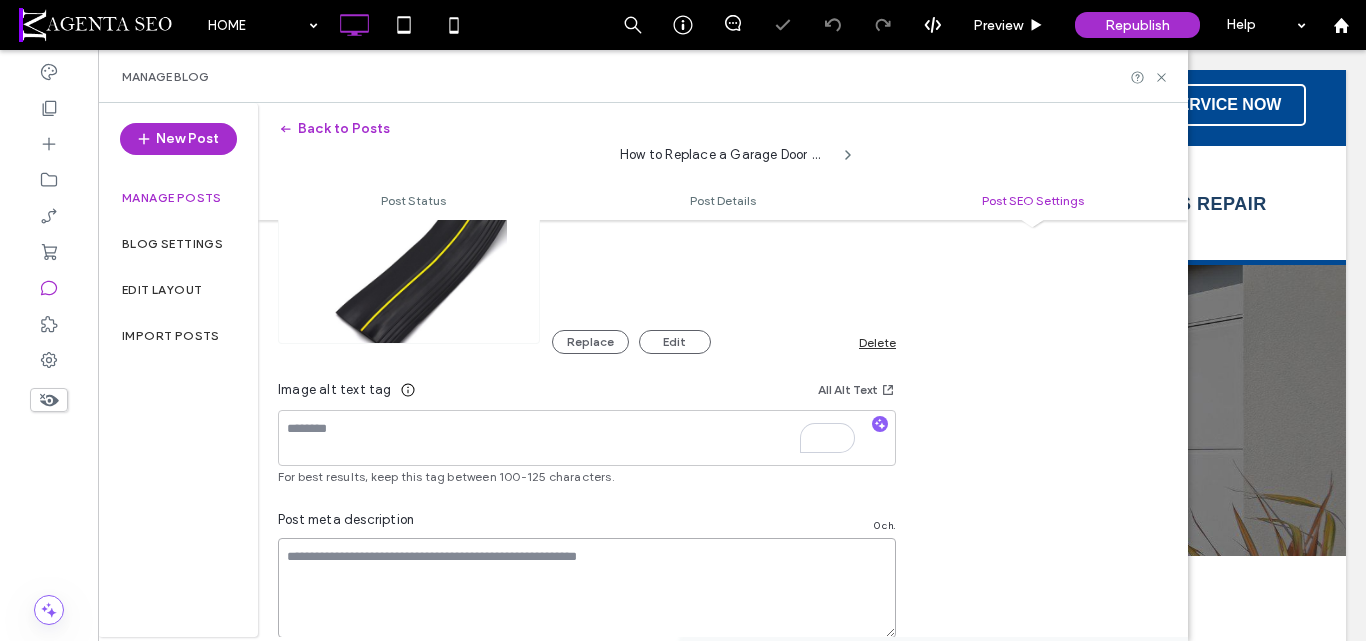 click at bounding box center (587, 588) 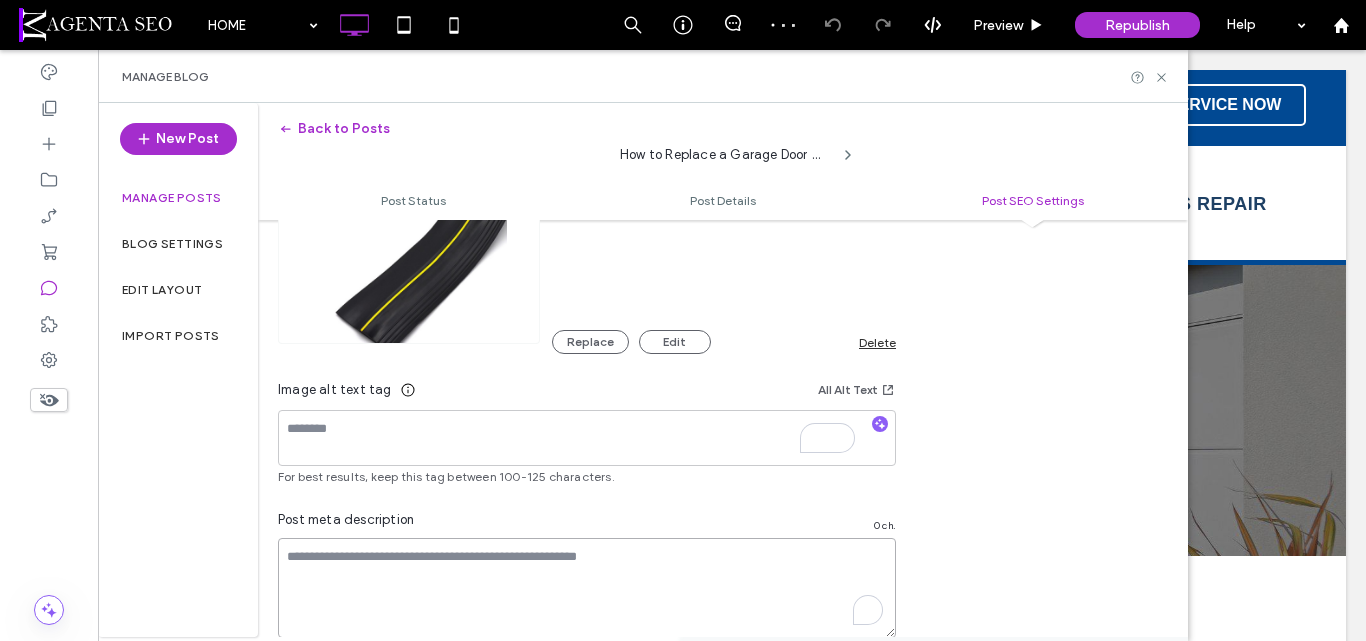 paste on "**********" 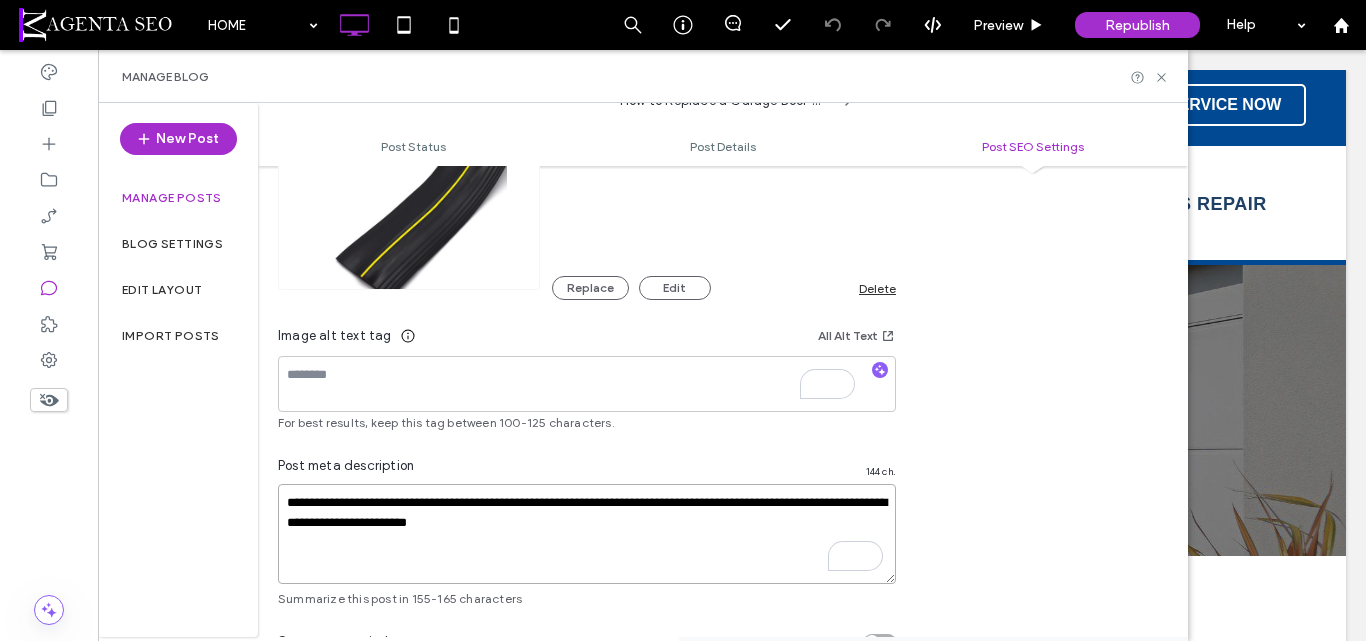 scroll, scrollTop: 0, scrollLeft: 0, axis: both 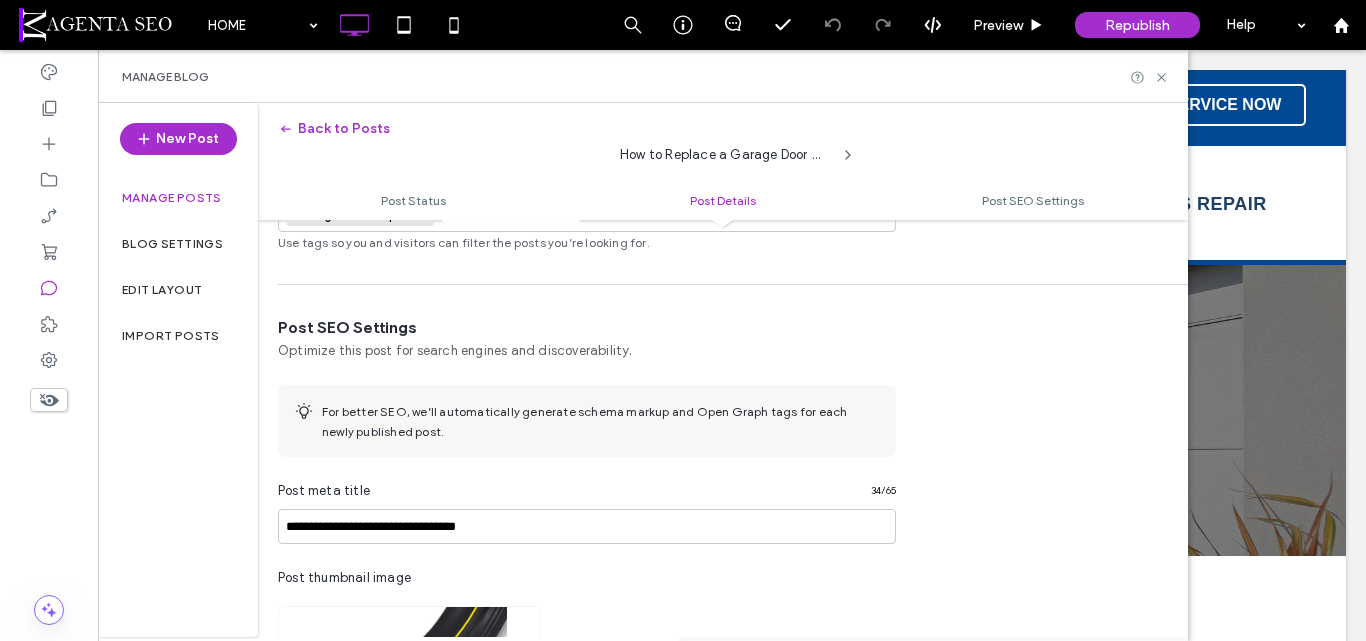 type on "**********" 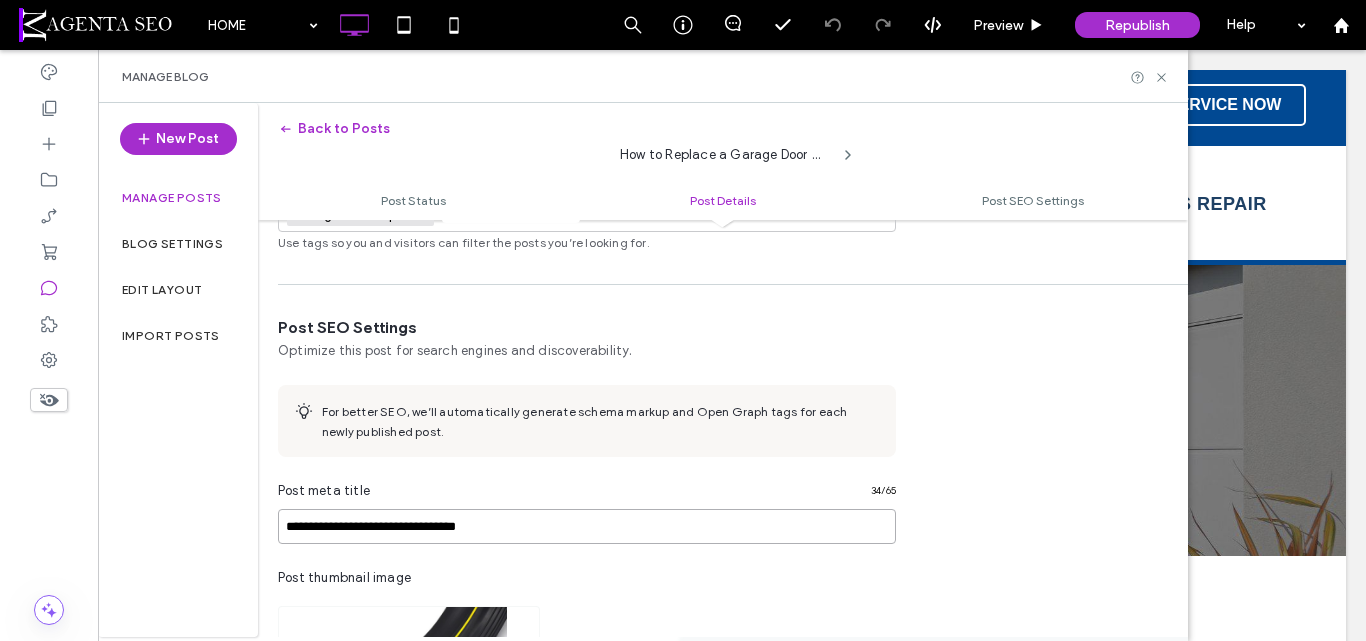 click on "**********" at bounding box center (587, 526) 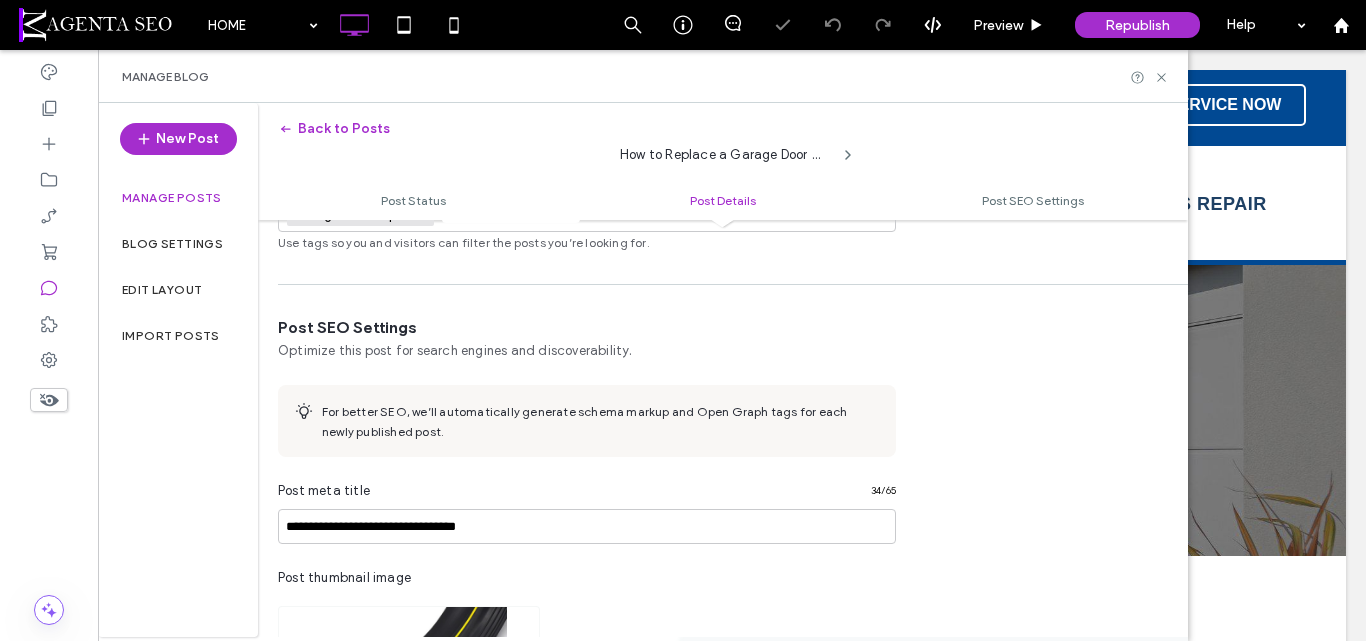 click at bounding box center [683, 320] 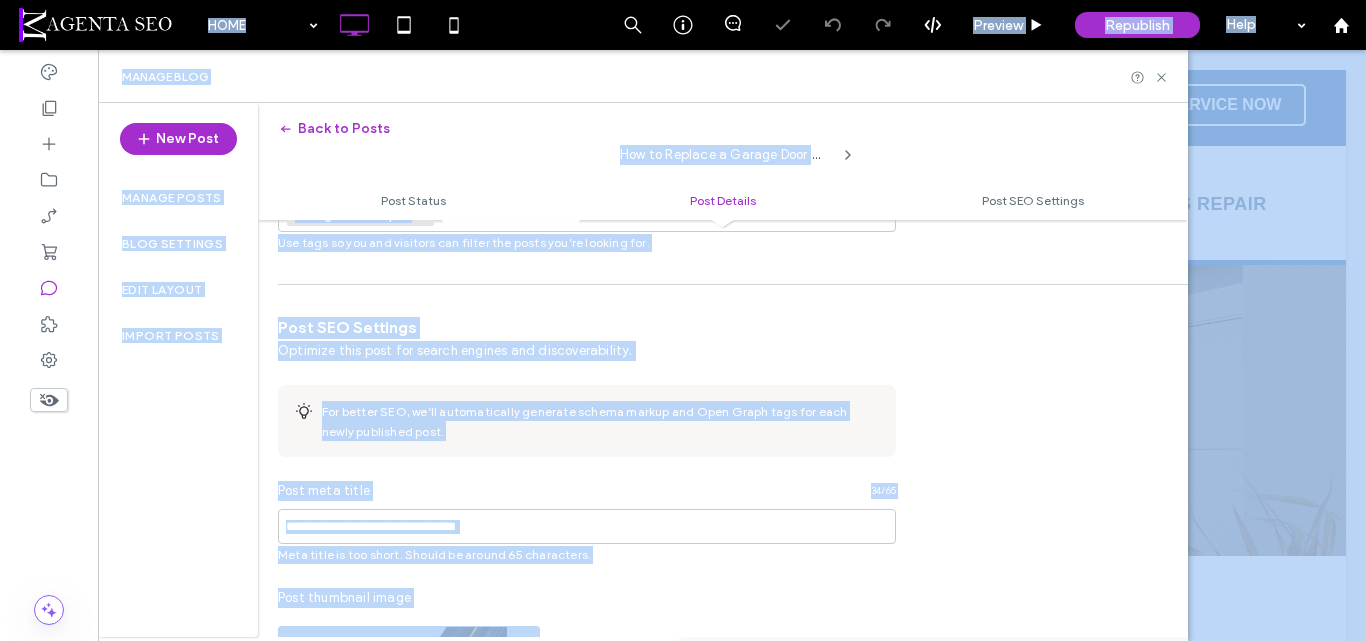 click at bounding box center (683, 320) 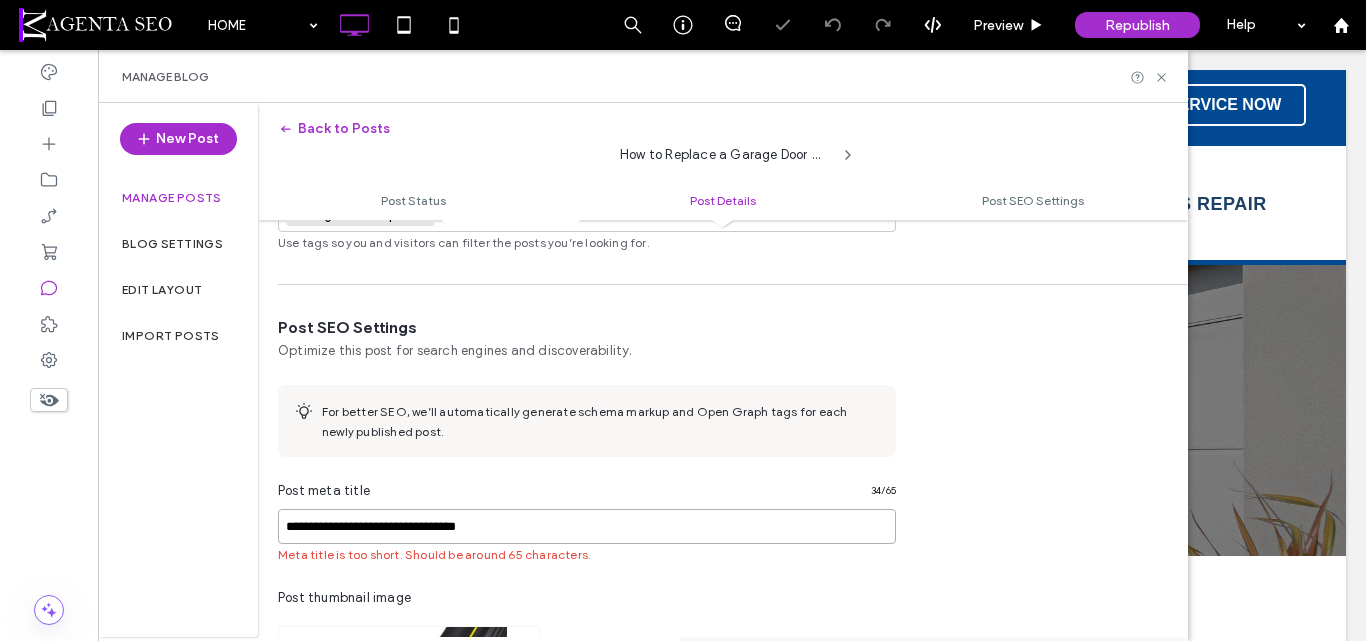 click on "**********" at bounding box center [587, 526] 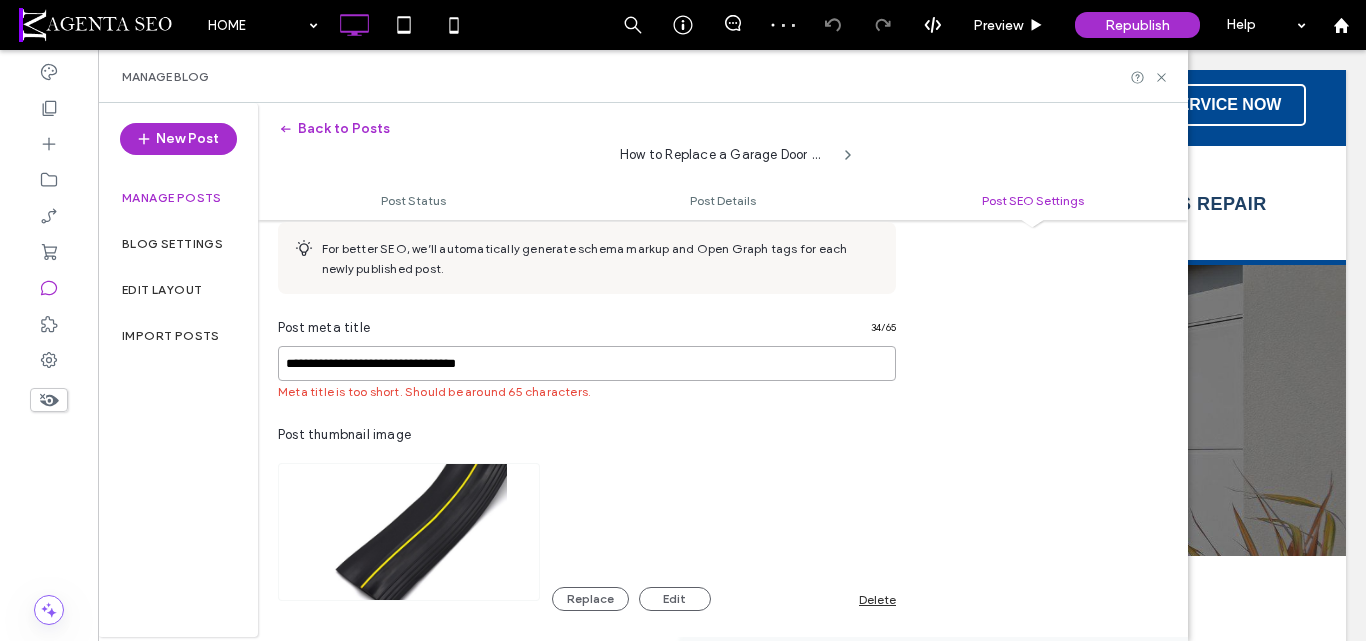 scroll, scrollTop: 1296, scrollLeft: 0, axis: vertical 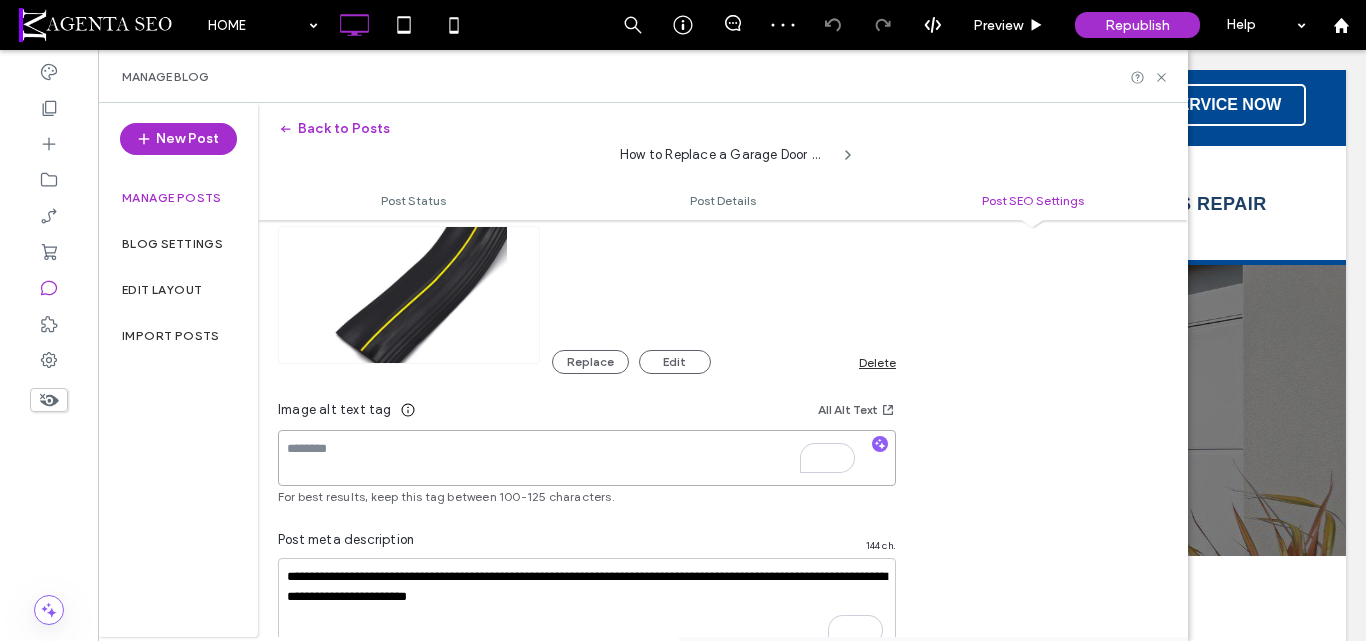 click at bounding box center (587, 458) 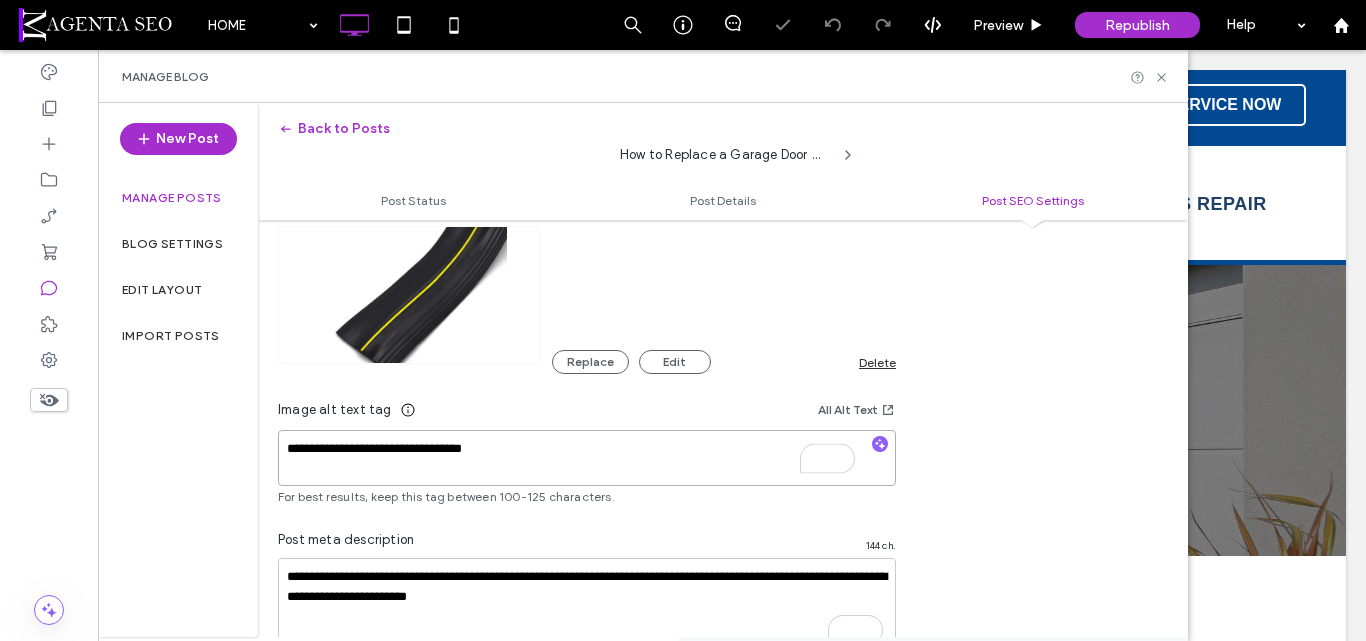 paste on "**********" 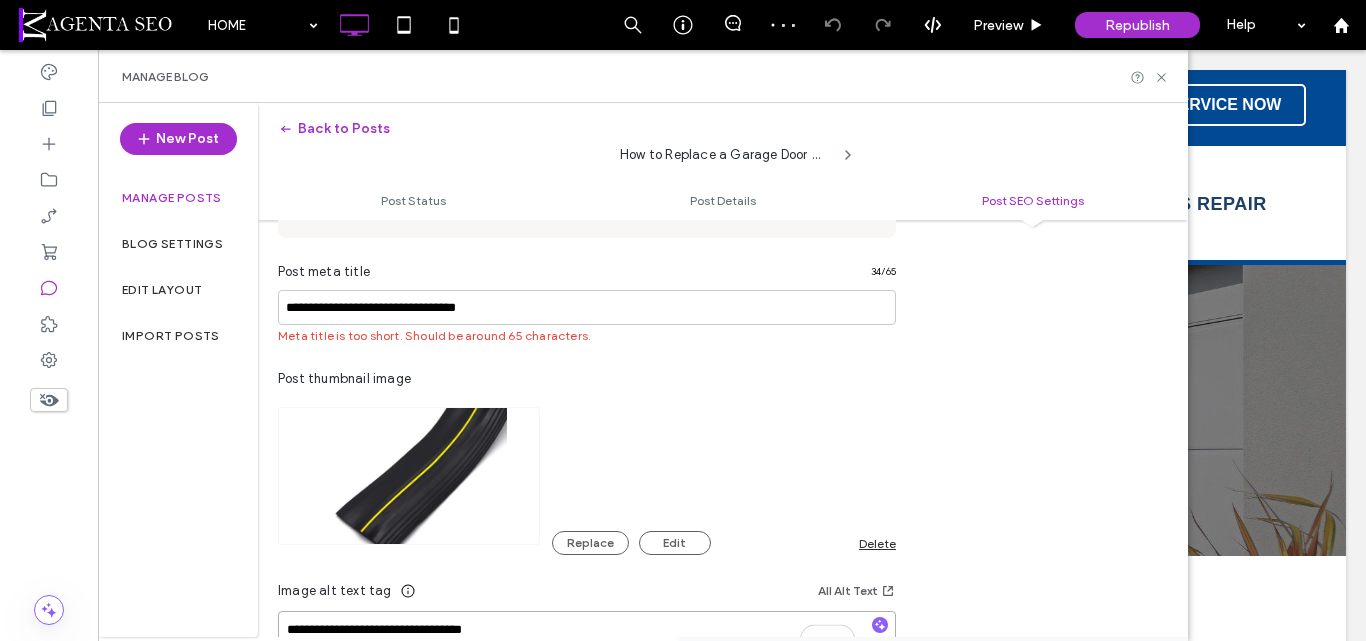 scroll, scrollTop: 996, scrollLeft: 0, axis: vertical 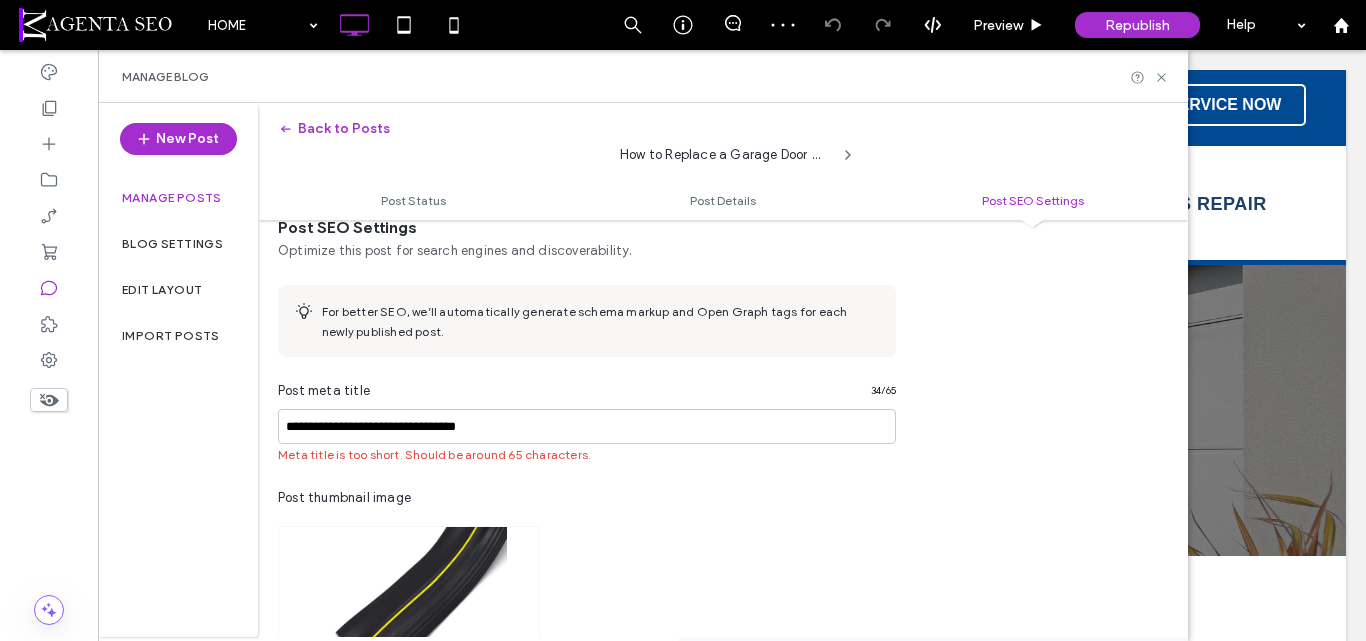 type on "**********" 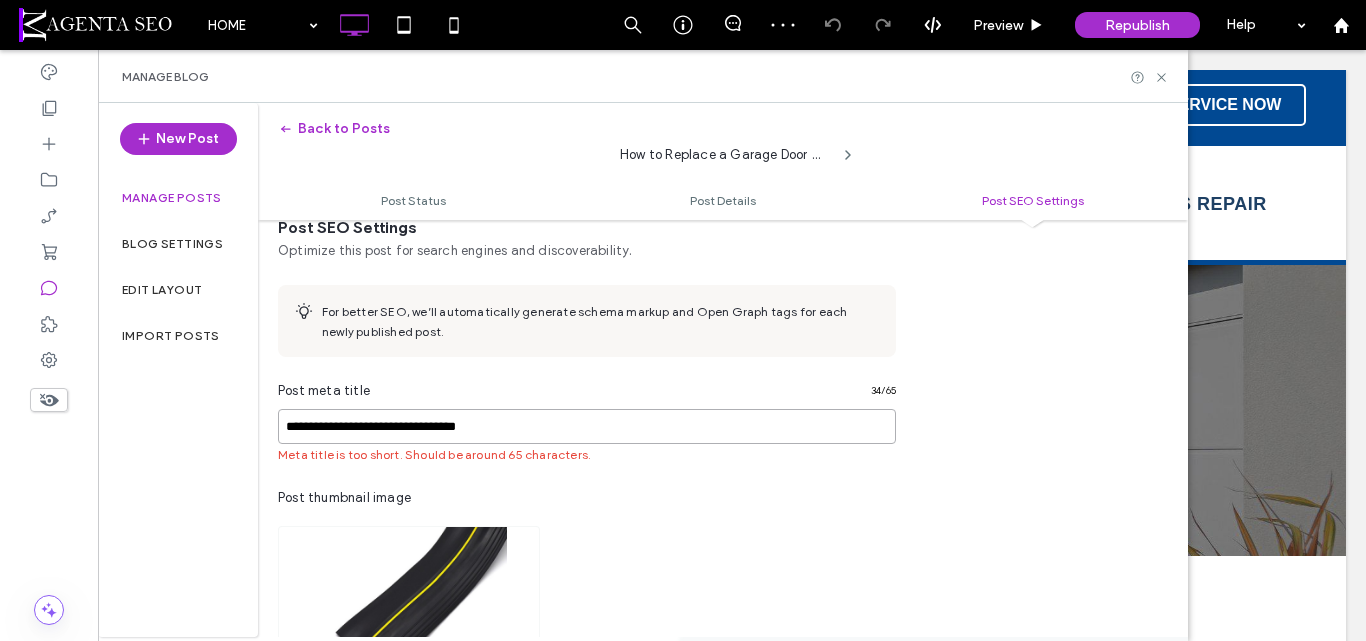 click on "**********" at bounding box center [587, 426] 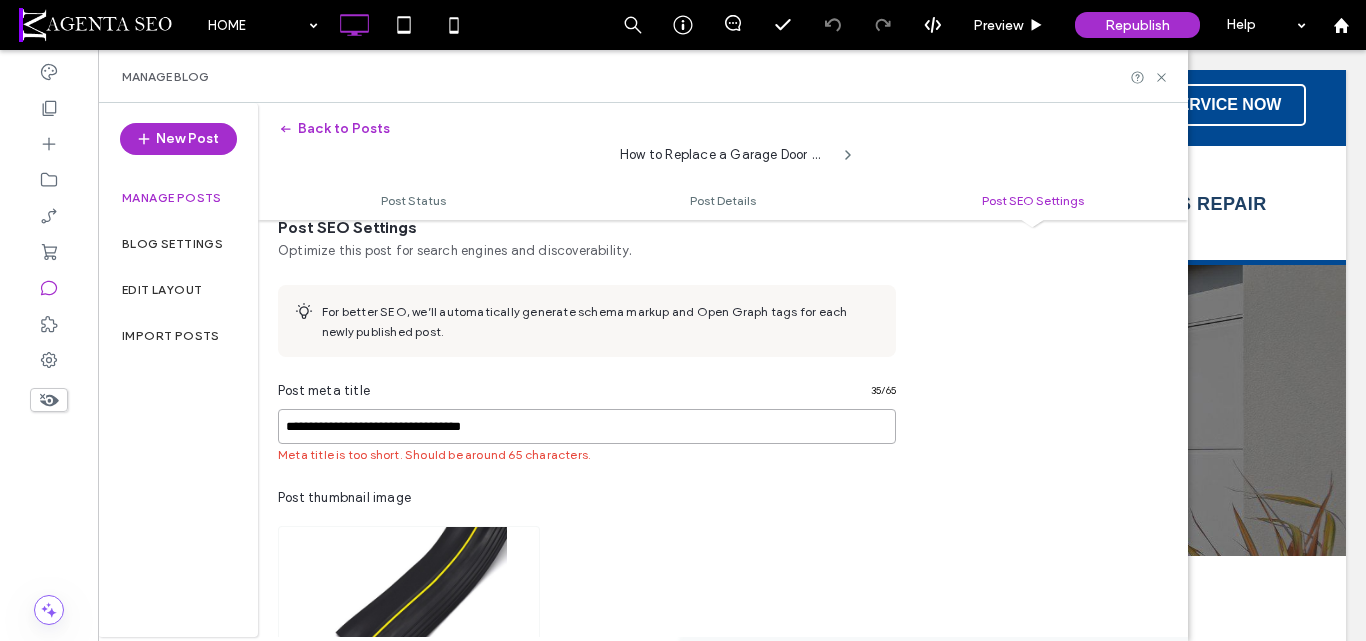 paste on "**********" 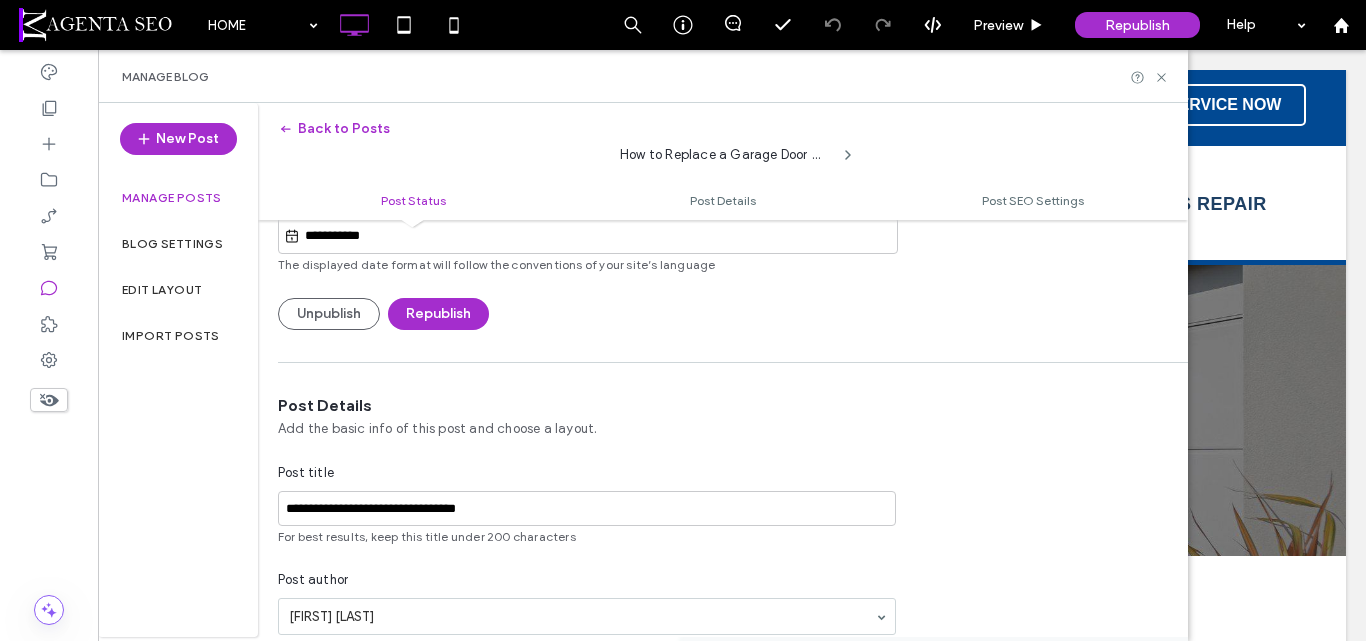 scroll, scrollTop: 0, scrollLeft: 0, axis: both 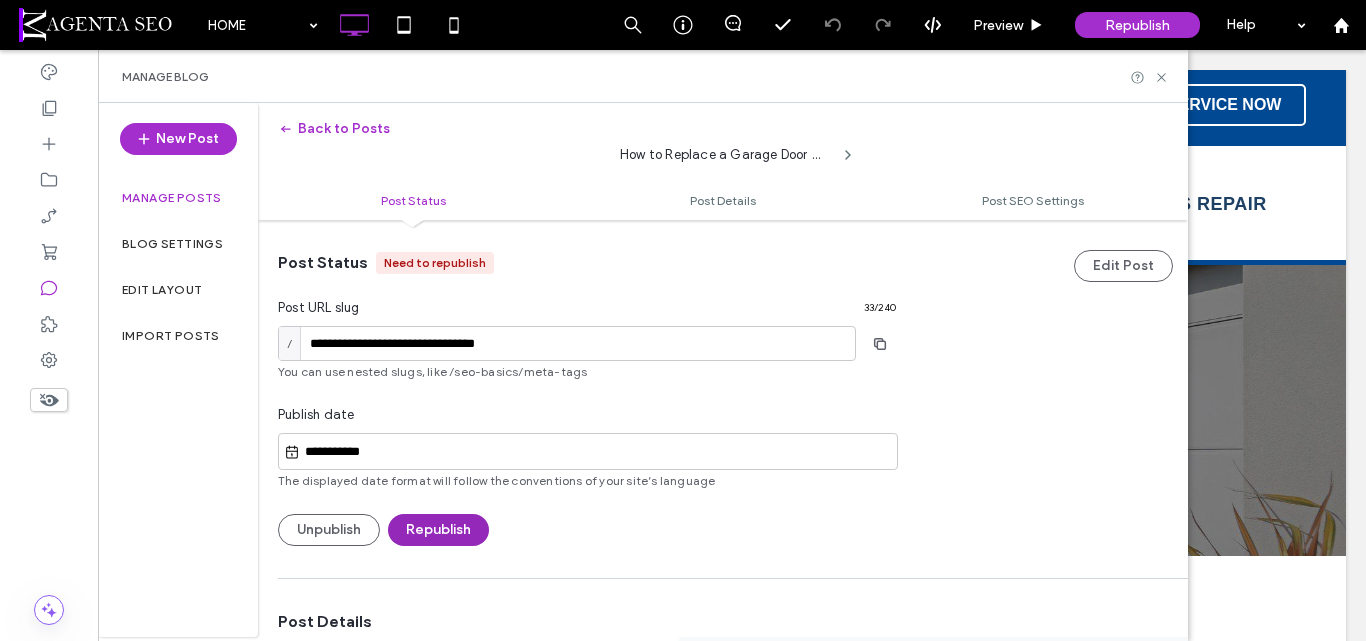 type on "**********" 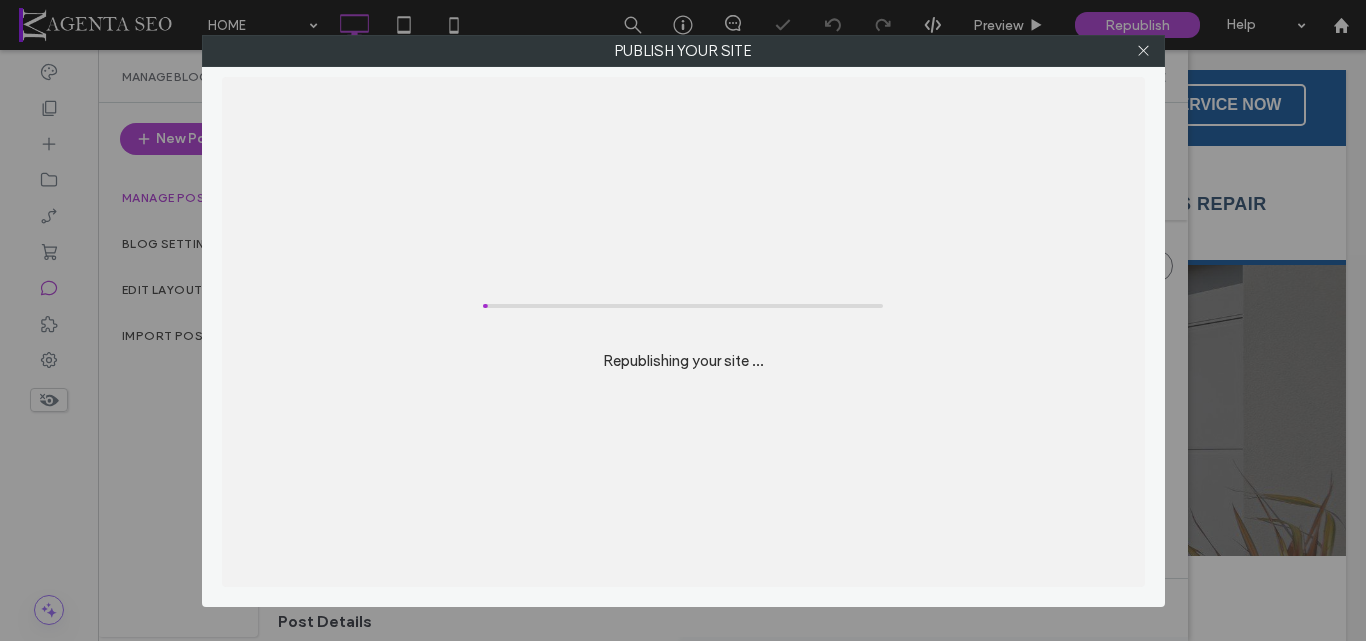 scroll, scrollTop: 0, scrollLeft: 0, axis: both 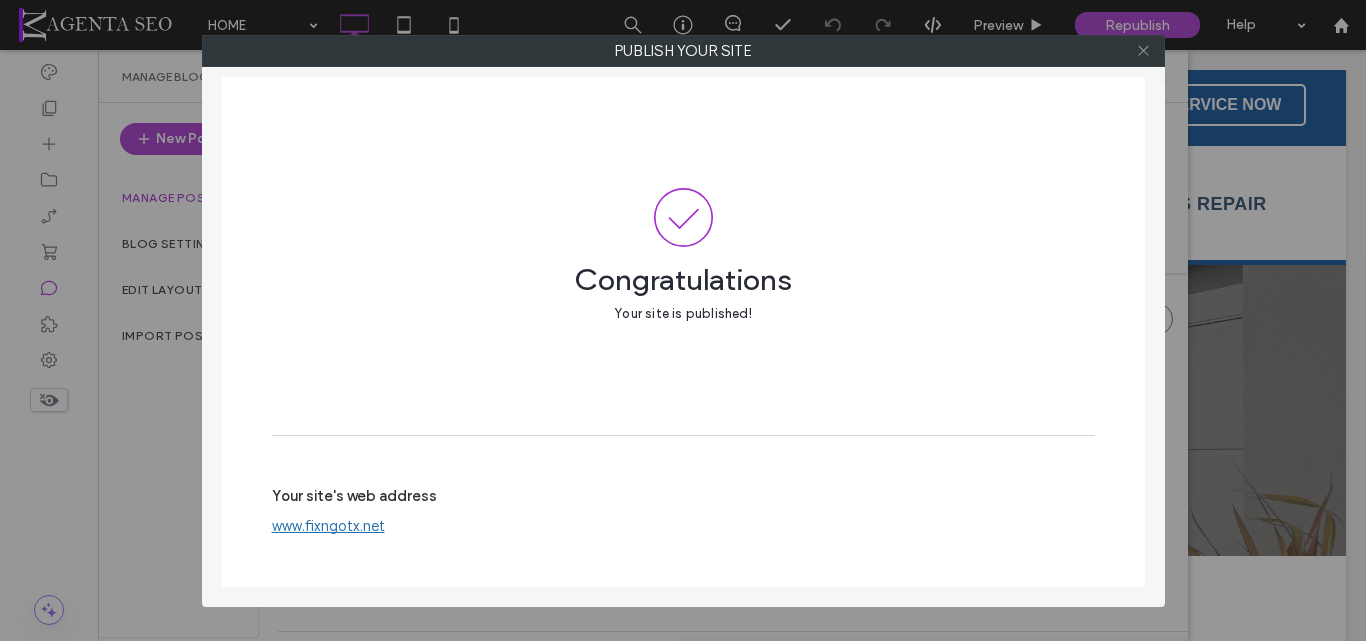 click 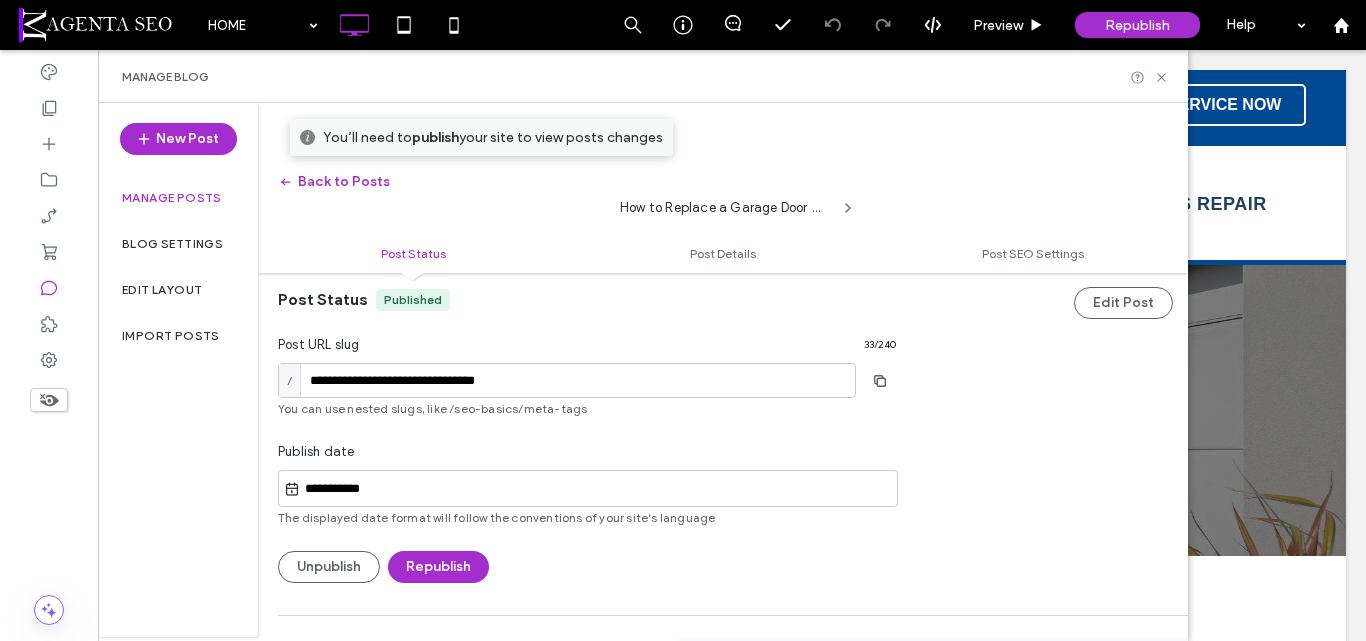 scroll, scrollTop: 0, scrollLeft: 0, axis: both 